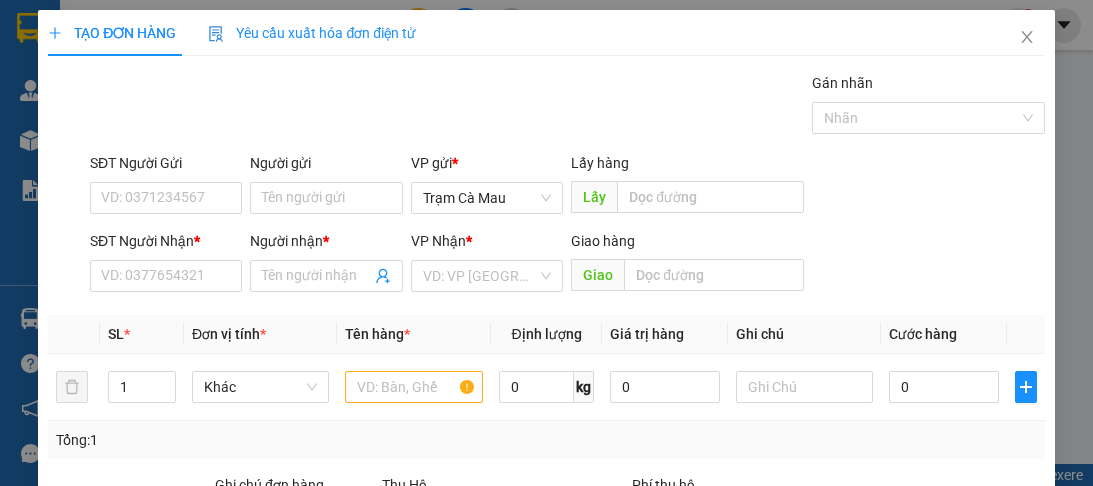 scroll, scrollTop: 0, scrollLeft: 0, axis: both 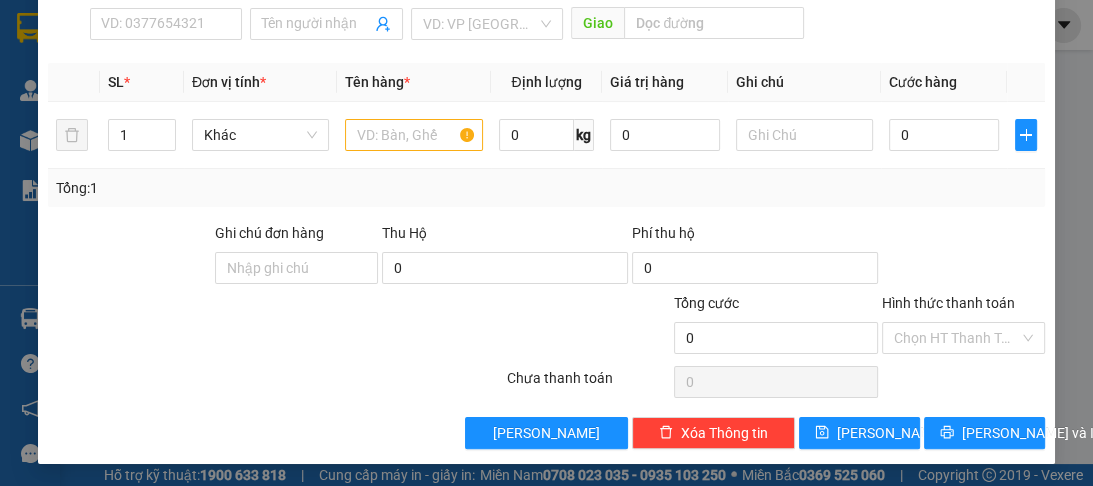 drag, startPoint x: 0, startPoint y: 0, endPoint x: 513, endPoint y: 220, distance: 558.18365 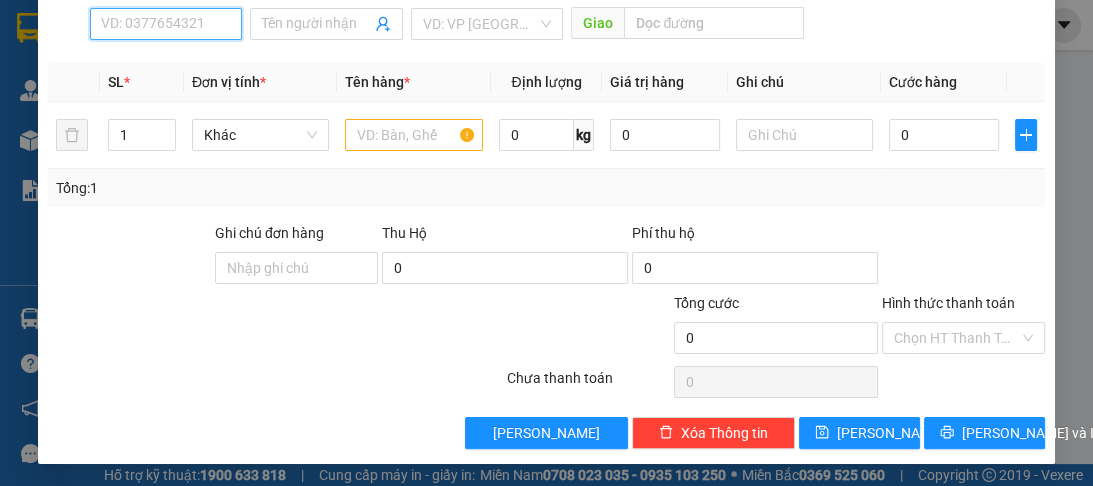 click on "SĐT Người Nhận  *" at bounding box center [166, 24] 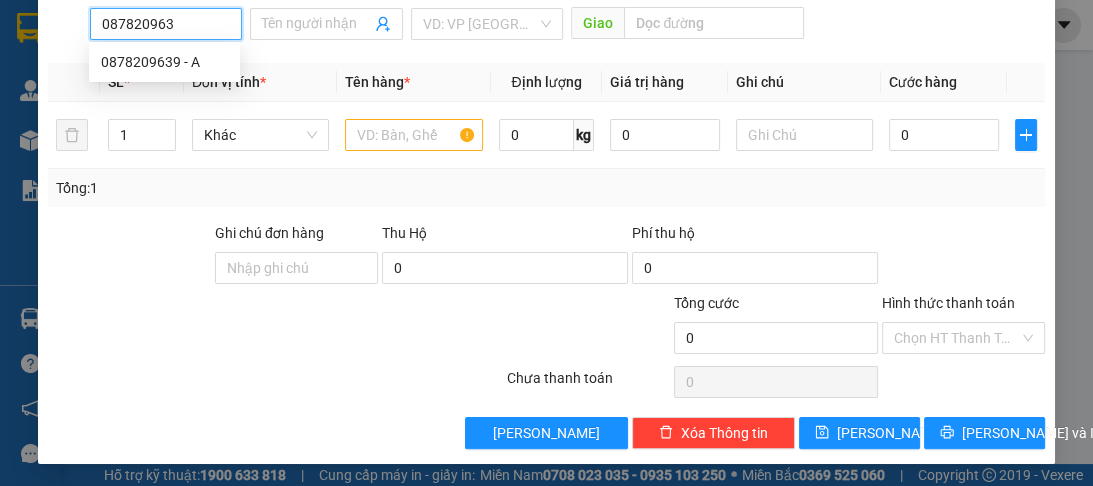 type on "0878209639" 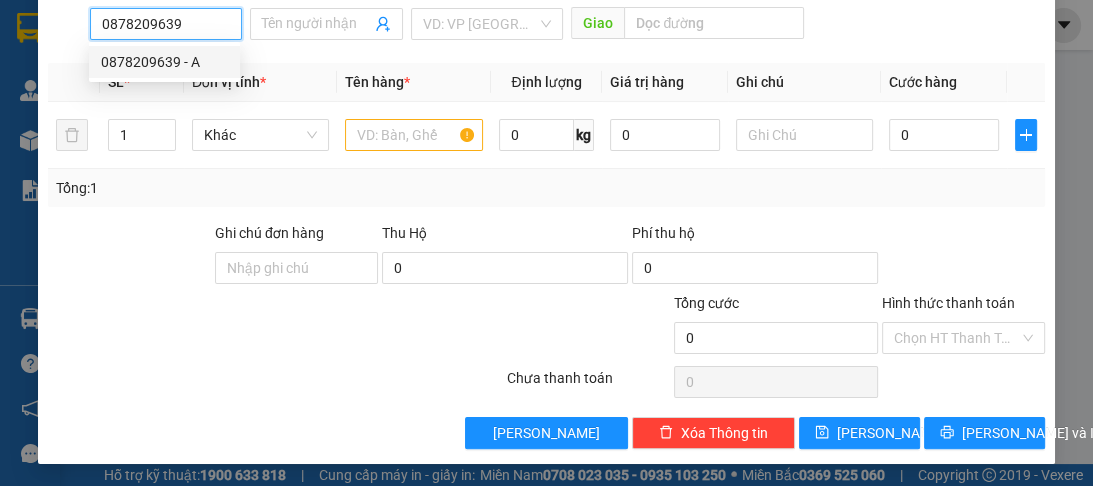 click on "0878209639 - A" at bounding box center (164, 62) 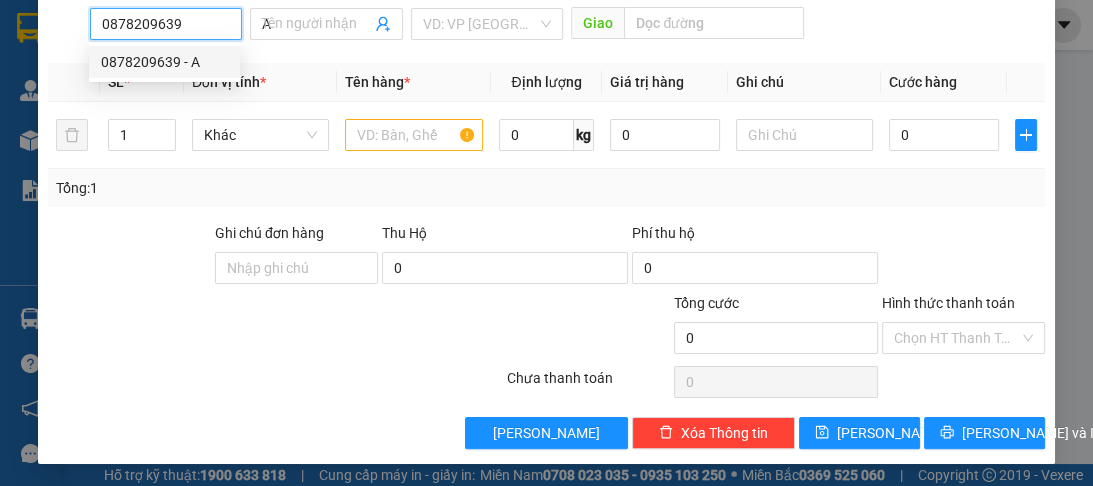 type on "150.000" 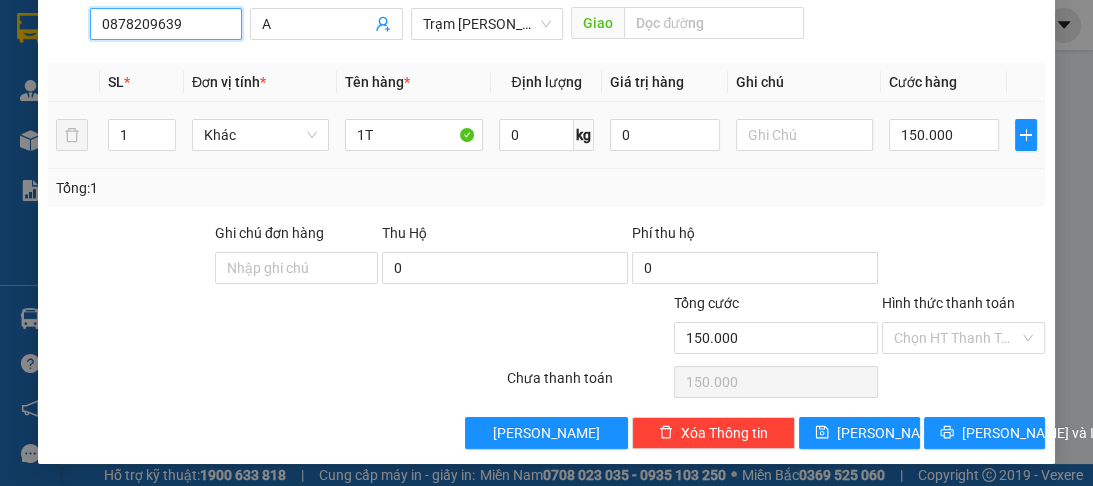 type on "0878209639" 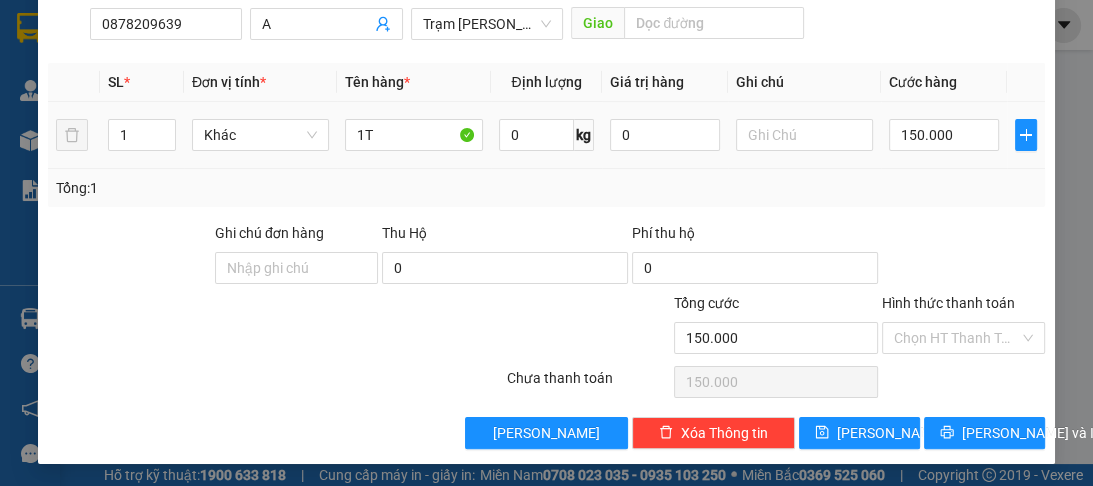 click on "150.000" at bounding box center [944, 135] 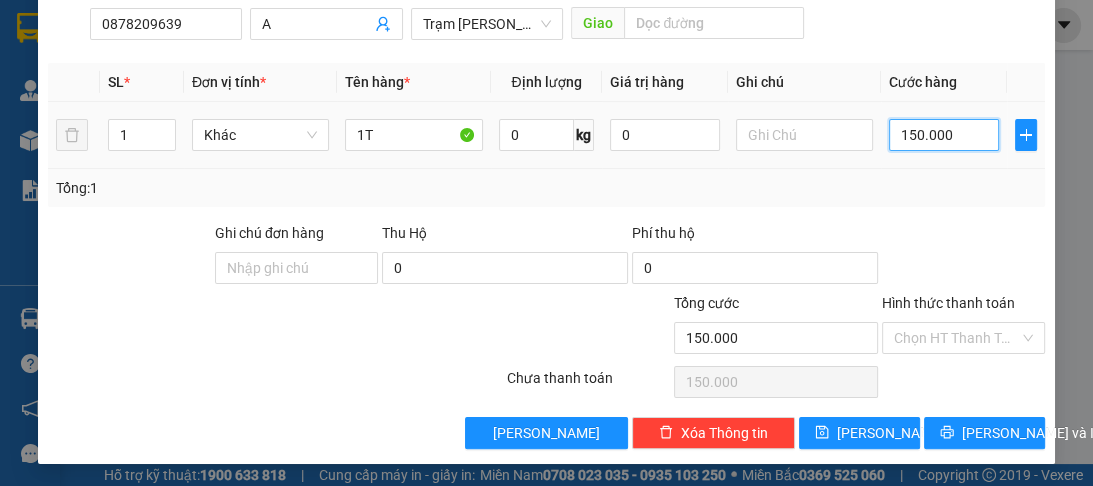 click on "150.000" at bounding box center (944, 135) 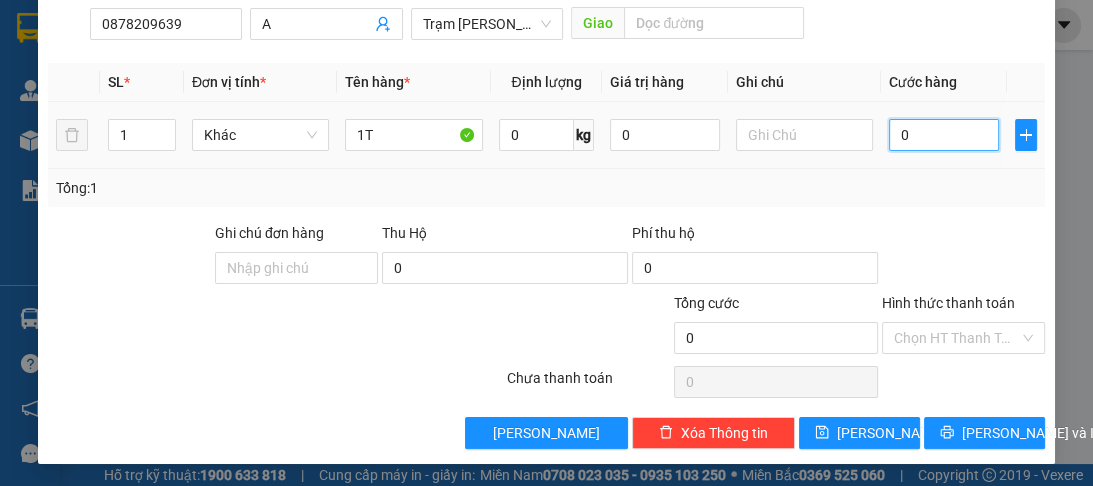 type on "0" 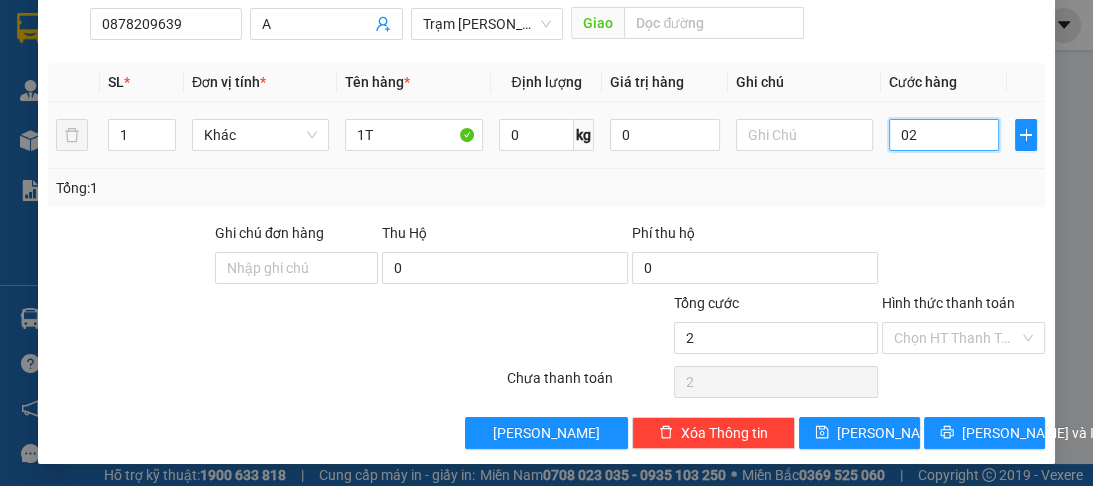 type on "20" 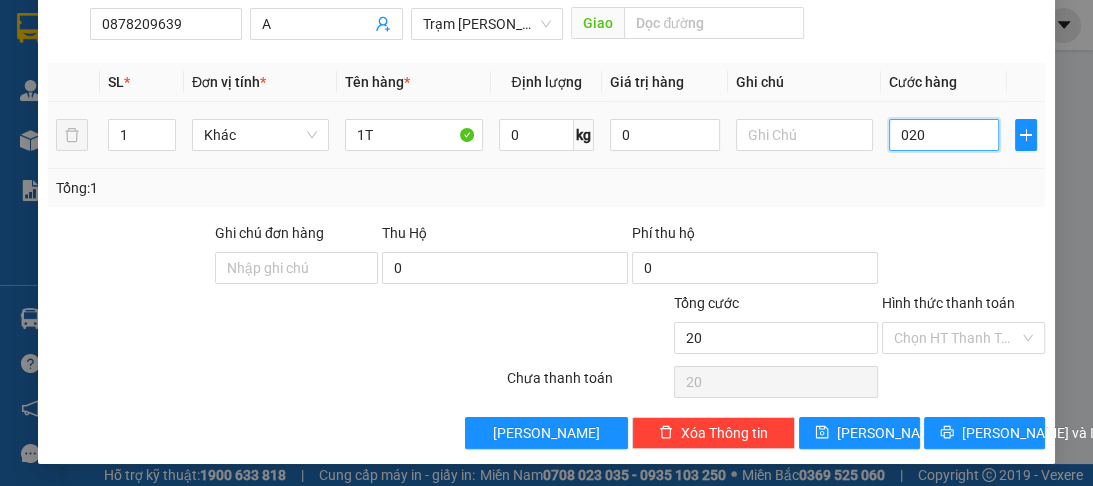 type on "0.200" 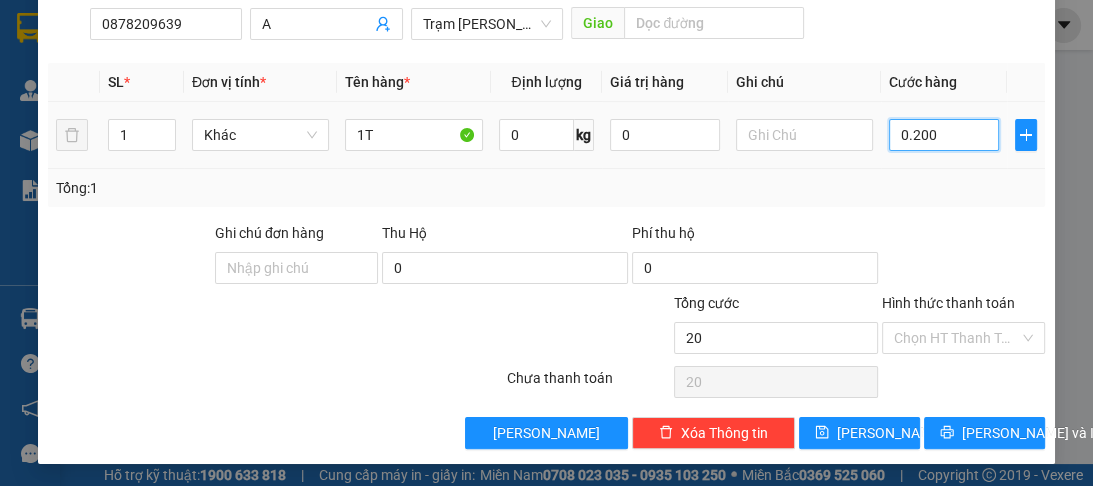 type on "200" 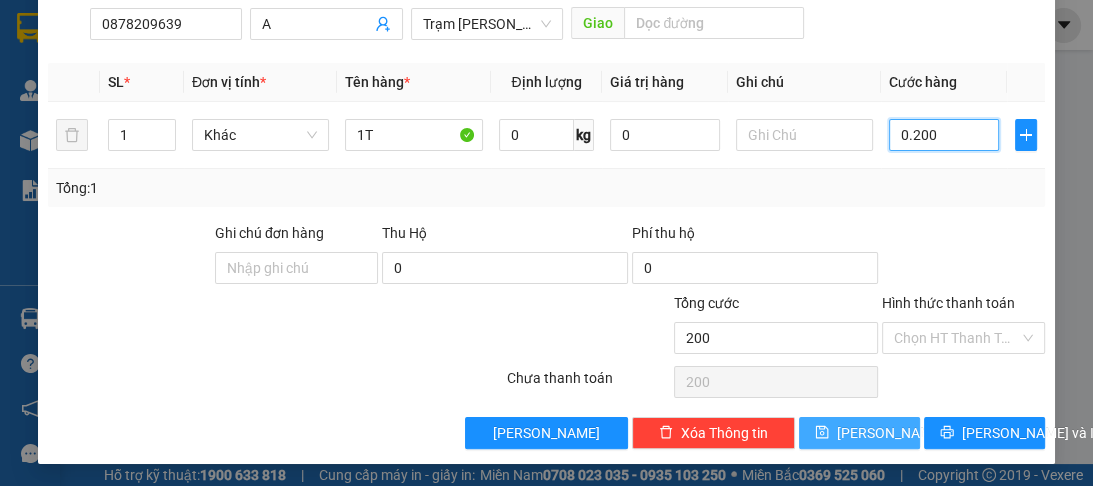 type on "0.200" 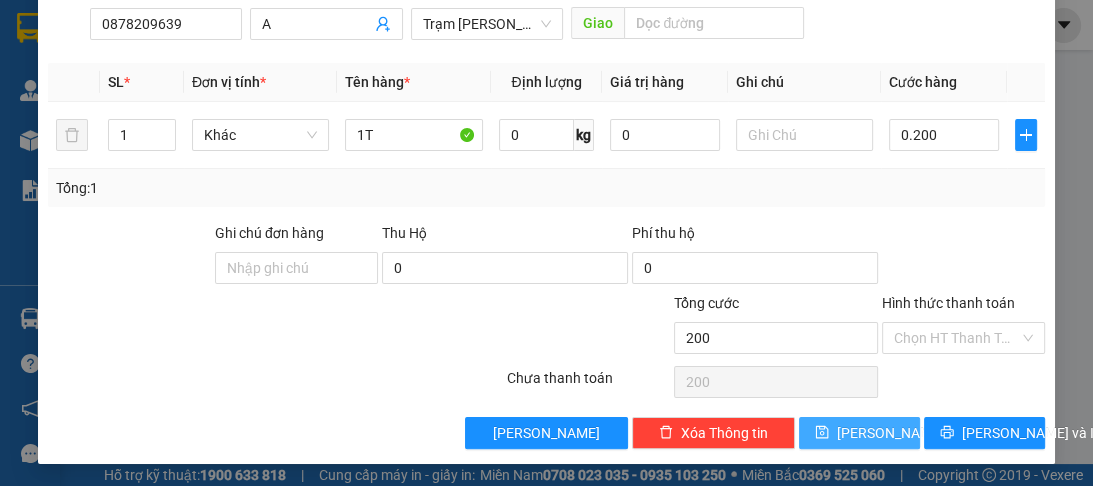 type on "200.000" 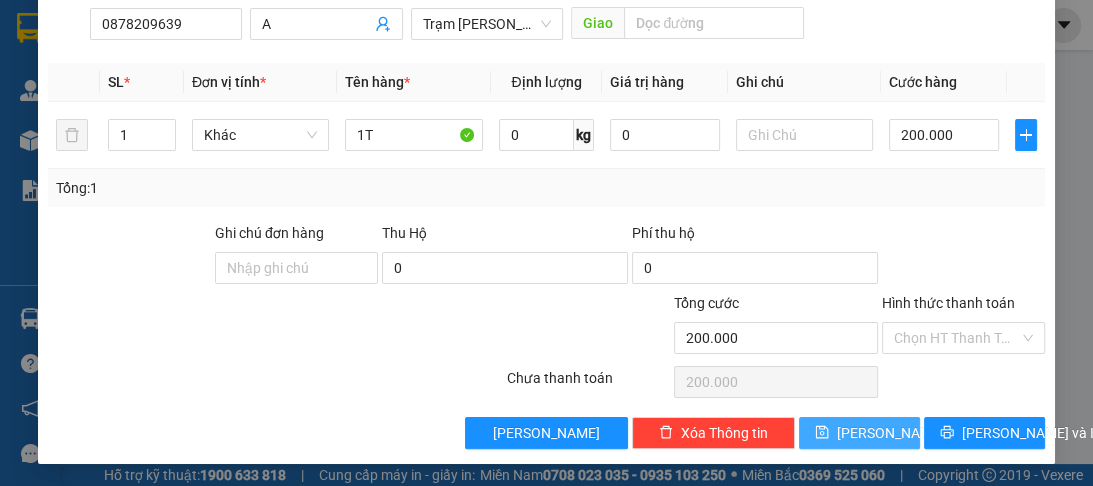 click on "[PERSON_NAME]" at bounding box center (859, 433) 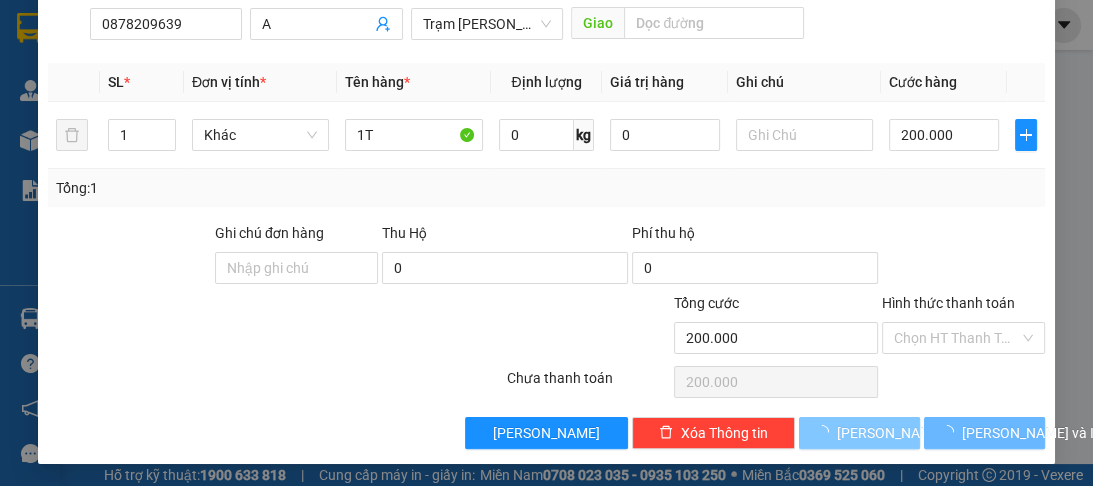 type 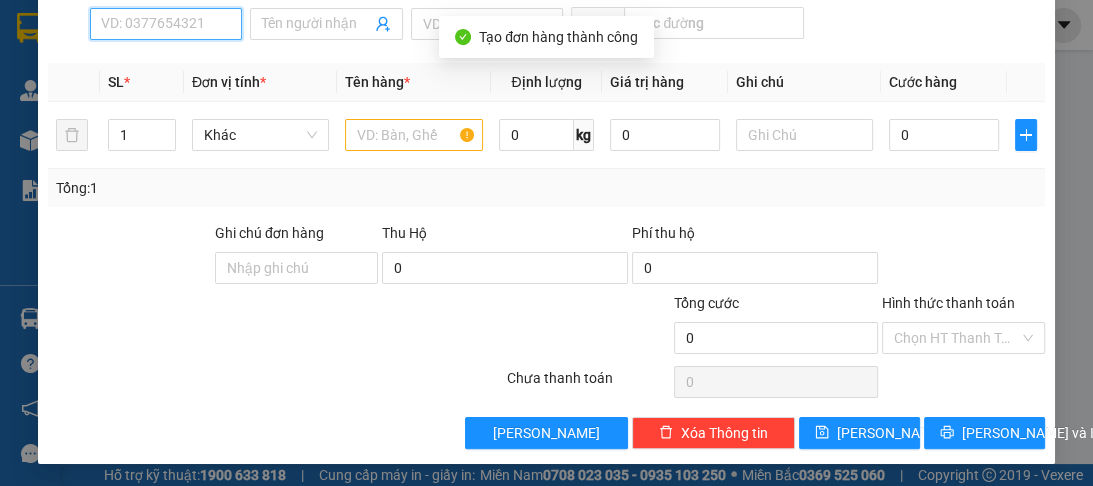 click on "SĐT Người Nhận  *" at bounding box center [166, 24] 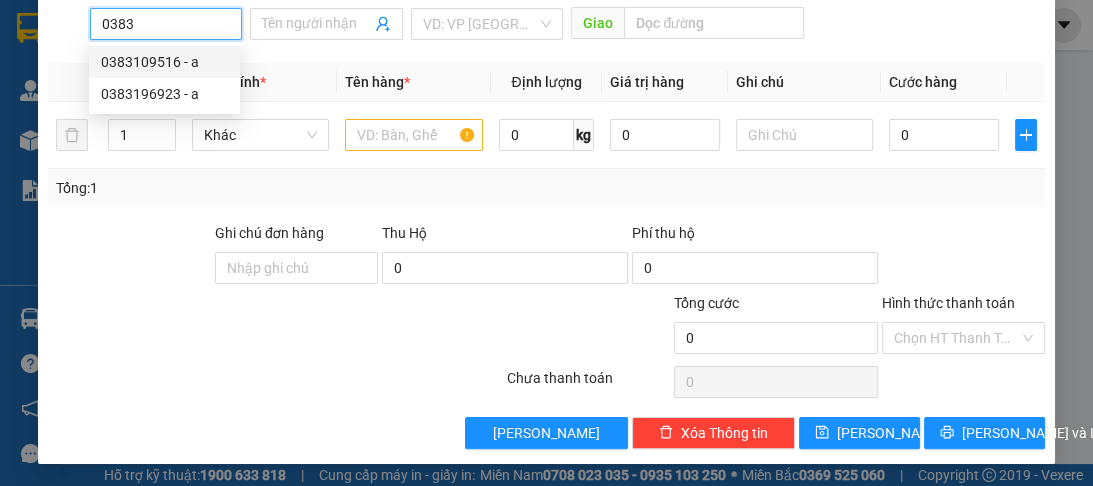 click on "0383109516 - a" at bounding box center [164, 62] 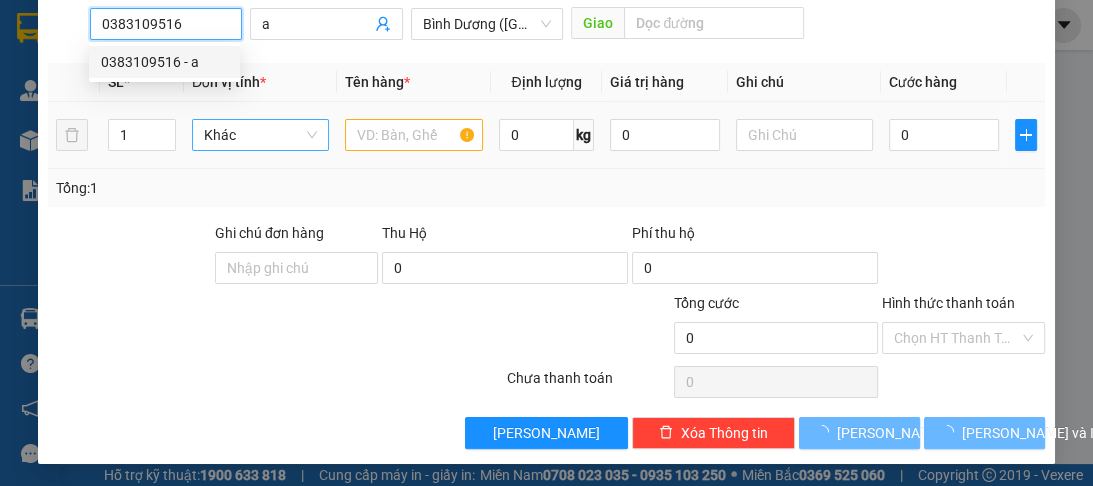 type on "450.000" 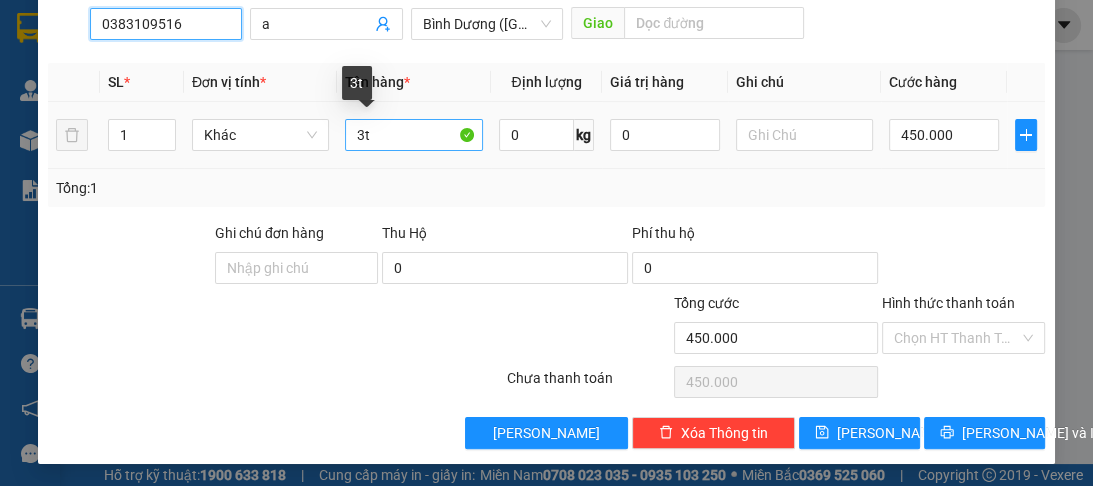 type on "0383109516" 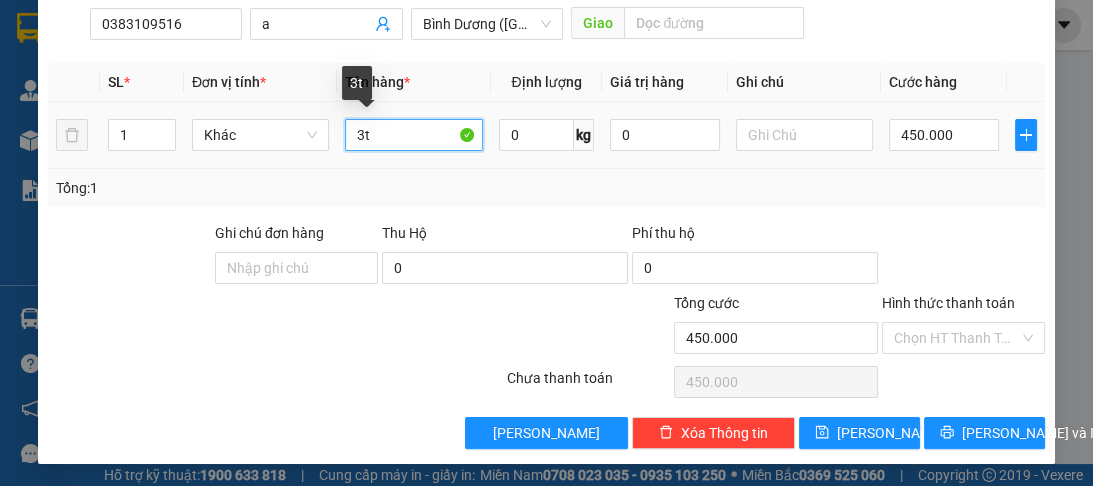click on "3t" at bounding box center (413, 135) 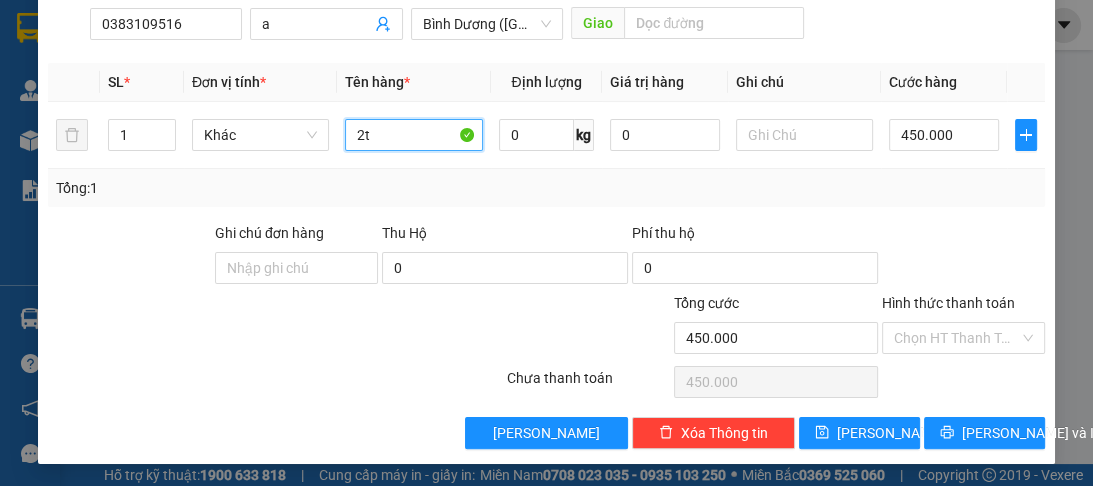type on "2t" 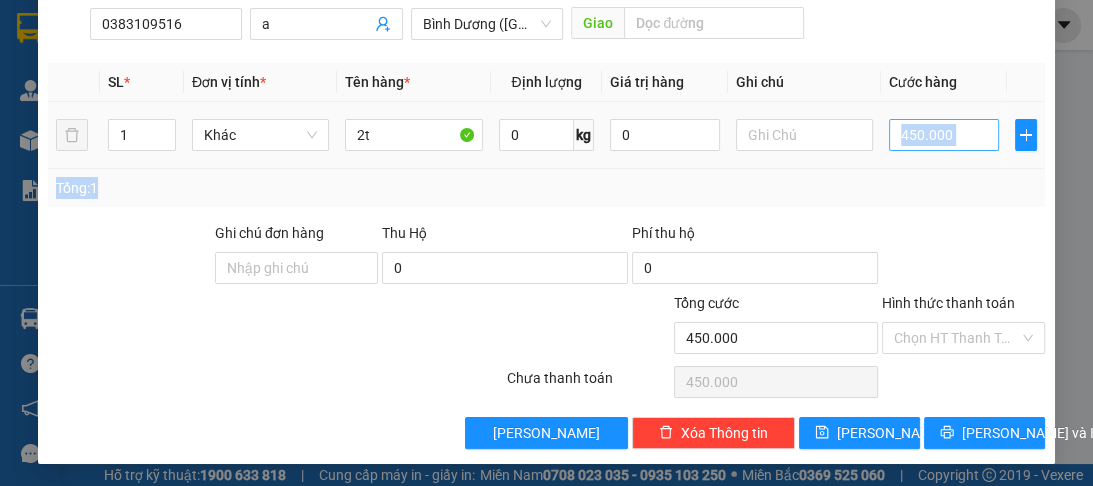 drag, startPoint x: 921, startPoint y: 171, endPoint x: 931, endPoint y: 140, distance: 32.572994 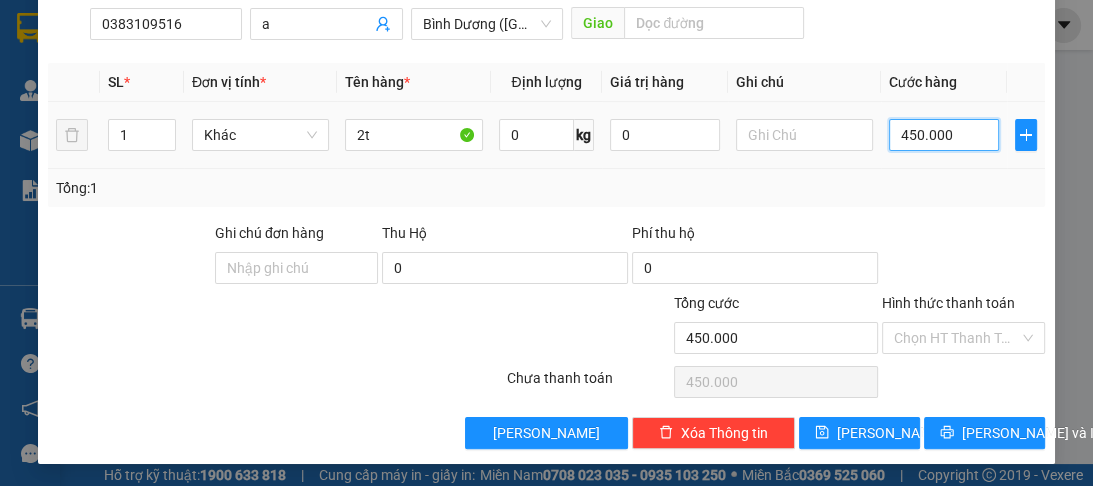 click on "450.000" at bounding box center (944, 135) 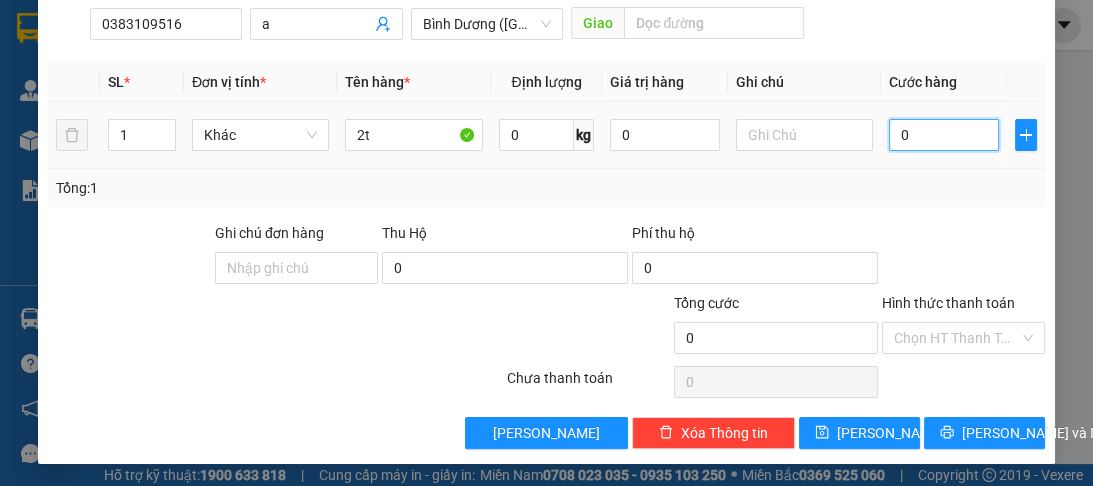 type on "0" 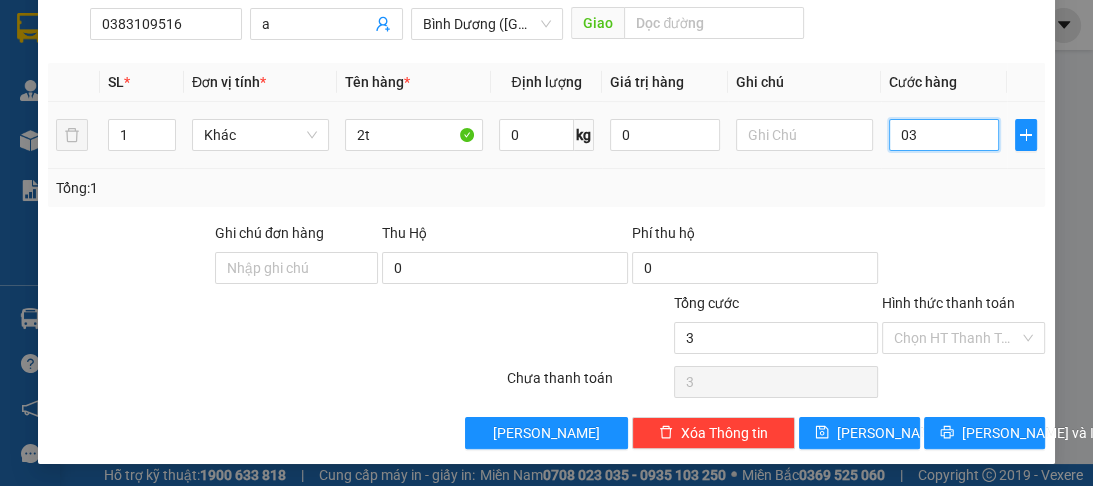 type on "30" 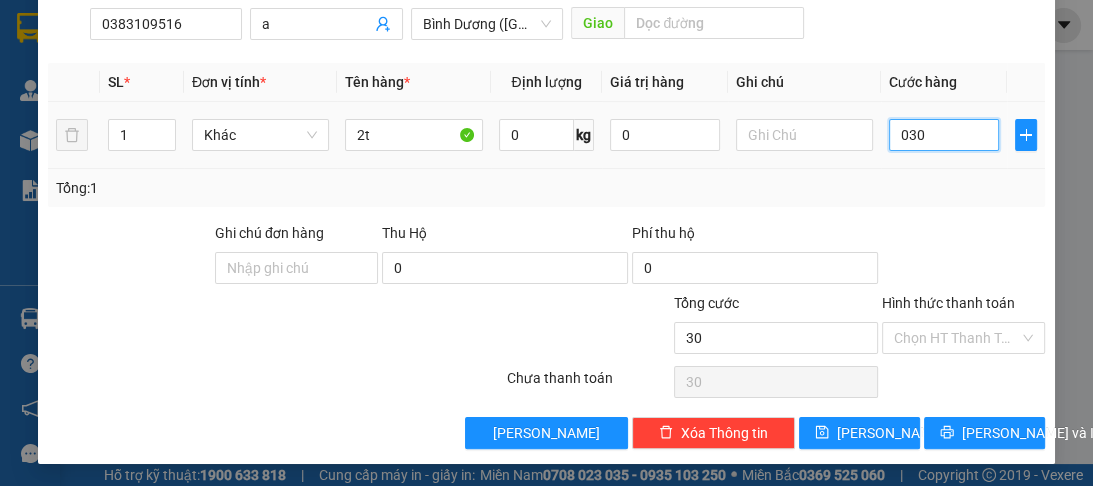 type on "300" 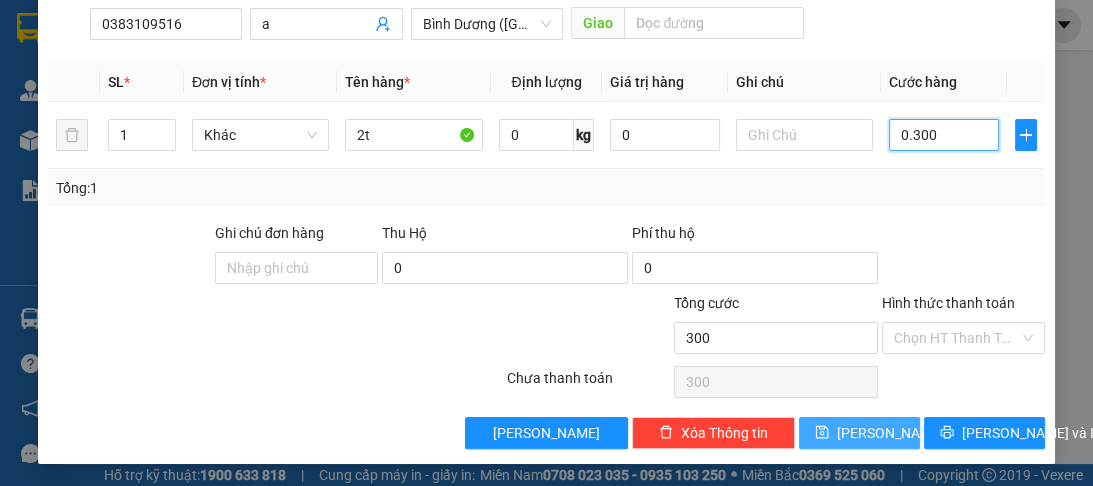 type on "0.300" 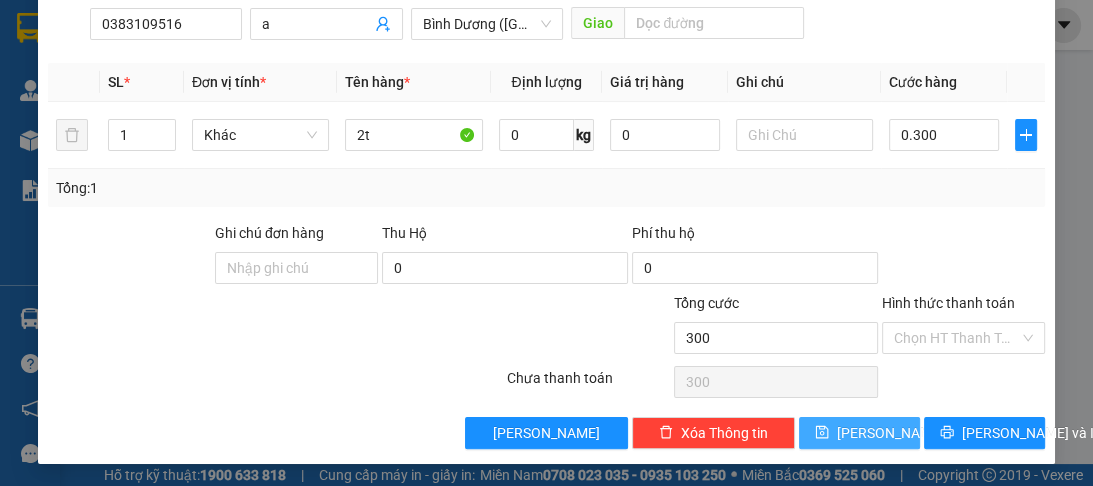 type on "300.000" 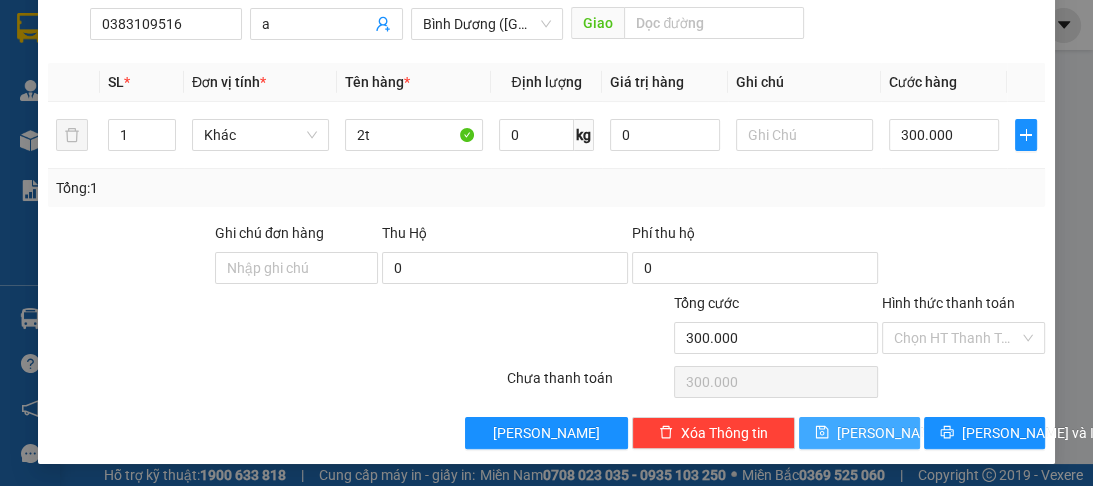 click on "[PERSON_NAME]" at bounding box center [890, 433] 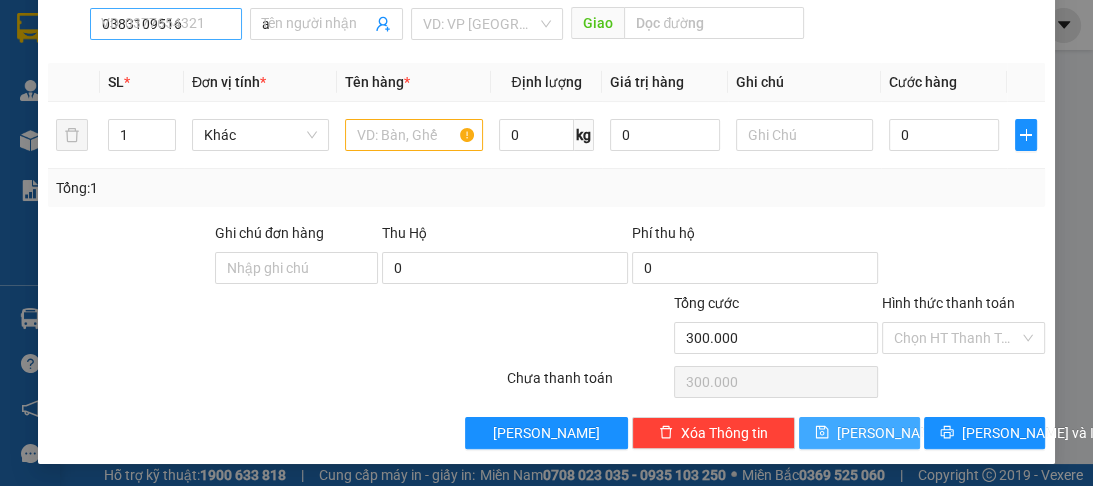 type 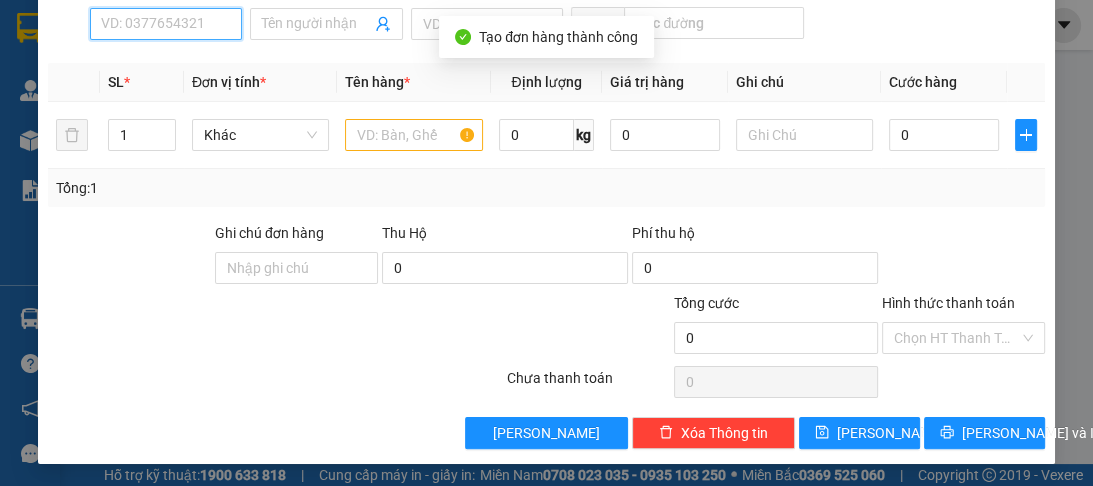 click on "SĐT Người Nhận  *" at bounding box center [166, 24] 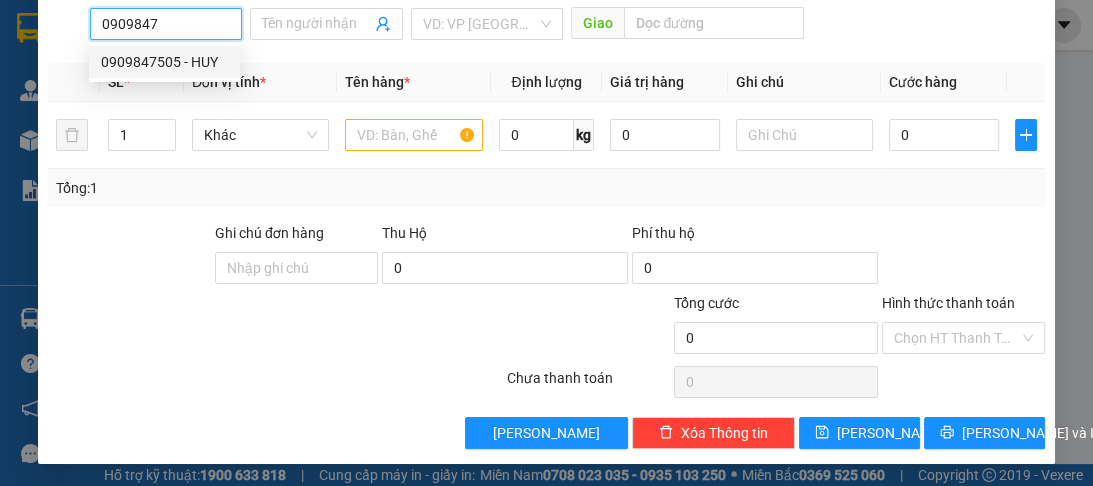 click on "0909847505 - HUY" at bounding box center [164, 62] 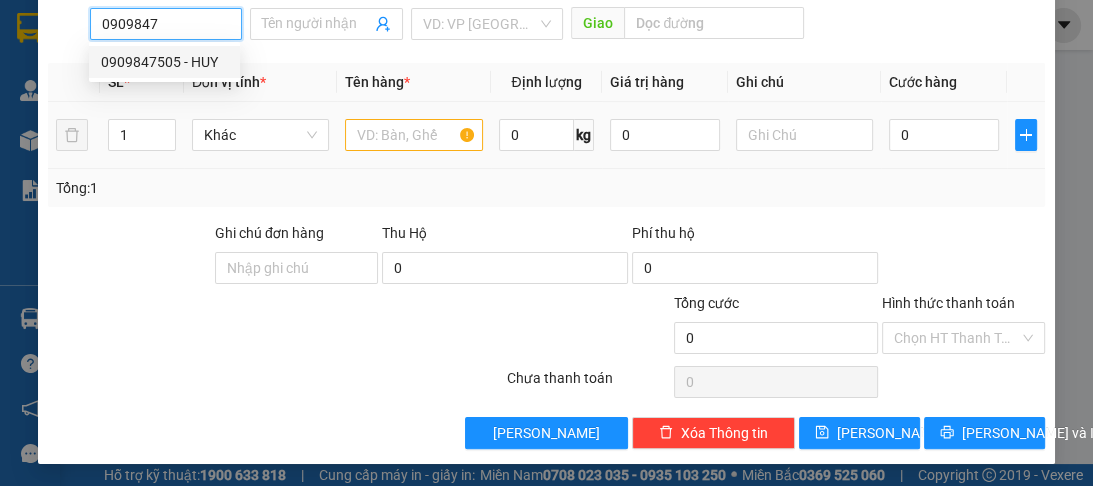 type on "0909847505" 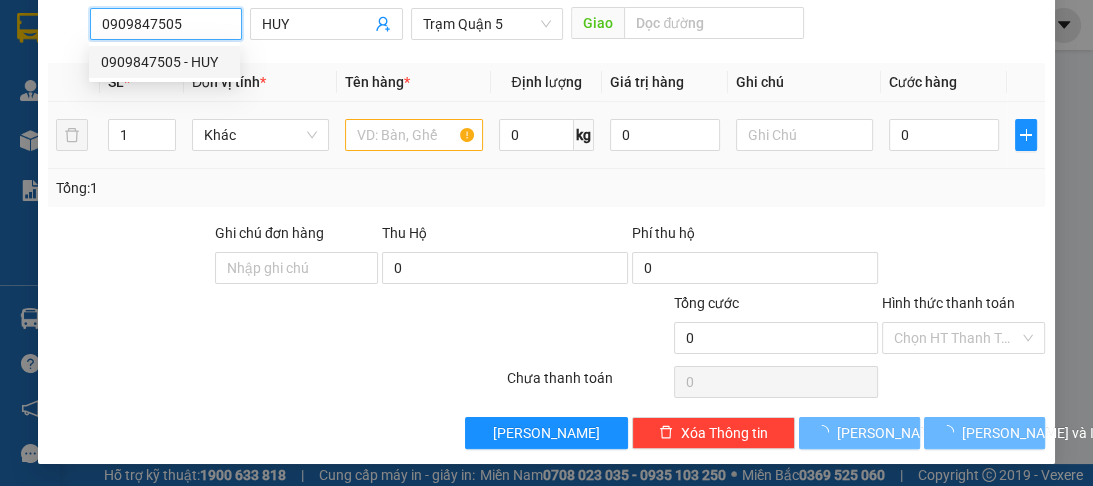 type on "30.000" 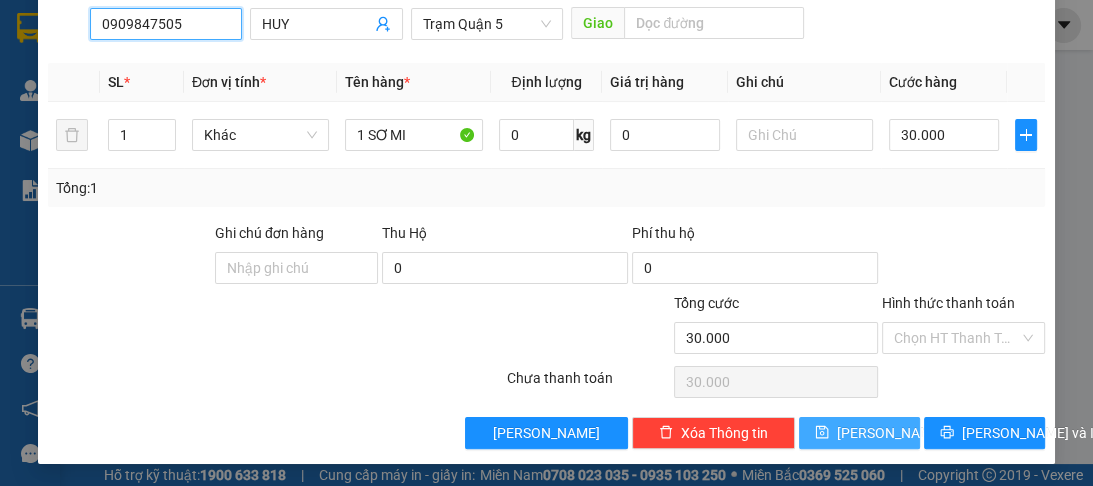 type on "0909847505" 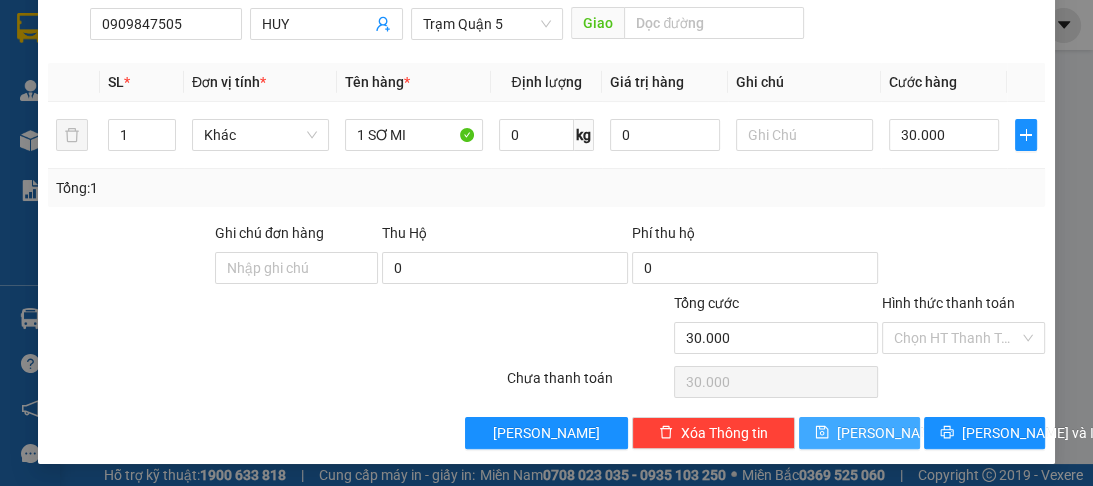 click on "[PERSON_NAME]" at bounding box center [859, 433] 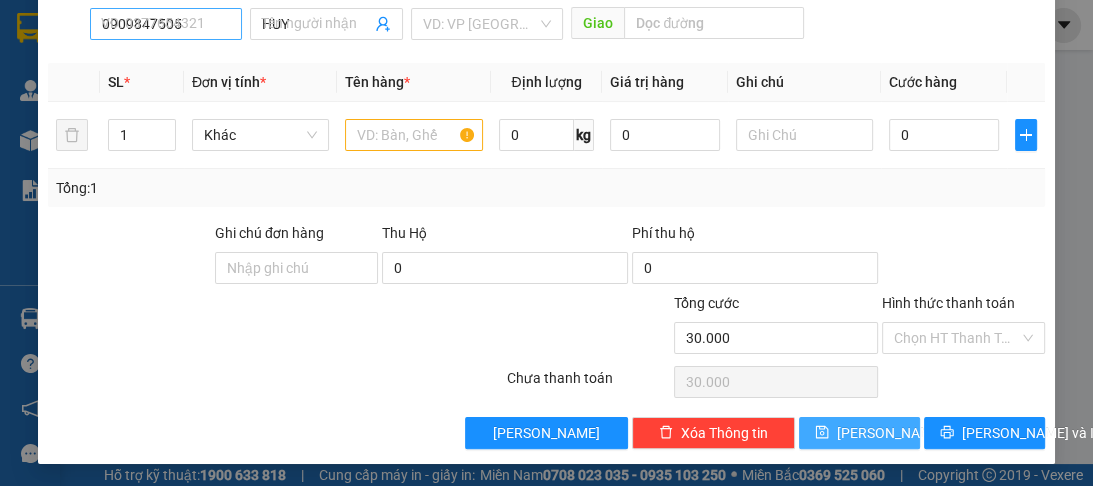 type 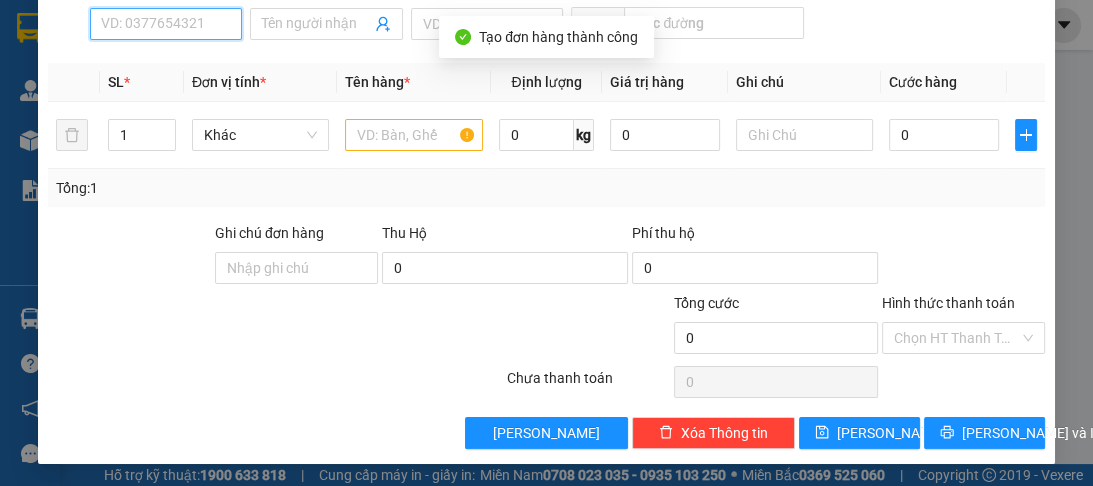 click on "SĐT Người Nhận  *" at bounding box center [166, 24] 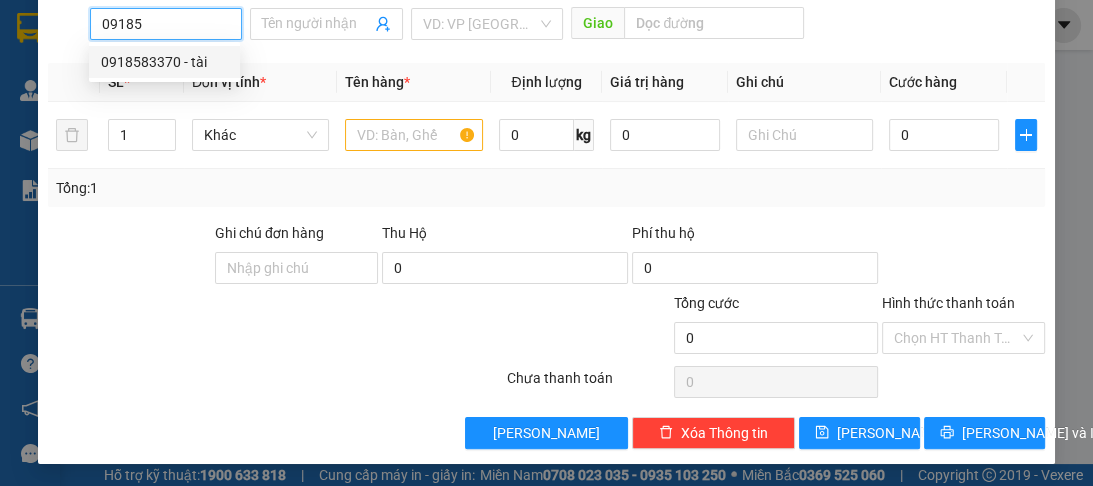 click on "0918583370 - tài" at bounding box center (164, 62) 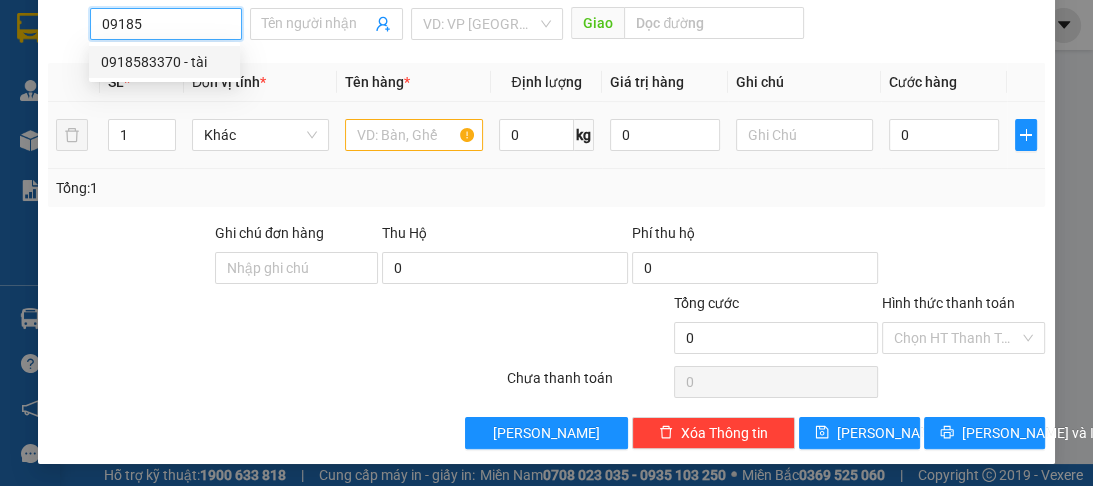 type on "0918583370" 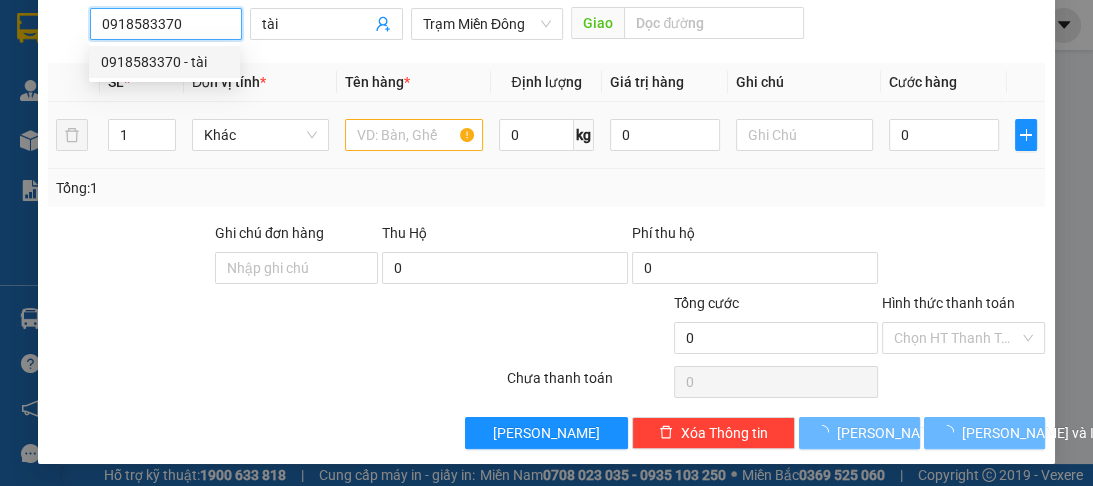 type on "130.000" 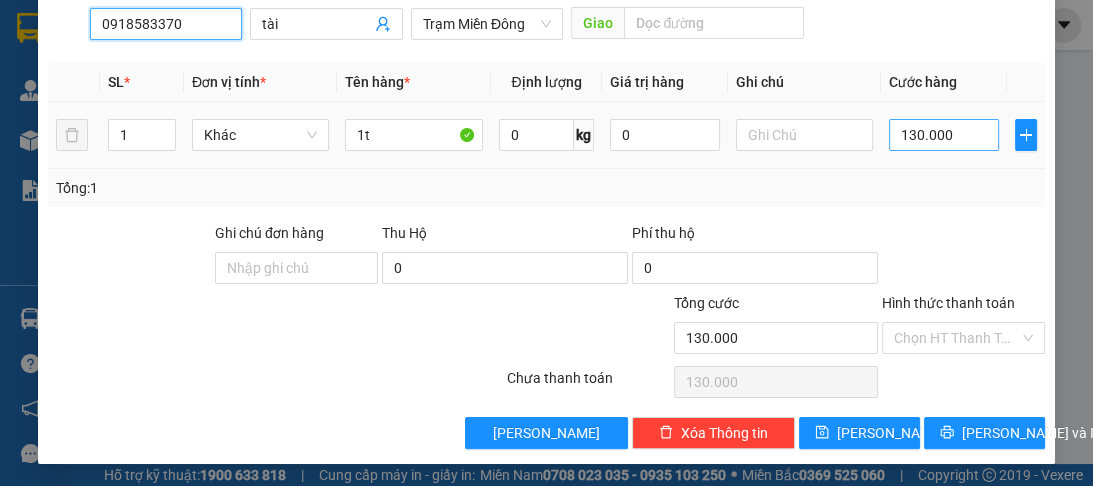 type on "0918583370" 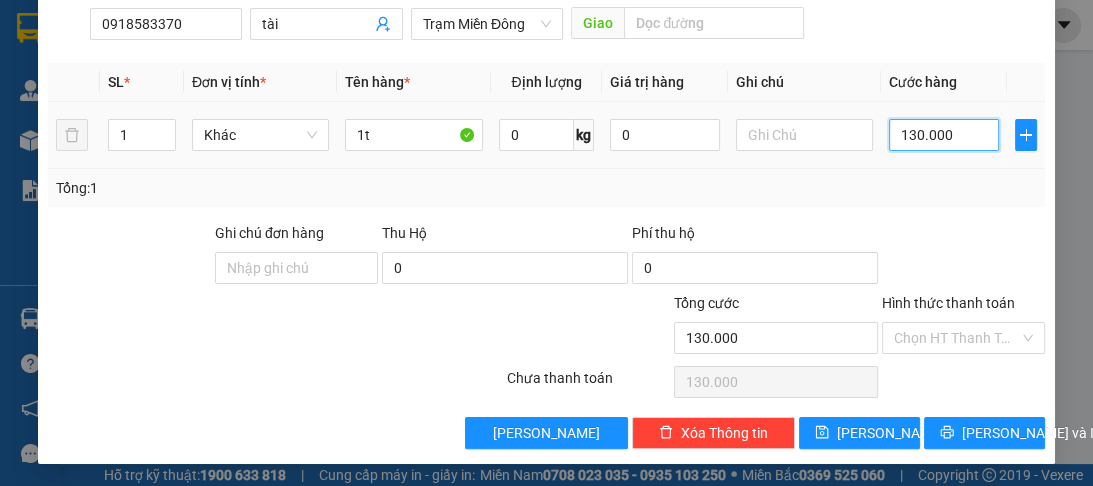 click on "130.000" at bounding box center (944, 135) 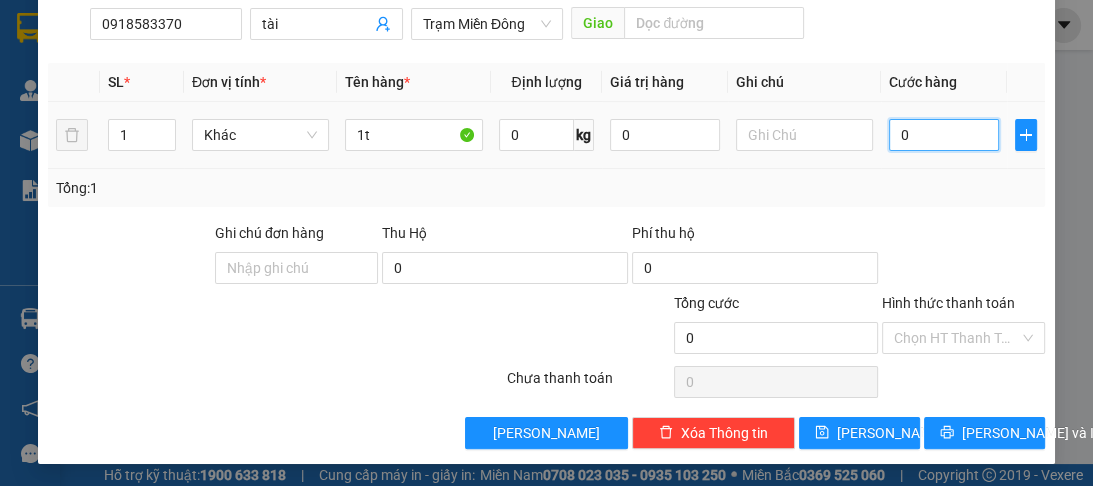 type on "1" 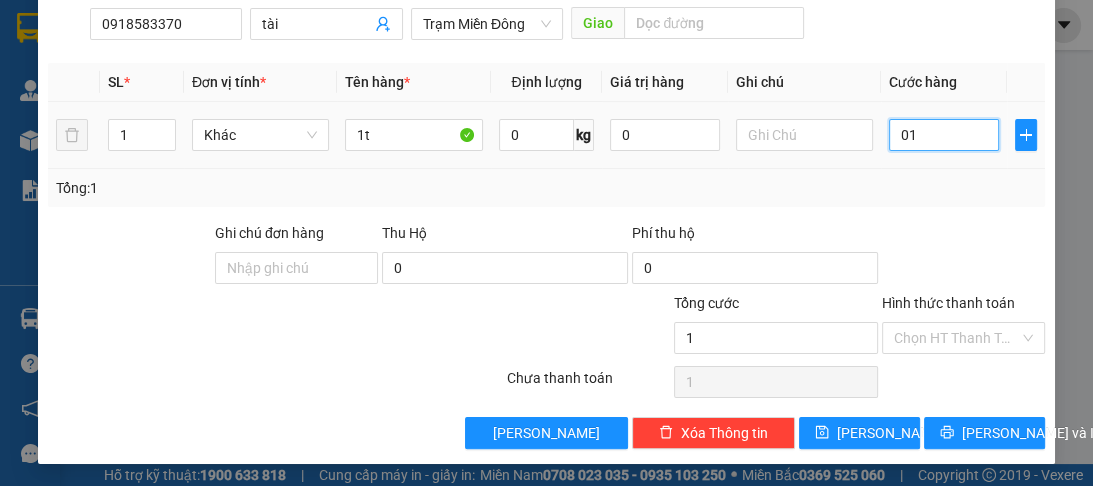 type on "14" 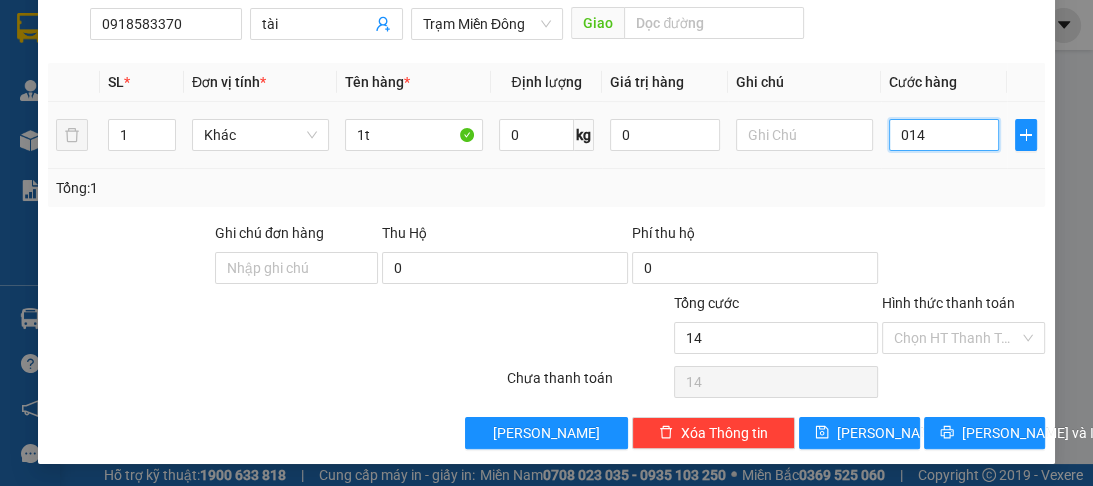 type on "140" 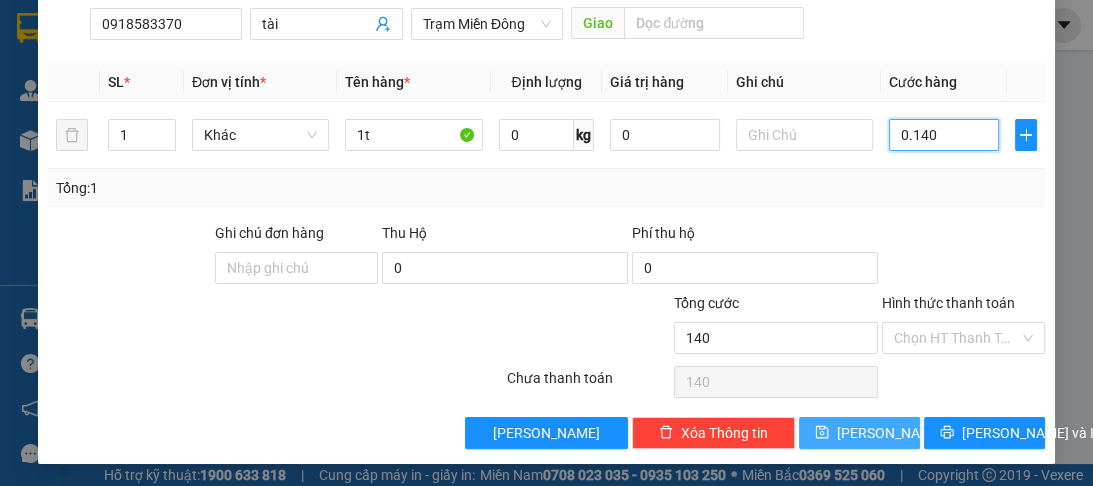 type on "0.140" 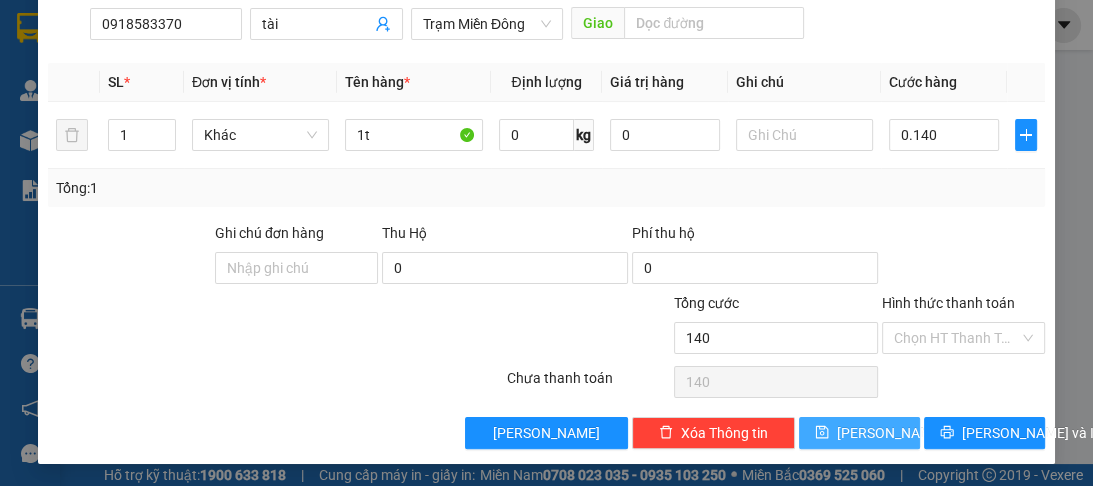 type on "140.000" 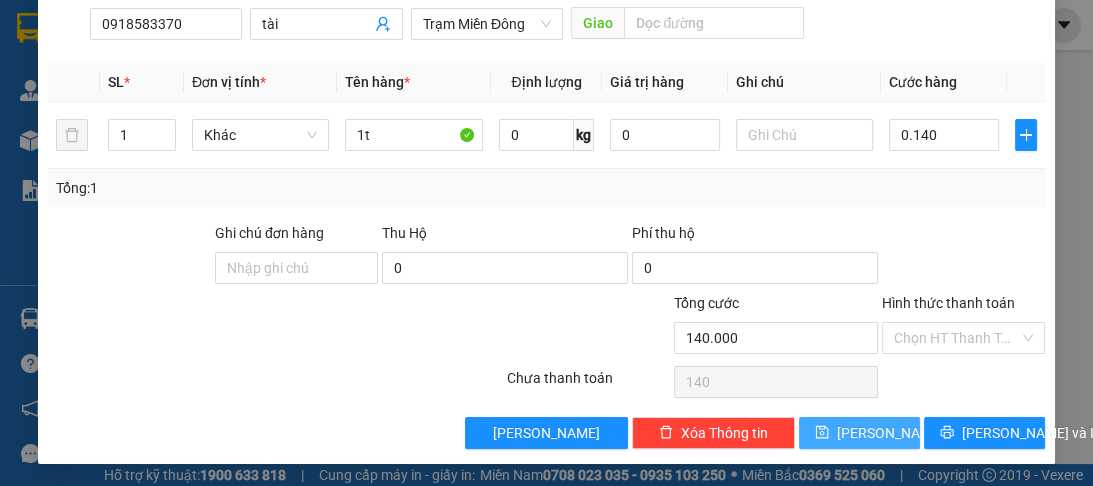type on "140.000" 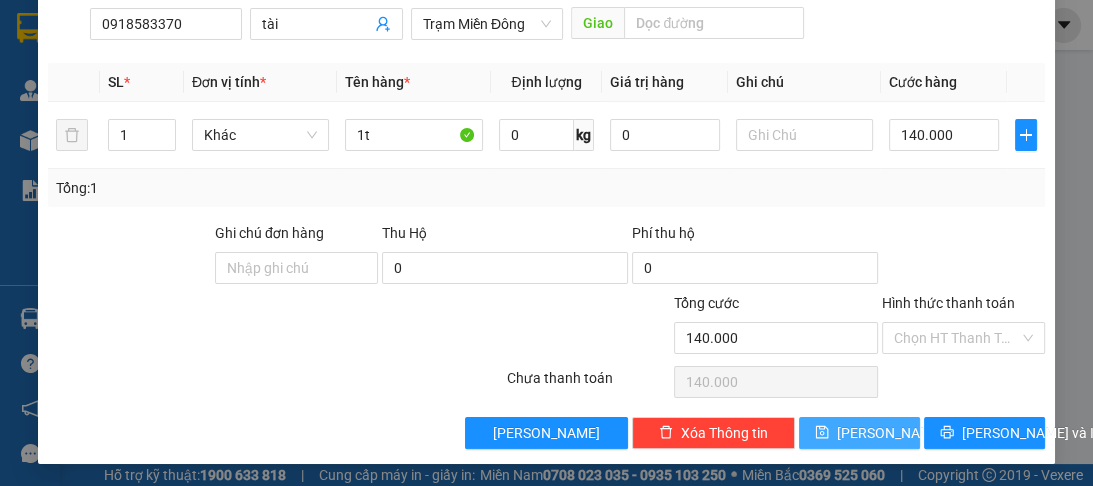 click on "[PERSON_NAME]" at bounding box center [890, 433] 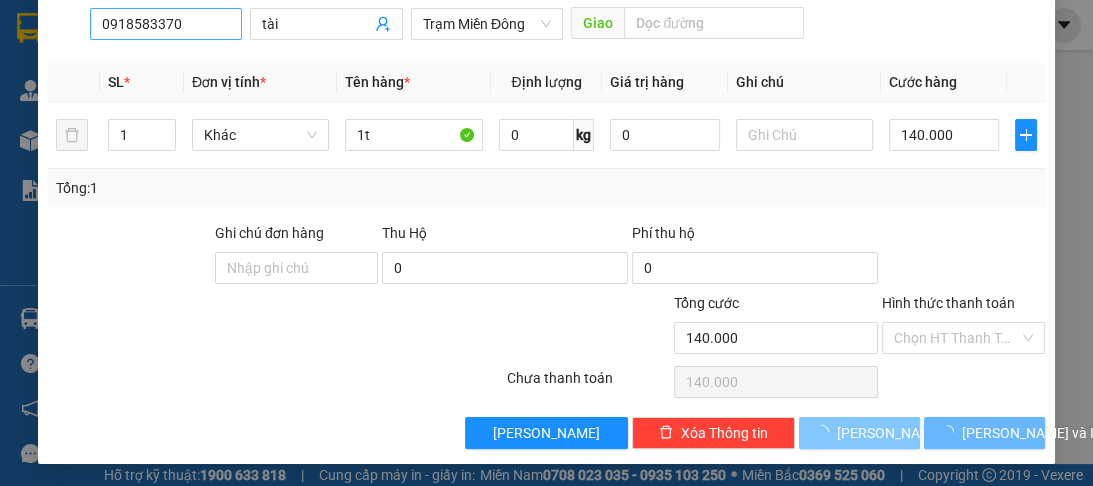 type 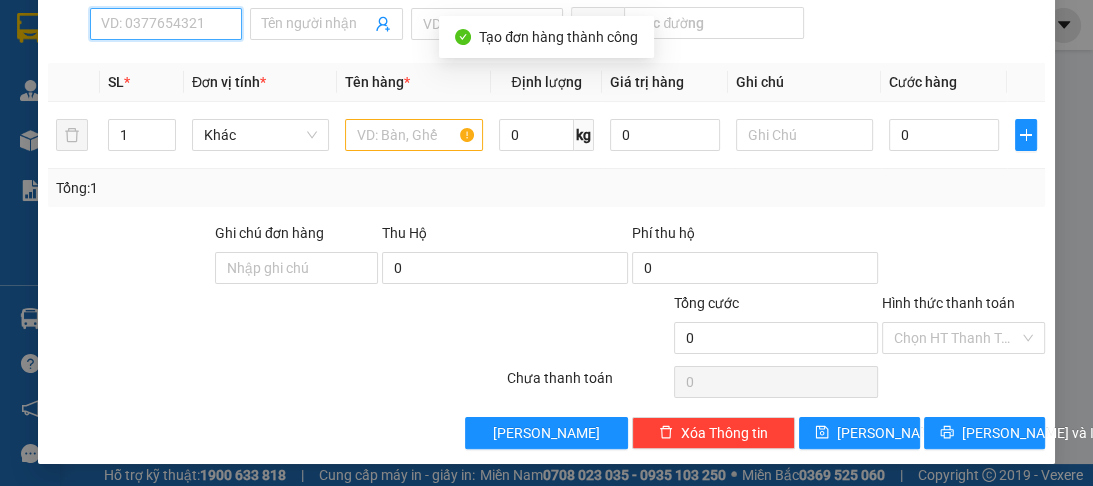 click on "SĐT Người Nhận  *" at bounding box center [166, 24] 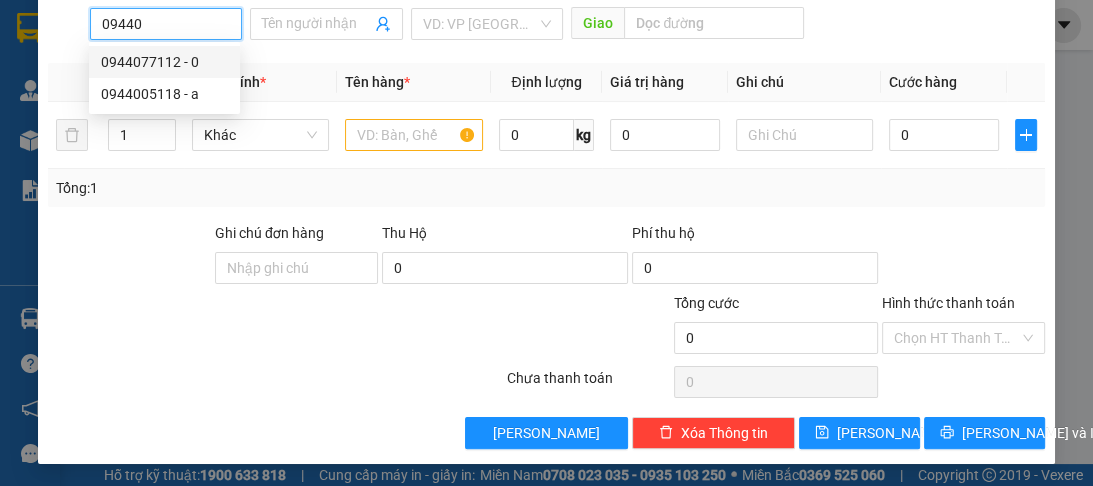 click on "0944077112 - 0" at bounding box center [164, 62] 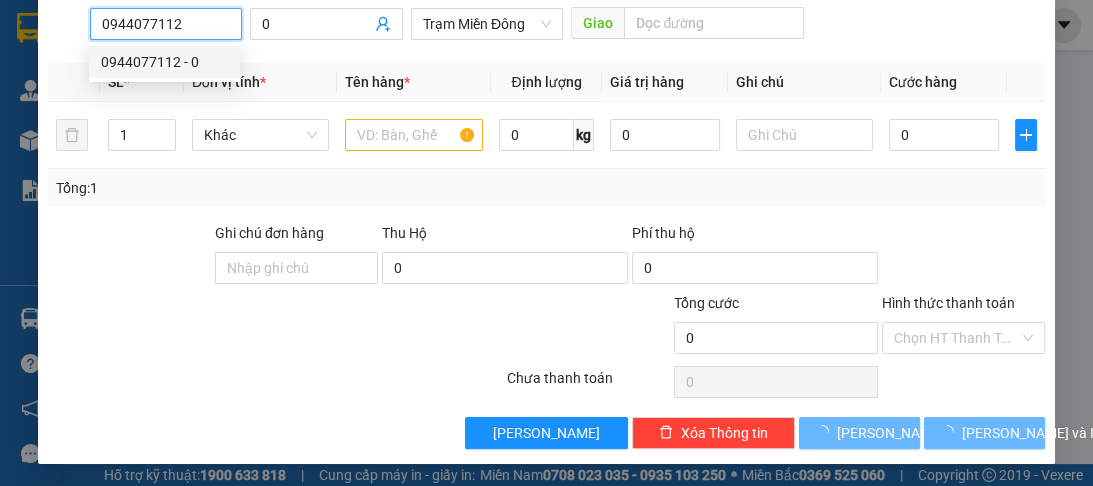 type on "130.000" 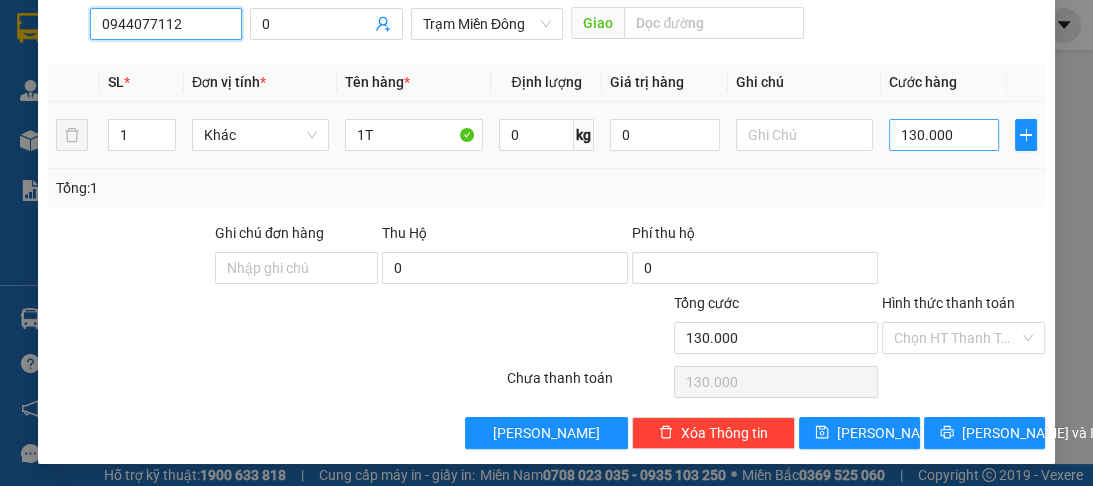 type on "0944077112" 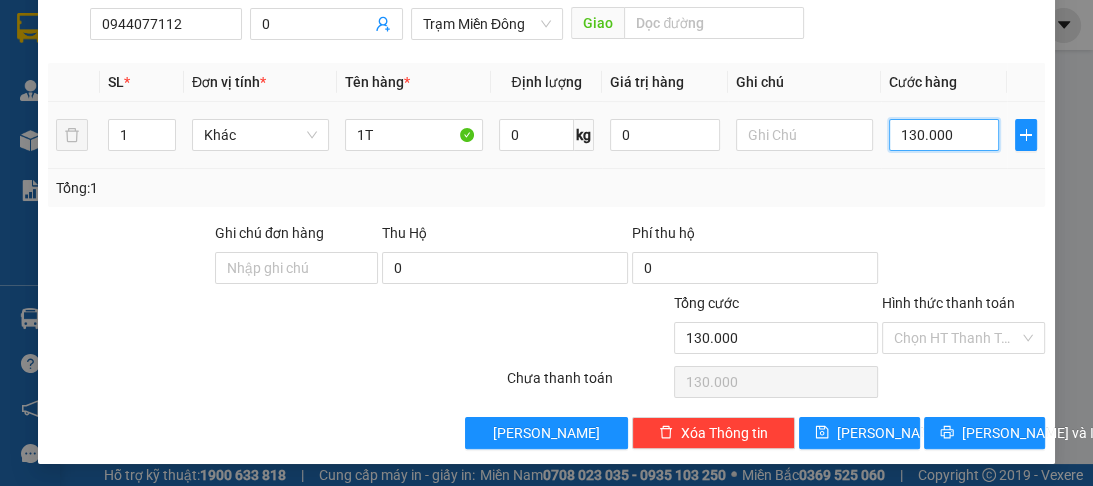 click on "130.000" at bounding box center [944, 135] 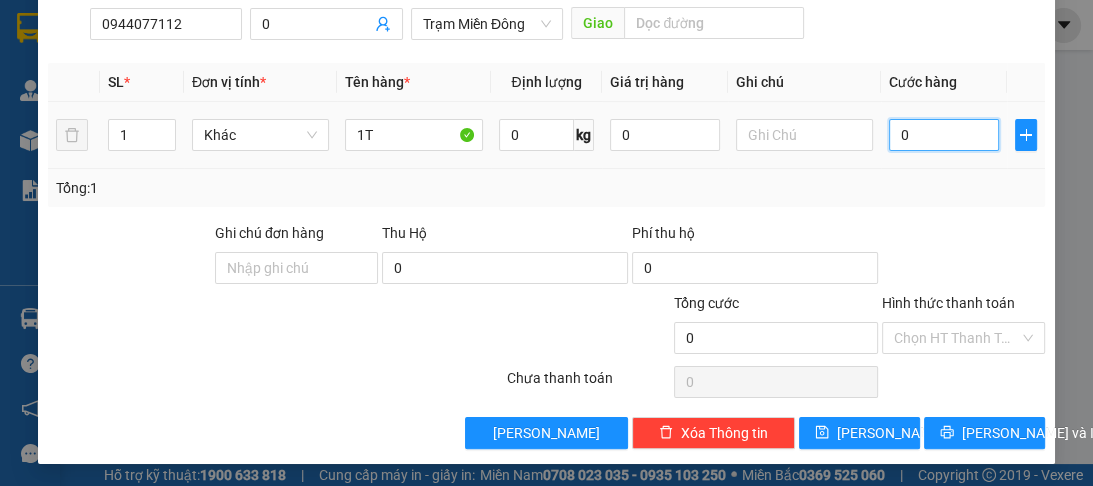 type on "0" 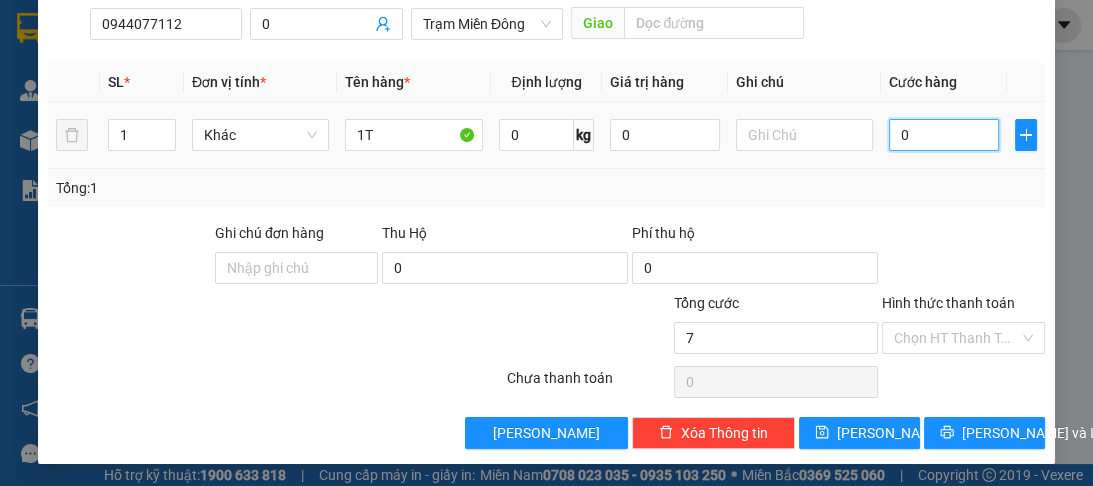 type on "7" 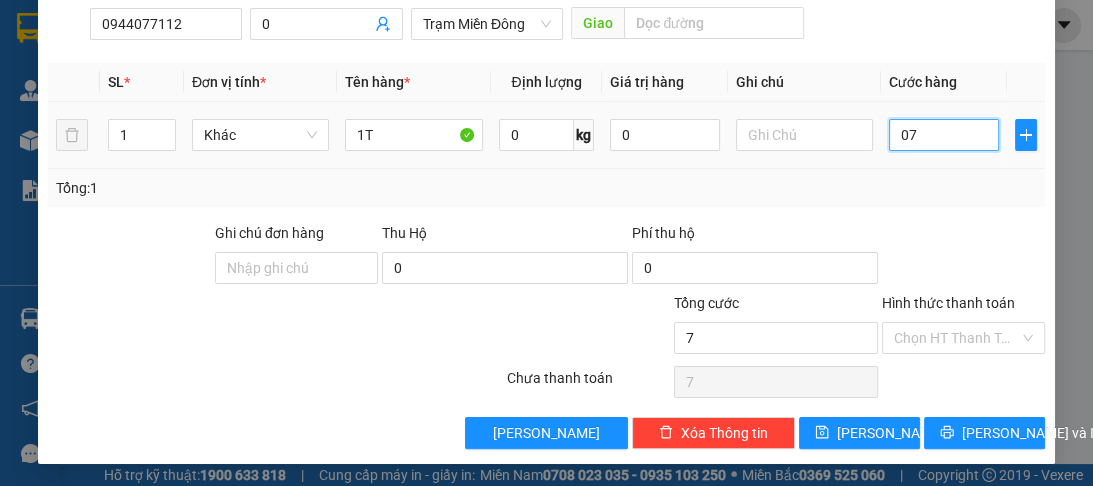 type on "70" 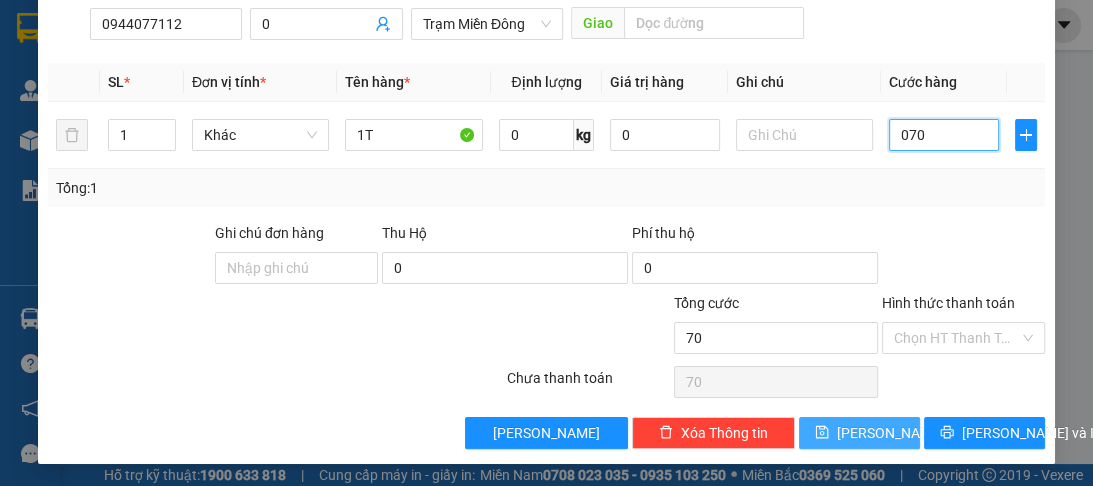 type on "070" 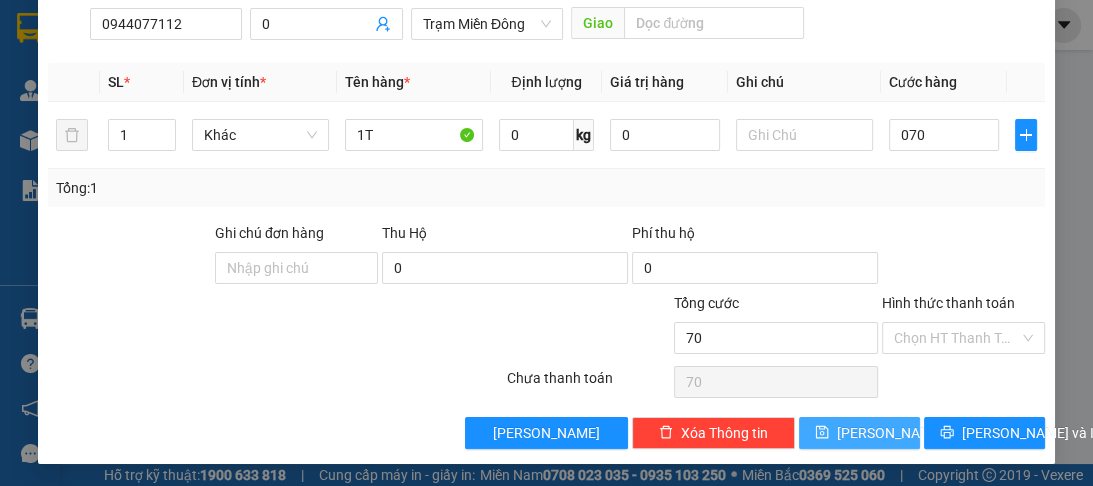 type on "70.000" 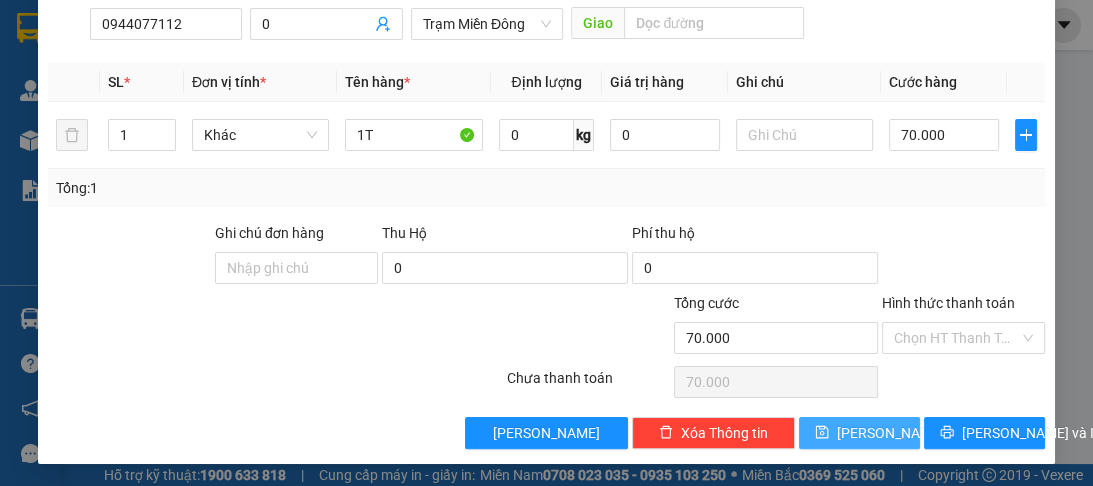 click on "[PERSON_NAME]" at bounding box center [859, 433] 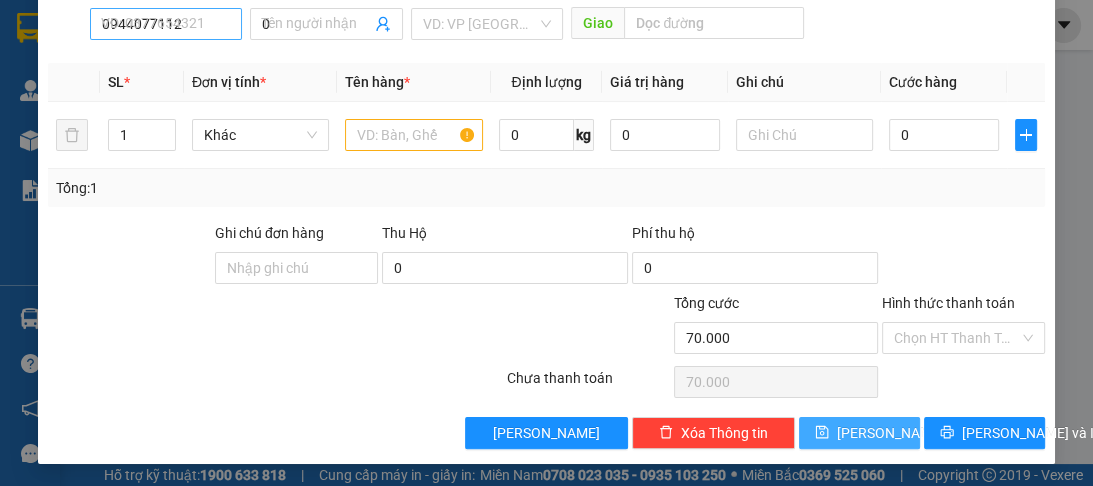 type 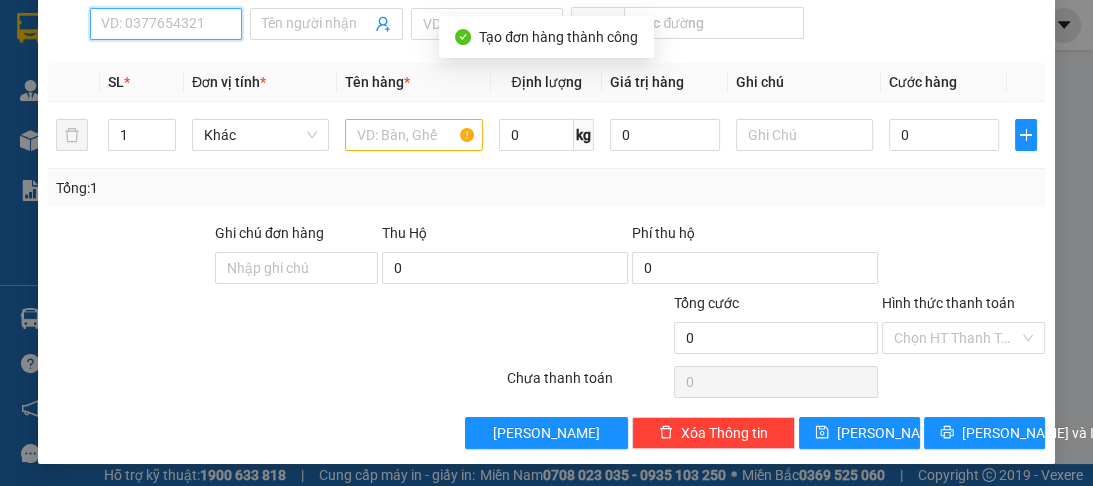 click on "SĐT Người Nhận  *" at bounding box center (166, 24) 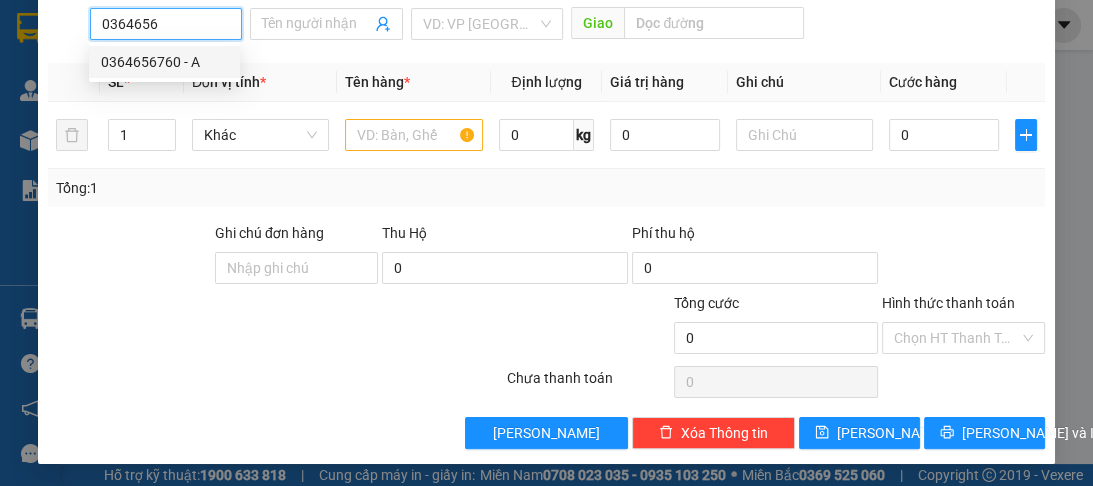 click on "0364656760 - A" at bounding box center (164, 62) 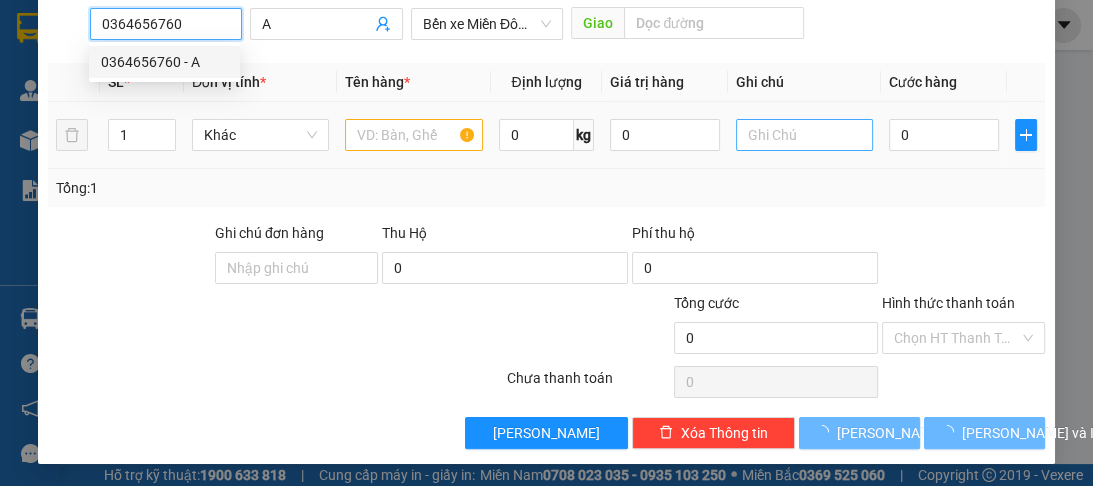 type on "150.000" 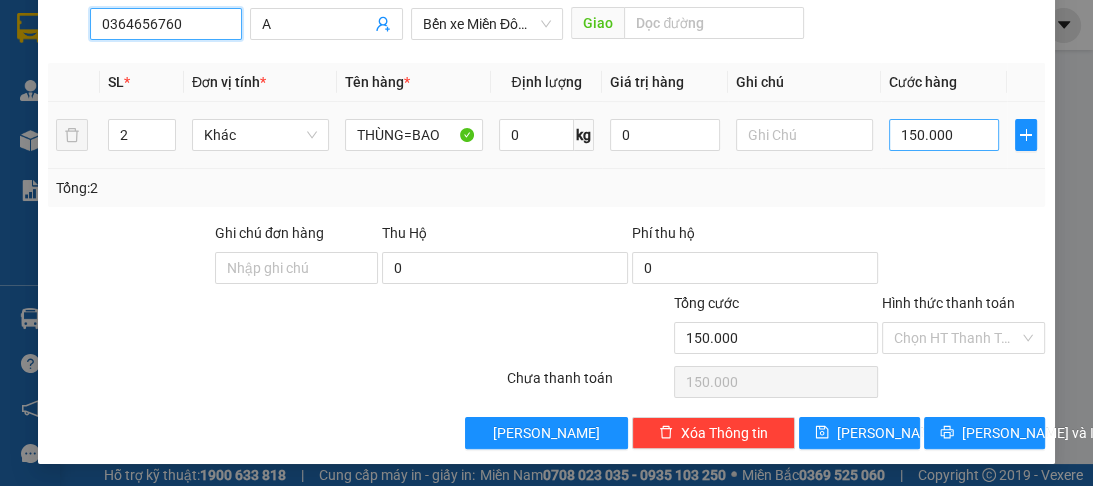 type on "0364656760" 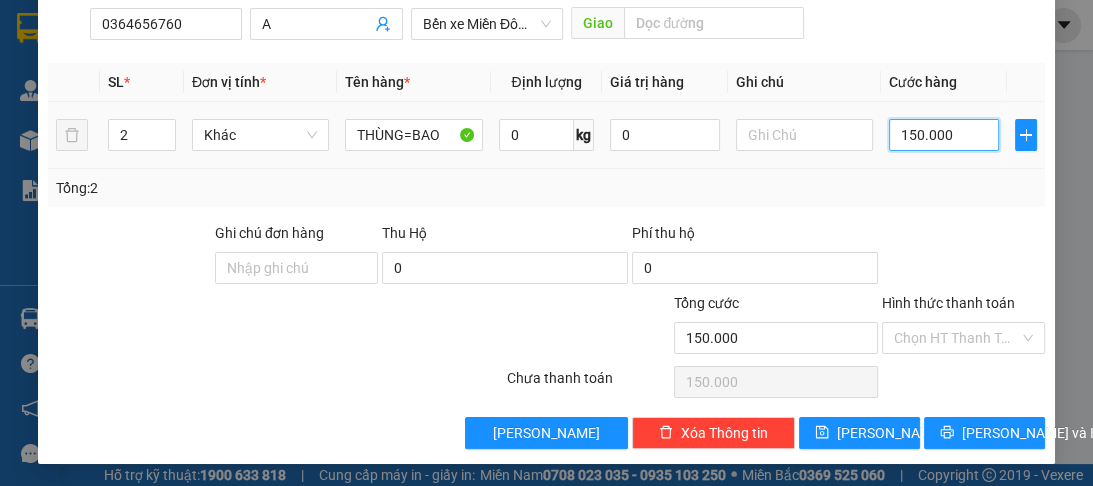 click on "150.000" at bounding box center (944, 135) 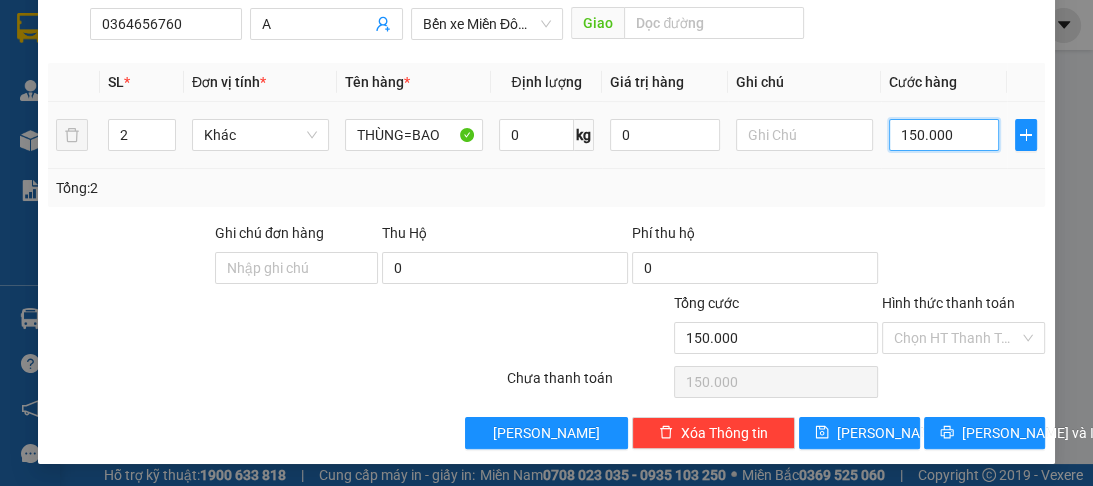type on "0" 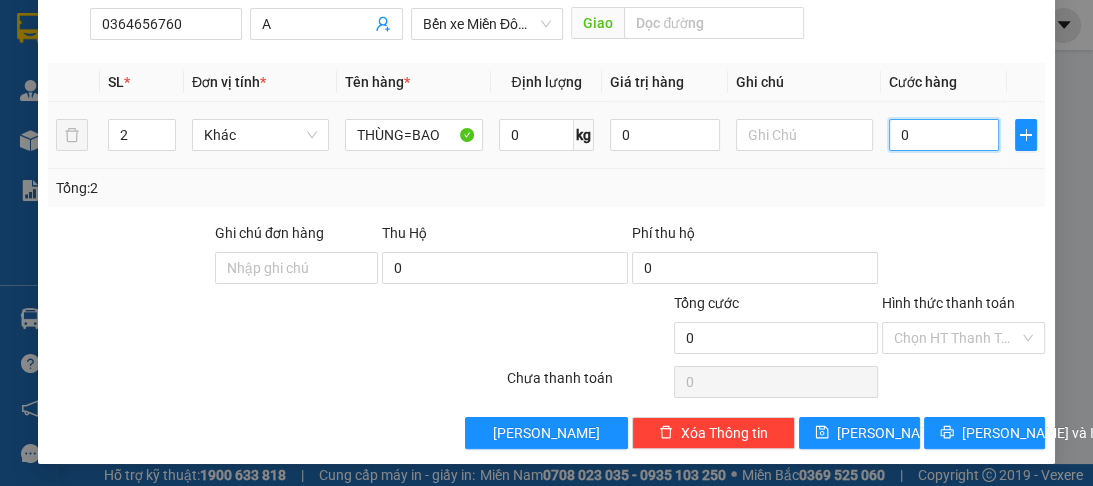 type on "4" 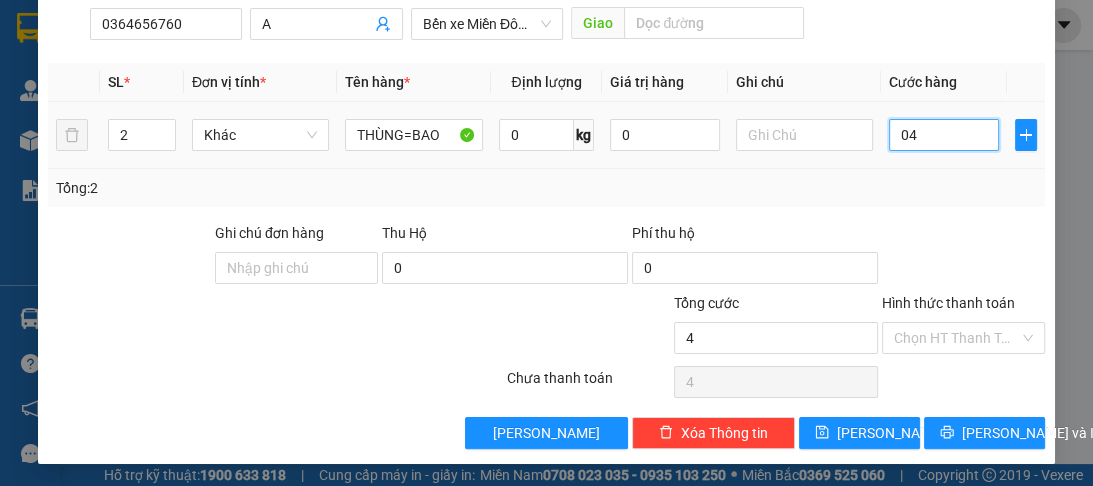 type on "40" 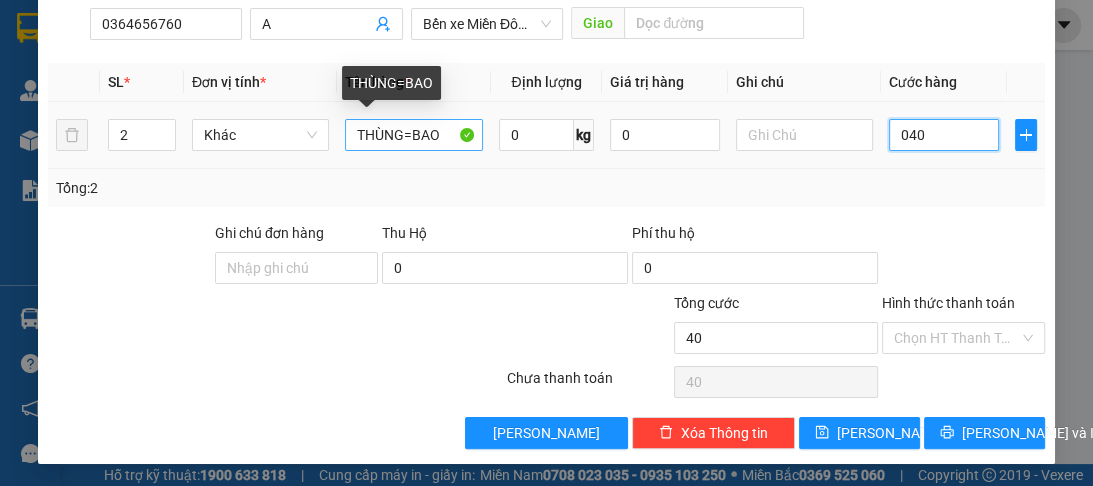 type on "040" 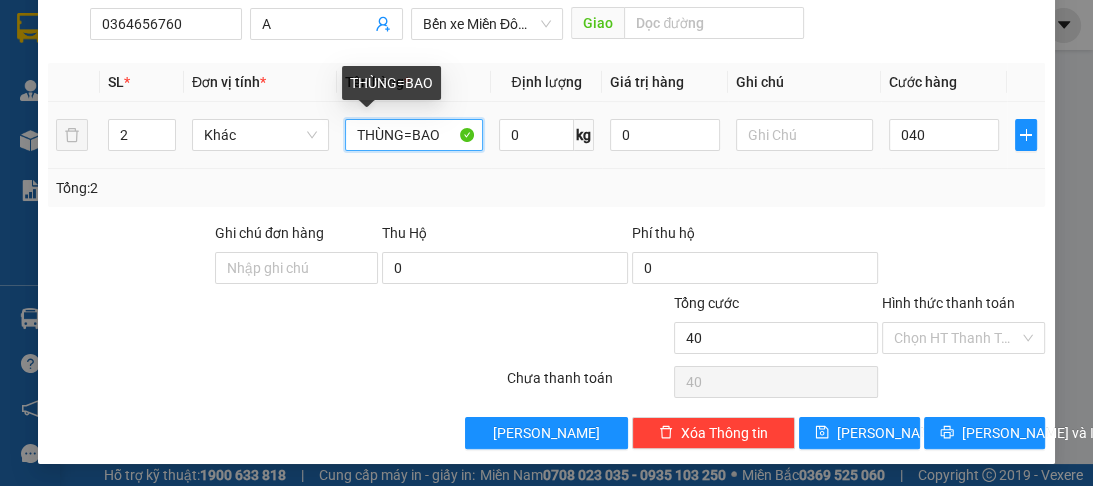 type on "40.000" 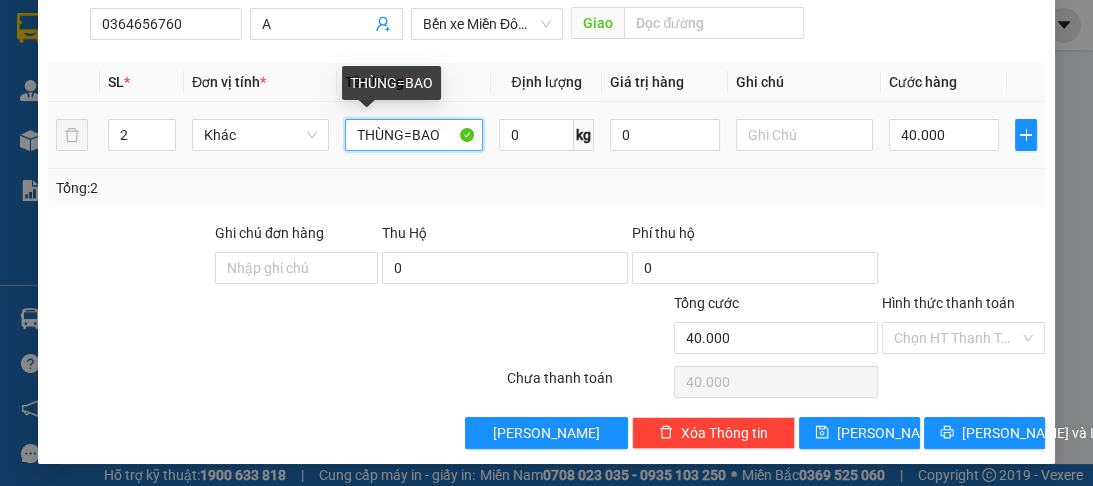 click on "THÙNG=BAO" at bounding box center (413, 135) 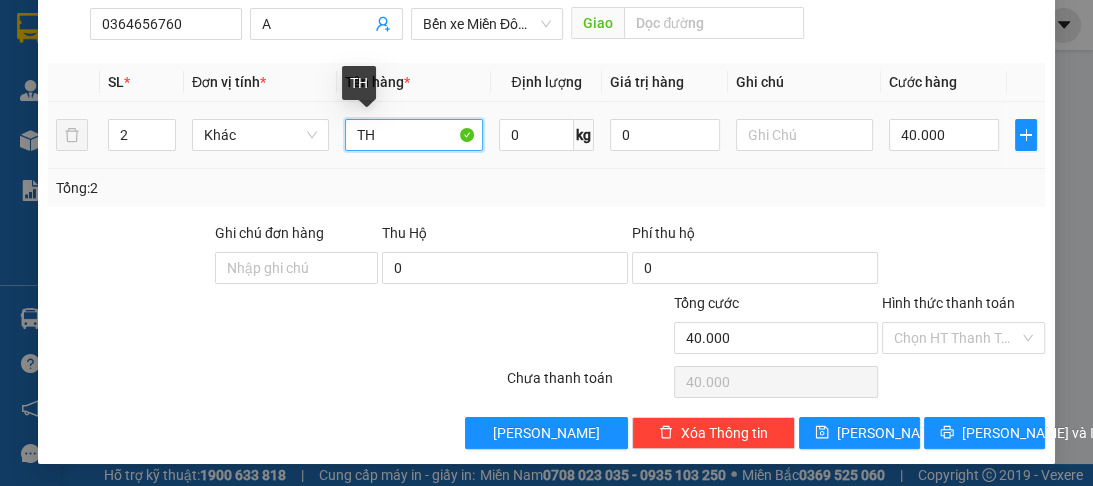 type on "T" 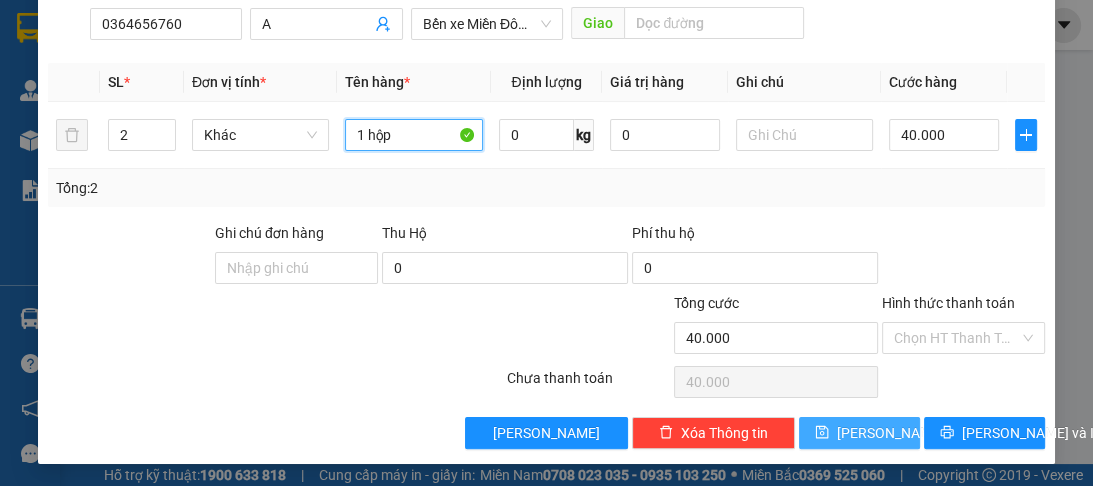 type on "1 hộp" 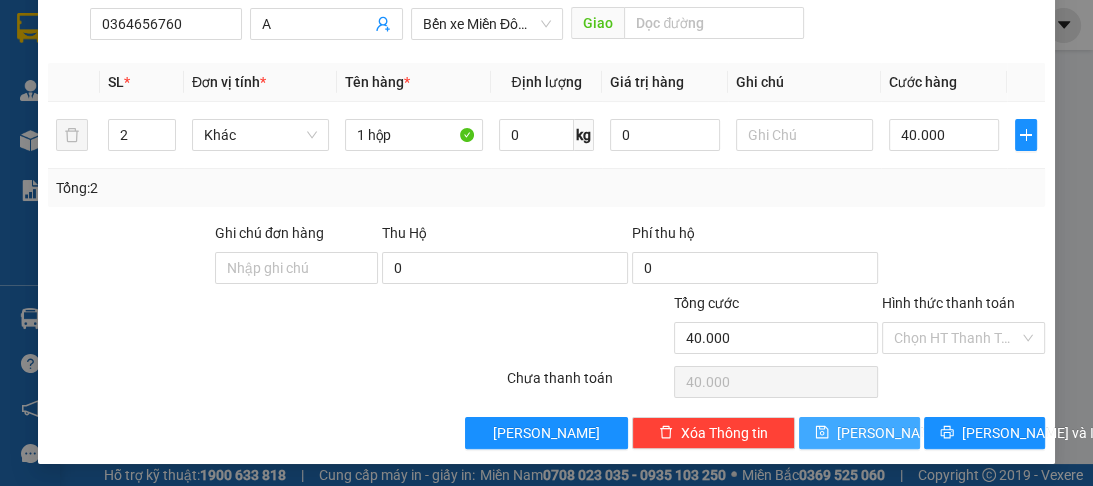 click on "[PERSON_NAME]" at bounding box center [890, 433] 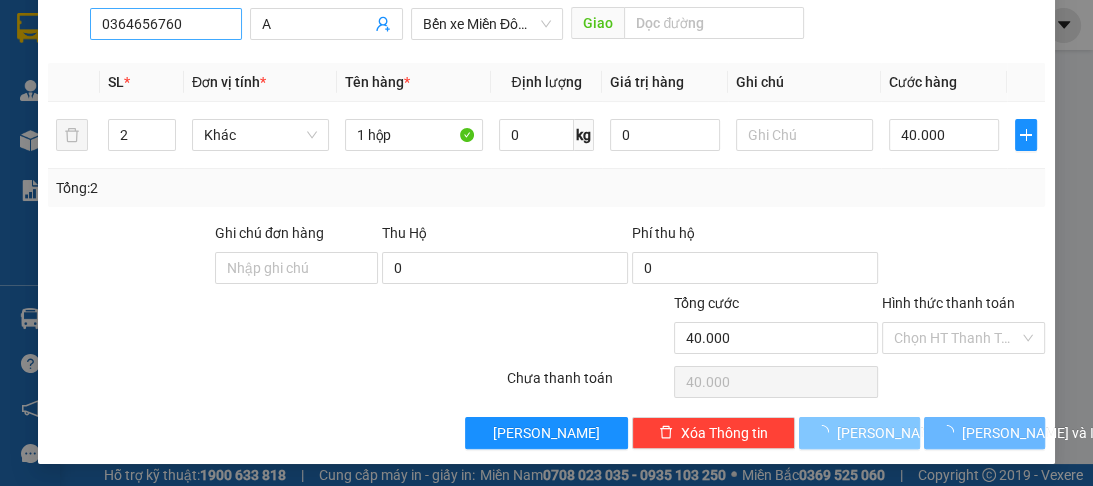 type 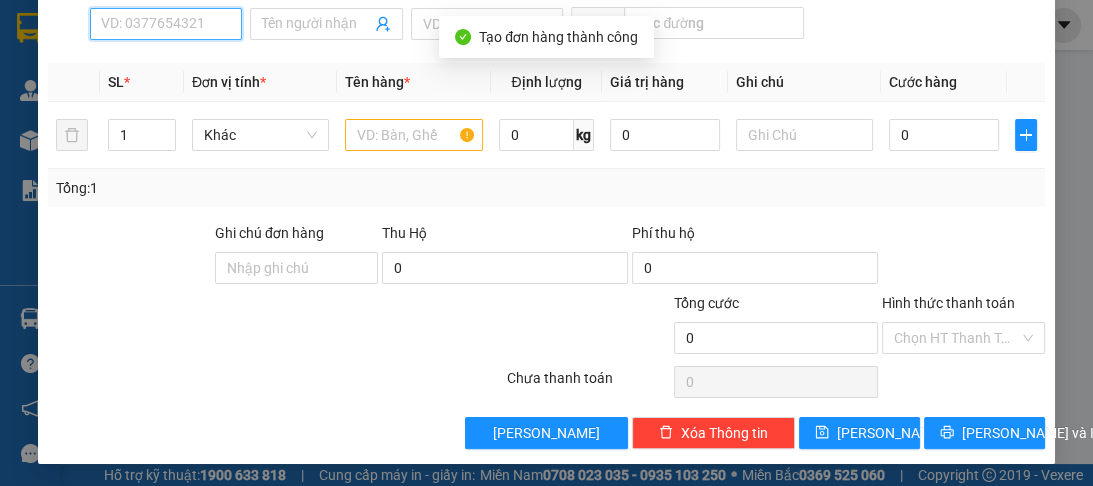 click on "SĐT Người Nhận  *" at bounding box center [166, 24] 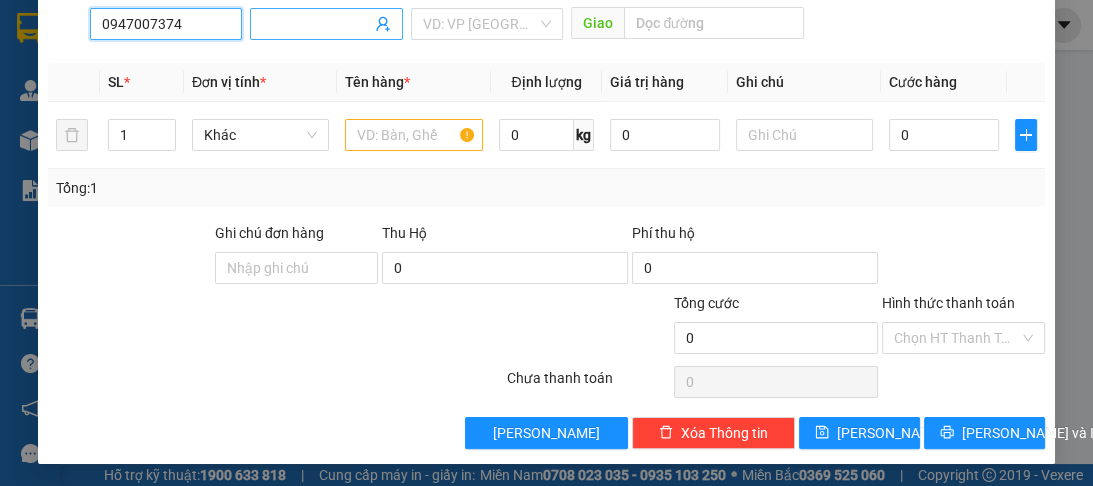 type on "0947007374" 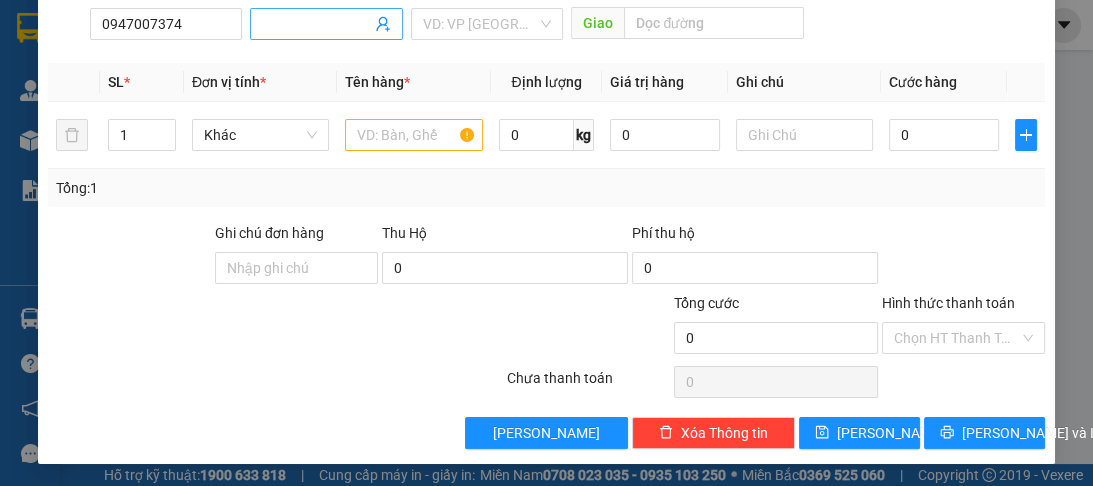 click on "Người nhận  *" at bounding box center [316, 24] 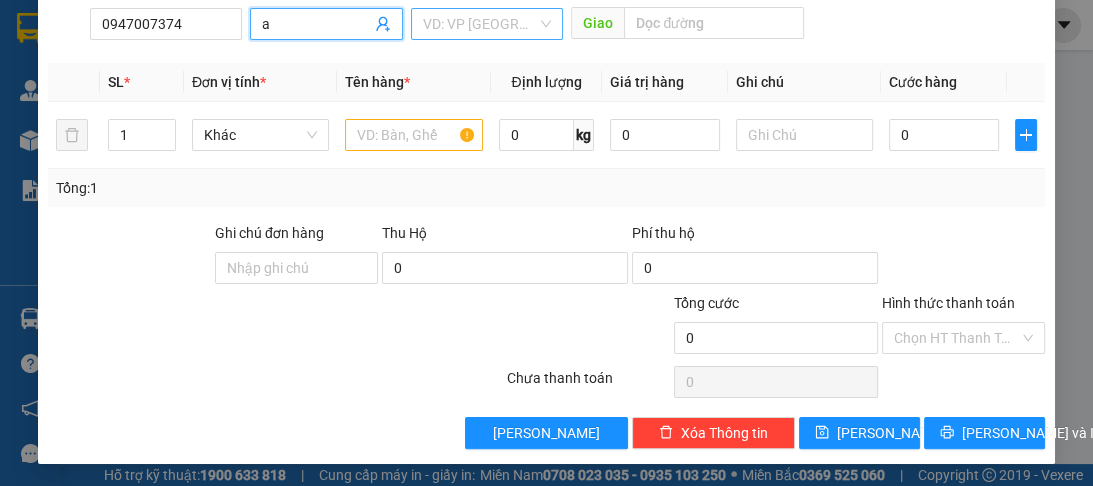type on "a" 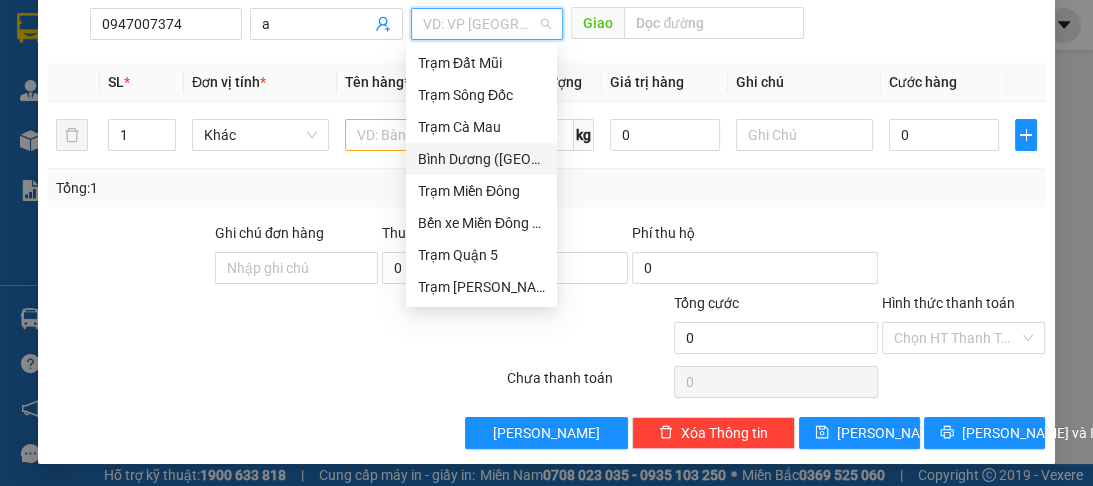drag, startPoint x: 482, startPoint y: 156, endPoint x: 305, endPoint y: 120, distance: 180.62392 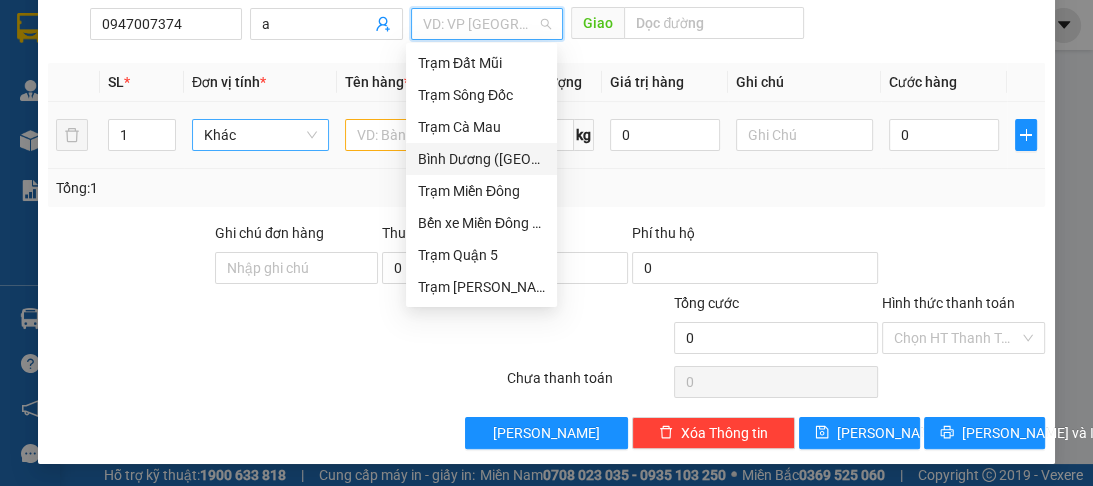 click on "Bình Dương ([GEOGRAPHIC_DATA])" at bounding box center (481, 159) 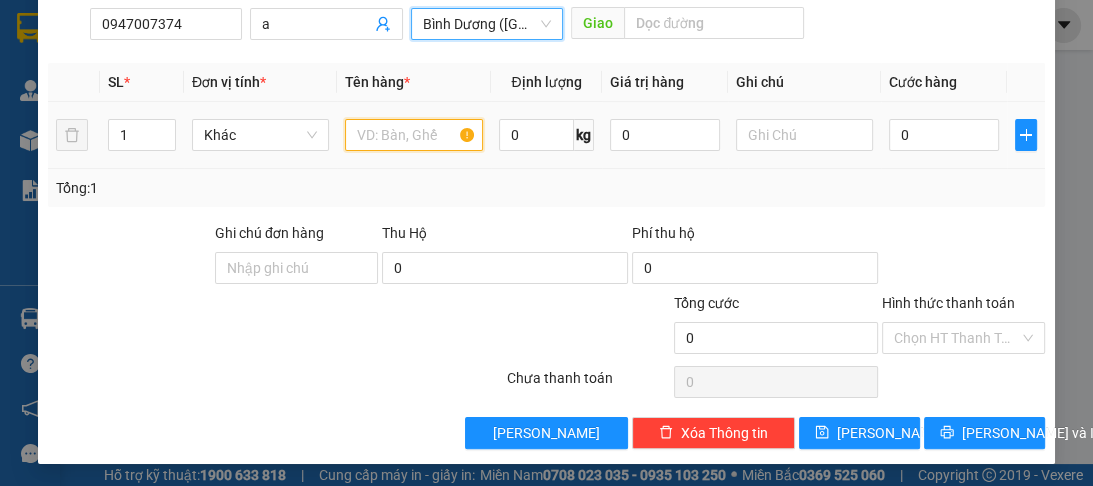 click at bounding box center [413, 135] 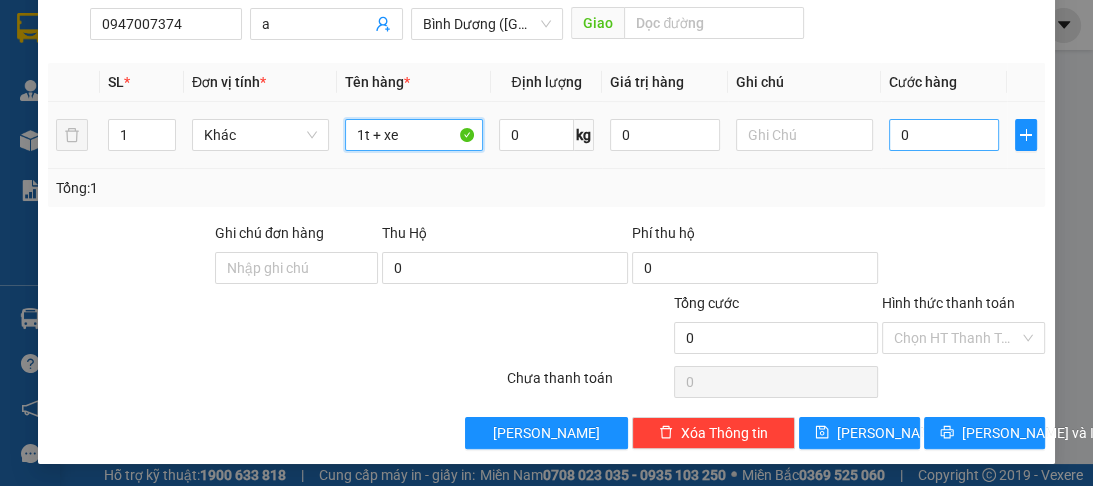 type on "1t + xe" 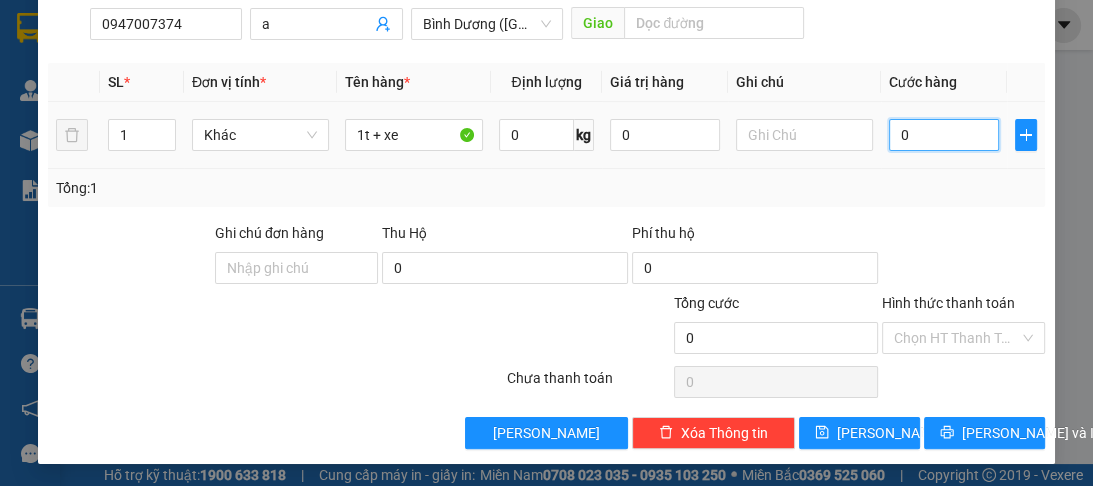 click on "0" at bounding box center [944, 135] 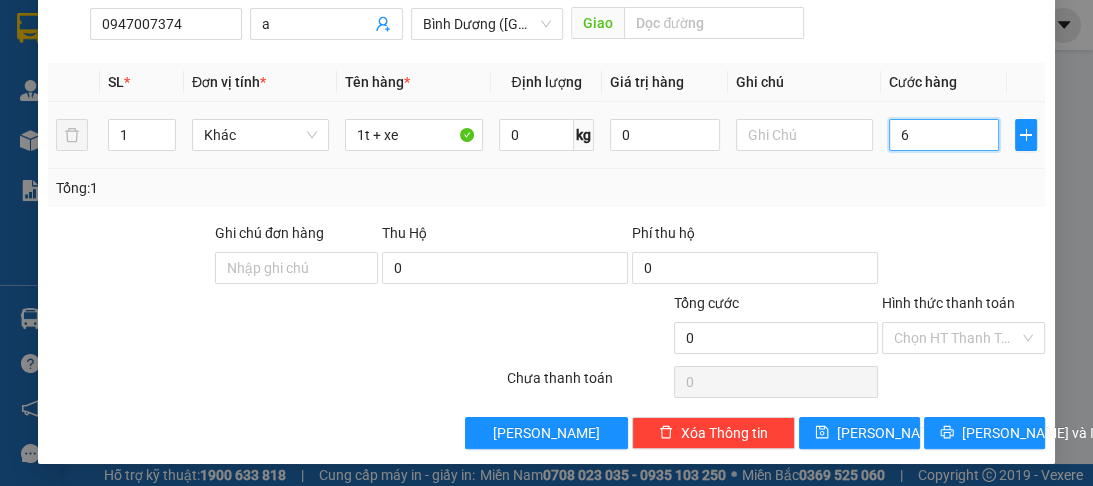 type on "6" 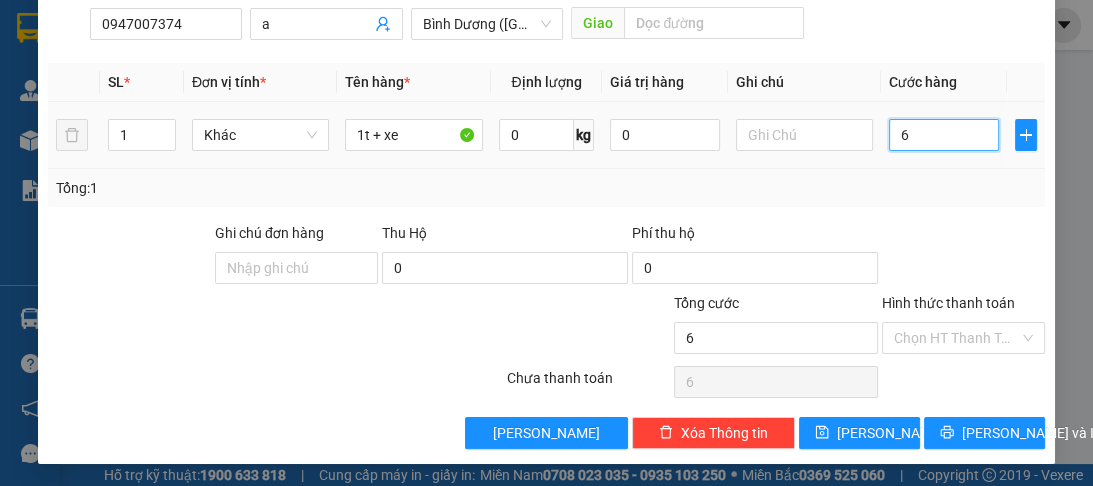 type on "60" 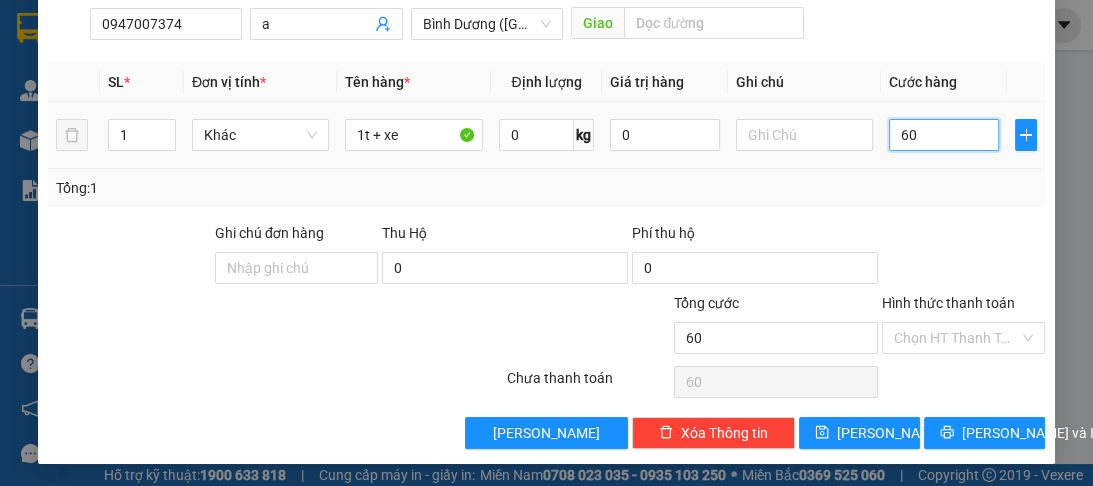 type on "600" 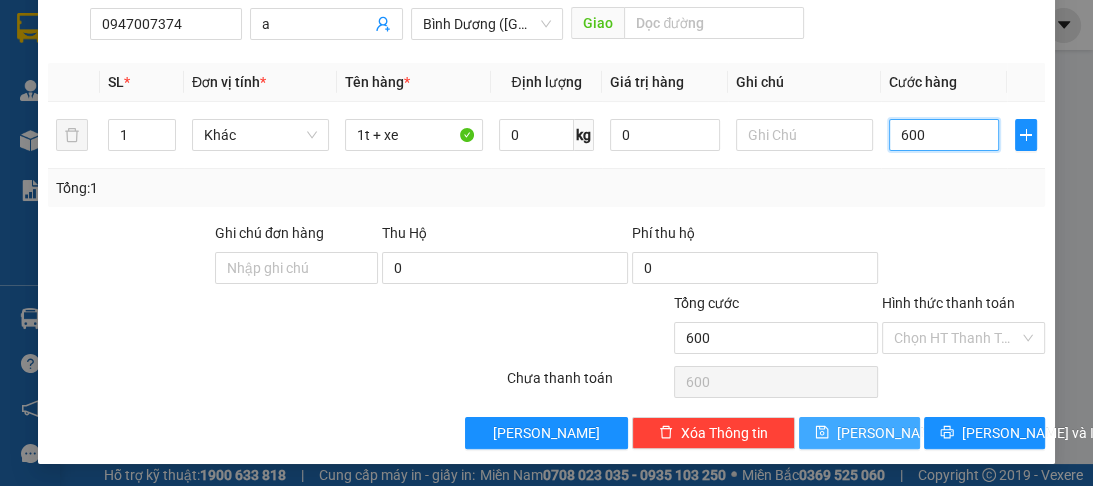 type on "600" 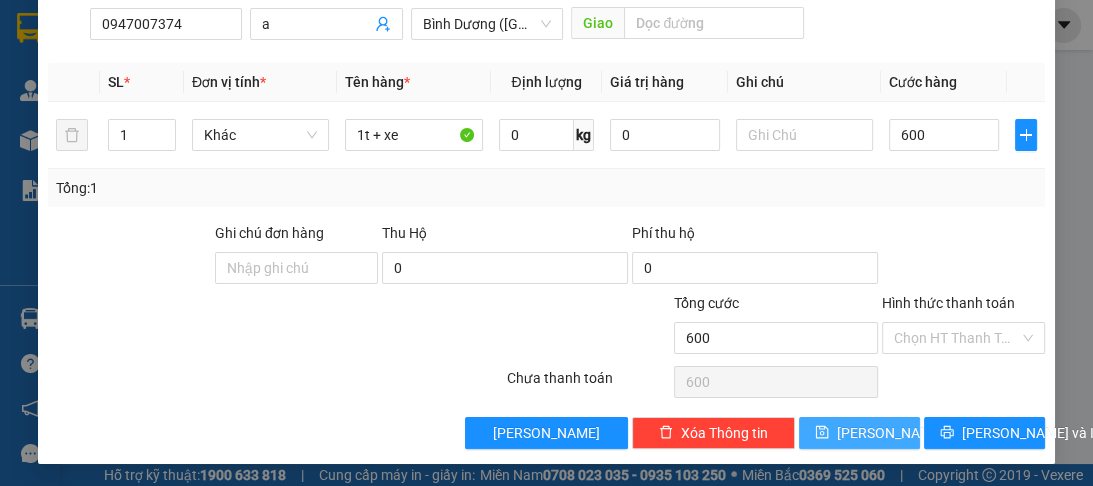 type on "600.000" 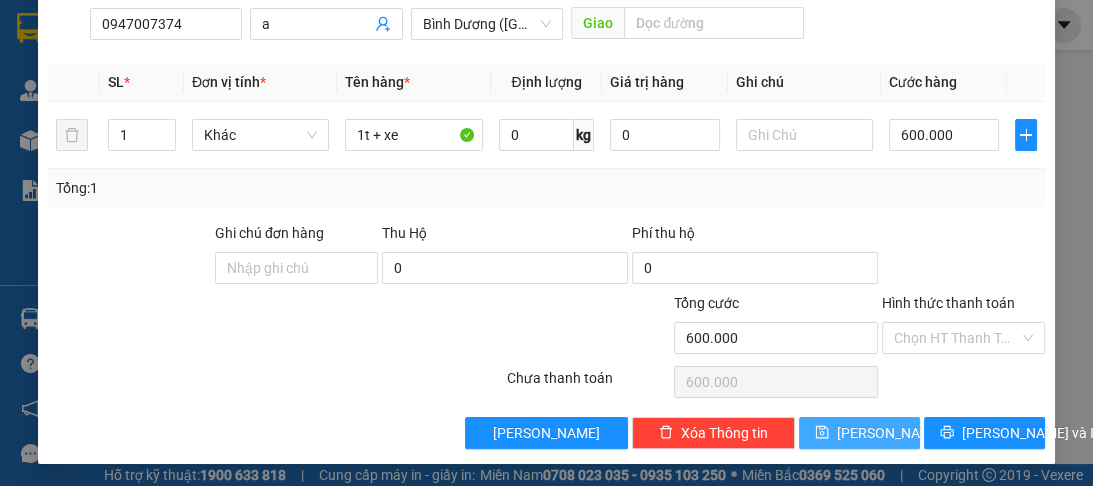 click on "[PERSON_NAME]" at bounding box center (890, 433) 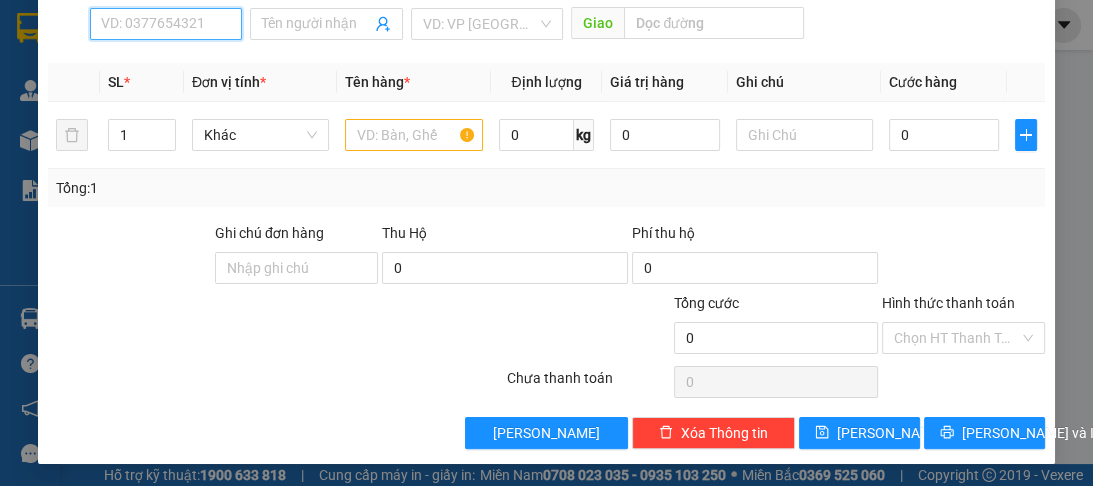 click on "SĐT Người Nhận  *" at bounding box center [166, 24] 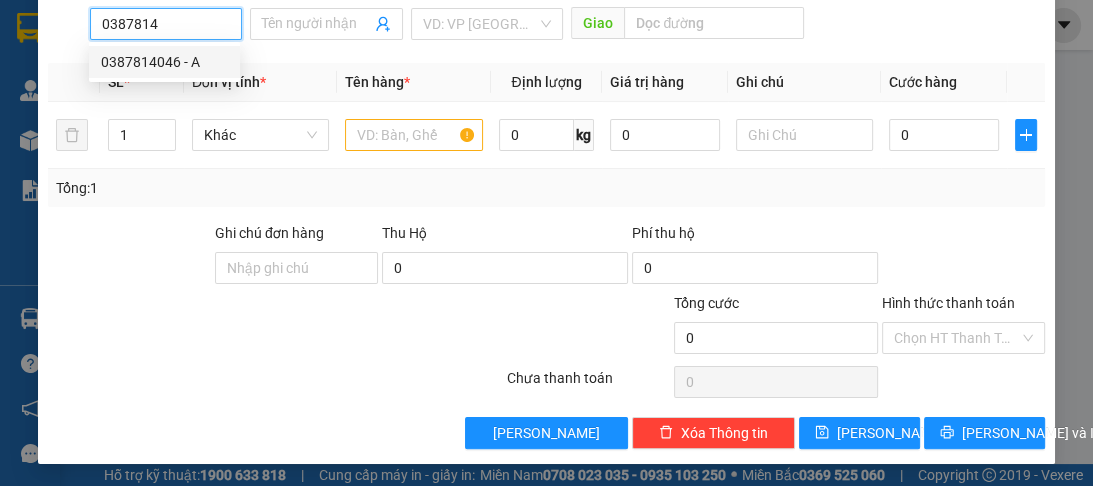 click on "0387814046 - A" at bounding box center (164, 62) 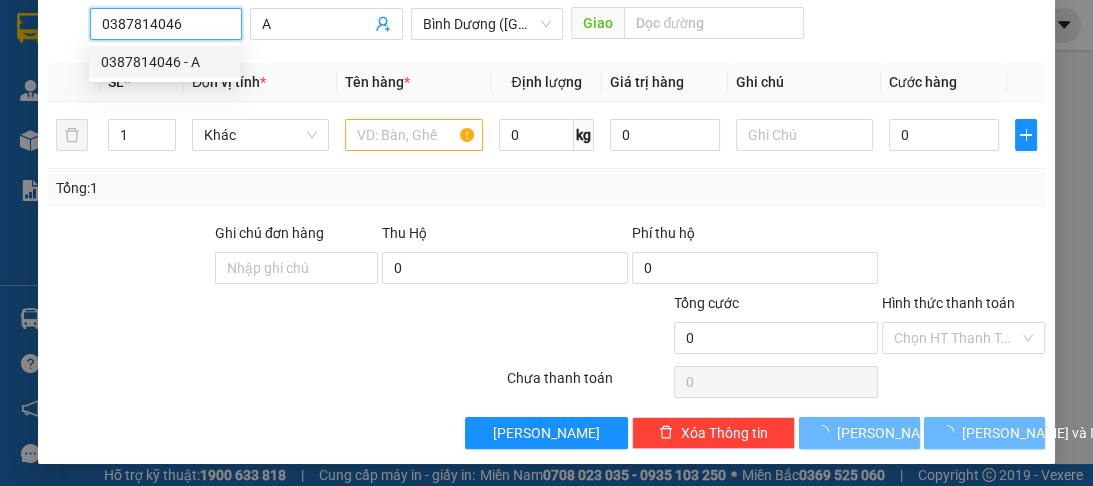 type on "250.000" 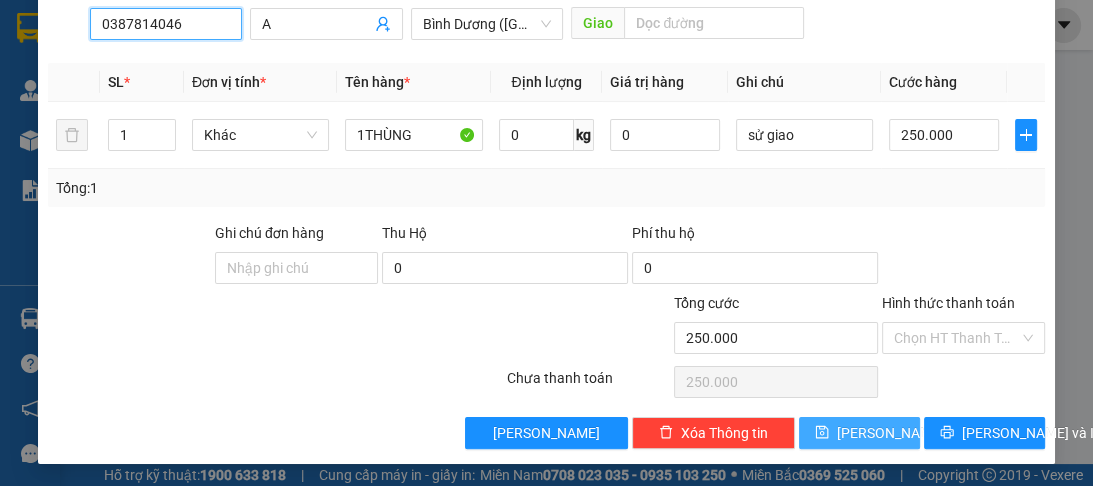 type on "0387814046" 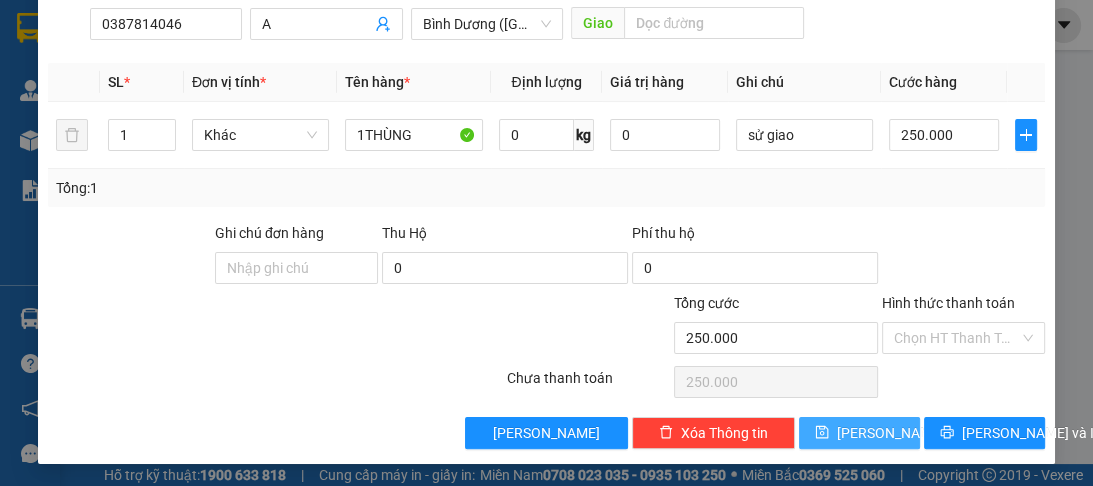 click on "[PERSON_NAME]" at bounding box center [890, 433] 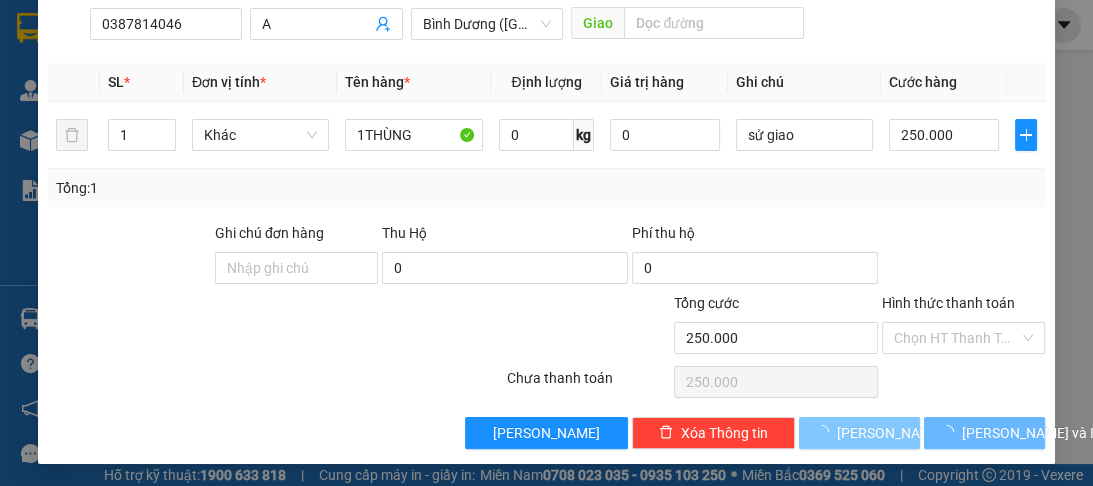 type 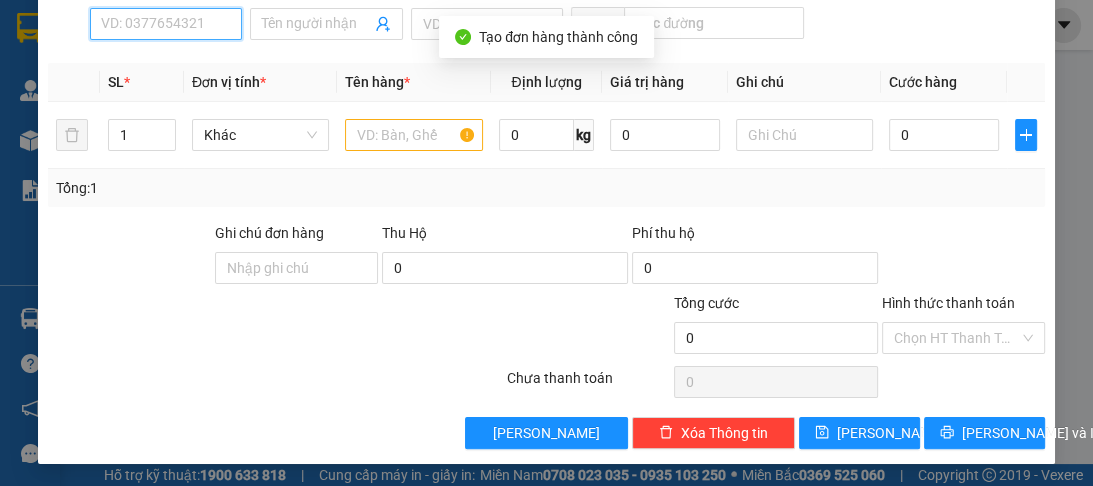 click on "SĐT Người Nhận  *" at bounding box center [166, 24] 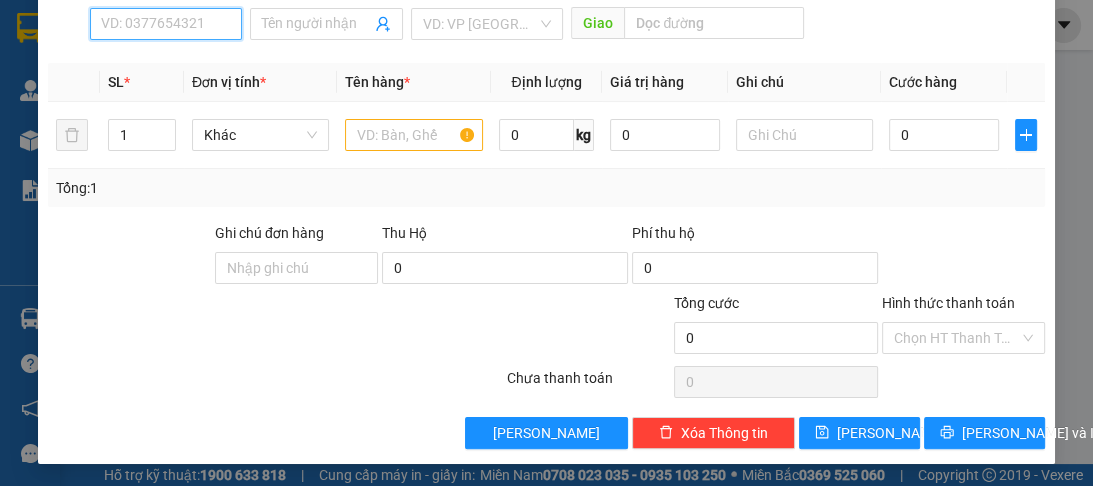 click on "SĐT Người Nhận  *" at bounding box center [166, 24] 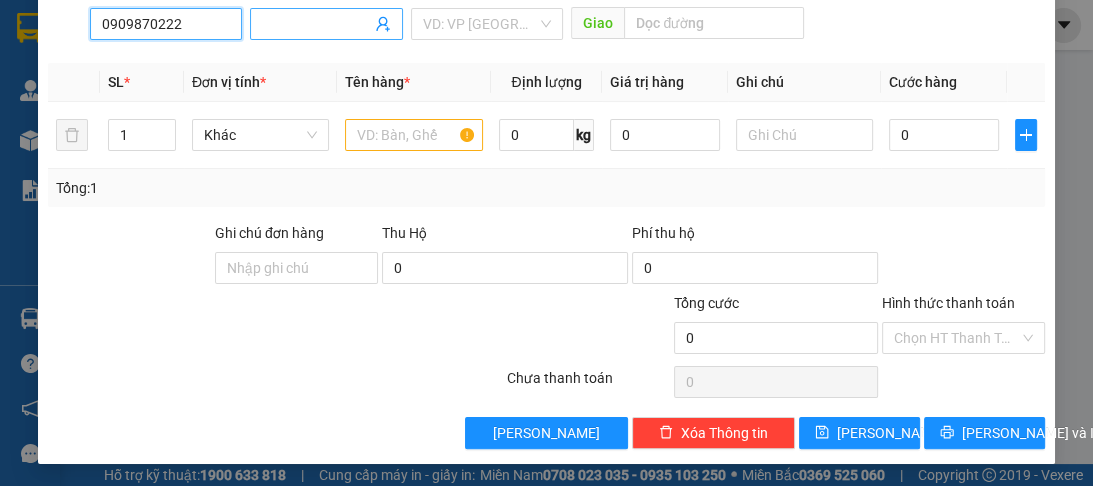 type on "0909870222" 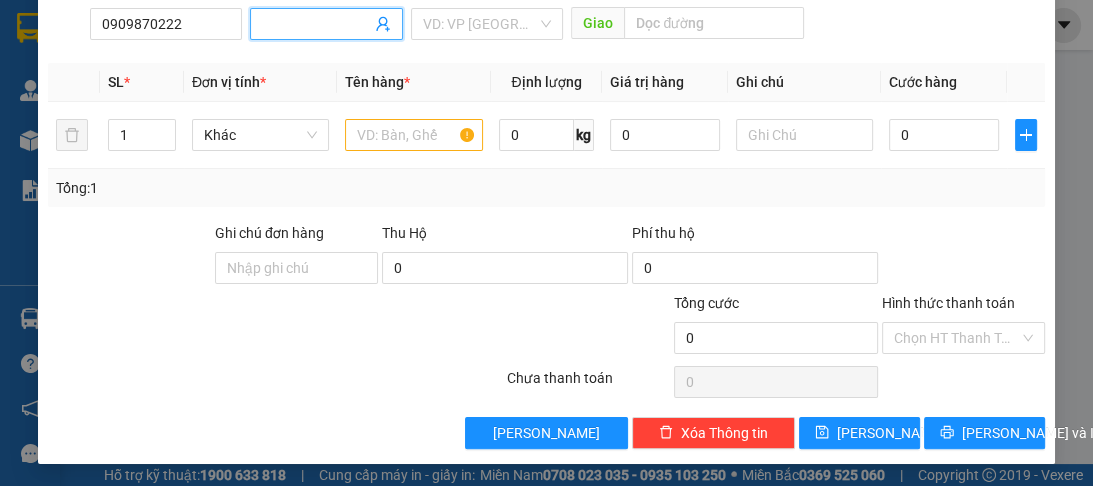 click on "Người nhận  *" at bounding box center [316, 24] 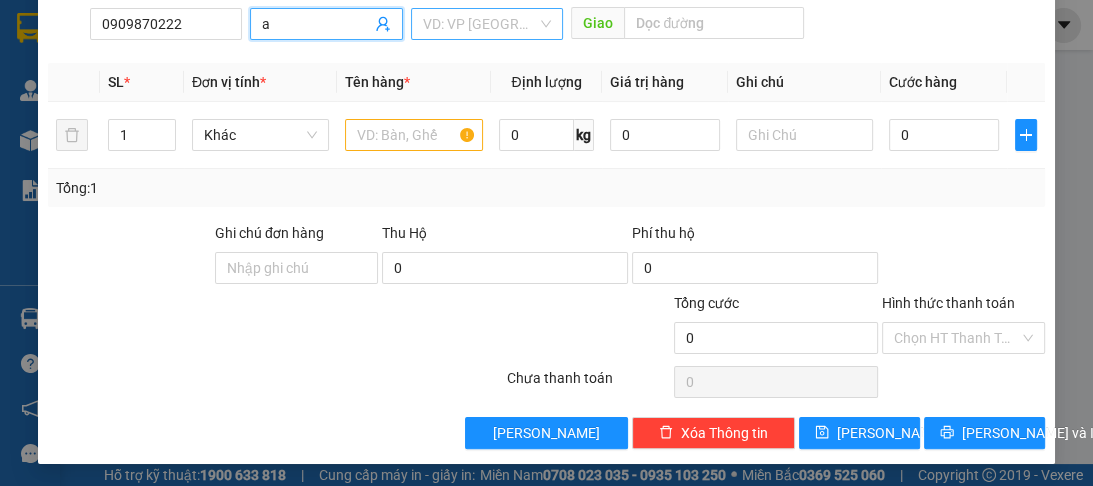 type on "a" 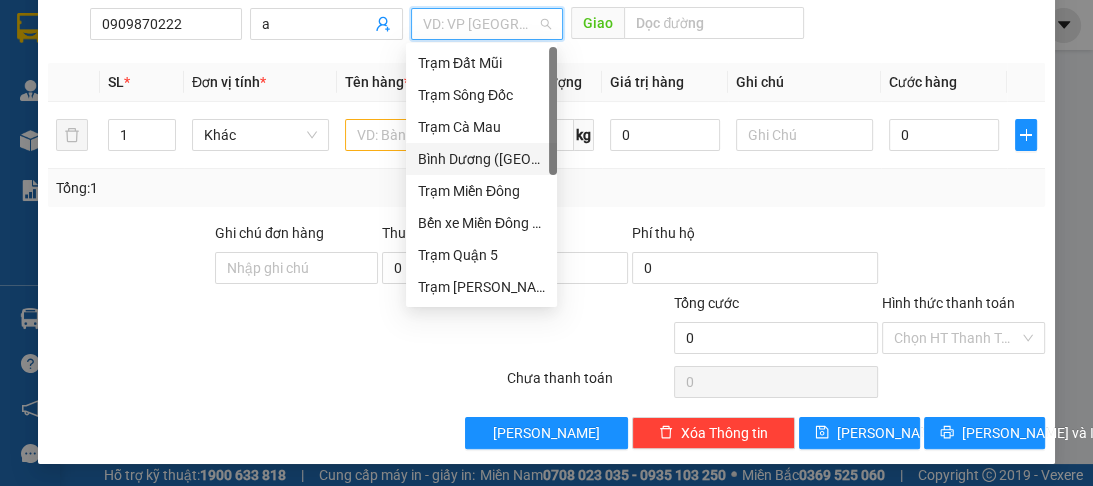 drag, startPoint x: 497, startPoint y: 164, endPoint x: 417, endPoint y: 159, distance: 80.1561 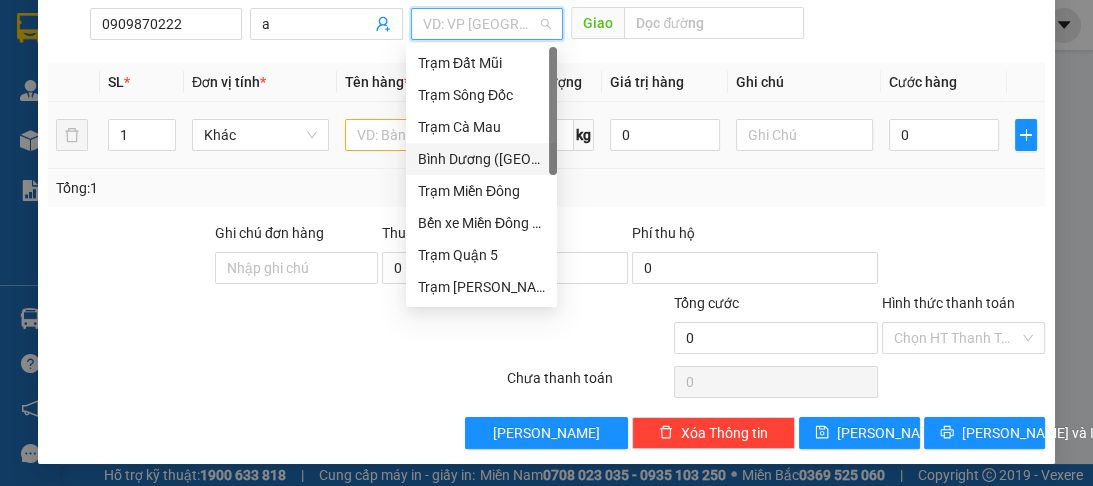 click on "Bình Dương ([GEOGRAPHIC_DATA])" at bounding box center (481, 159) 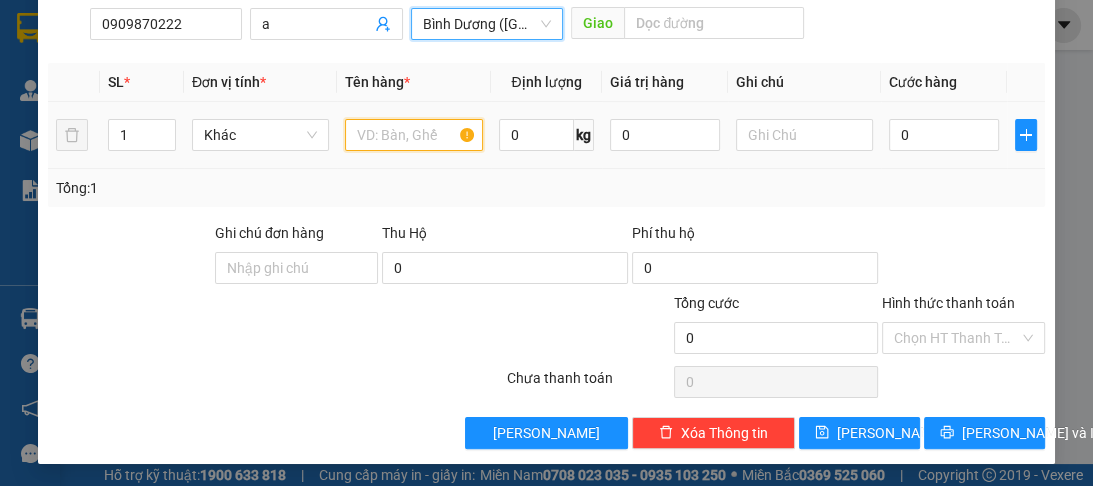 click at bounding box center [413, 135] 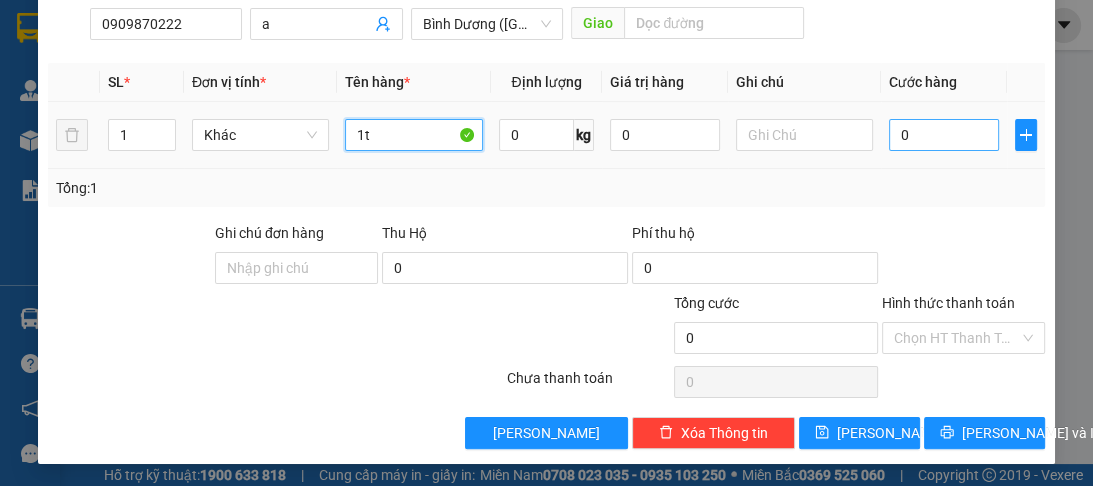 type on "1t" 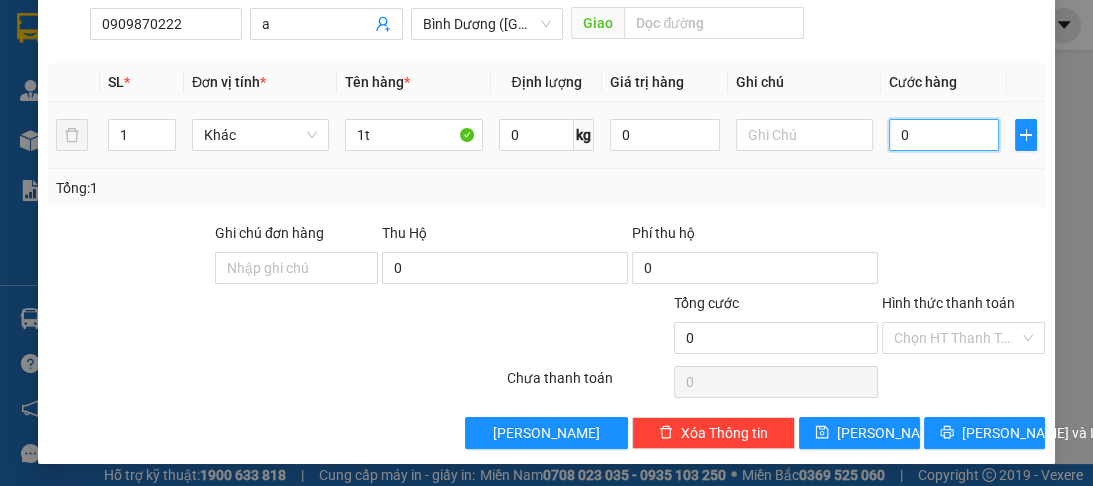 click on "0" at bounding box center (944, 135) 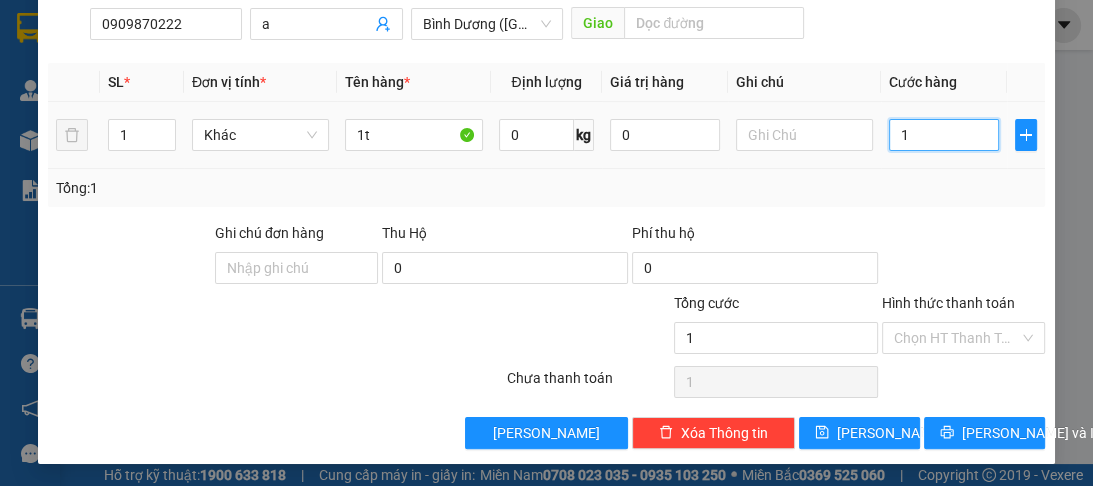 type on "10" 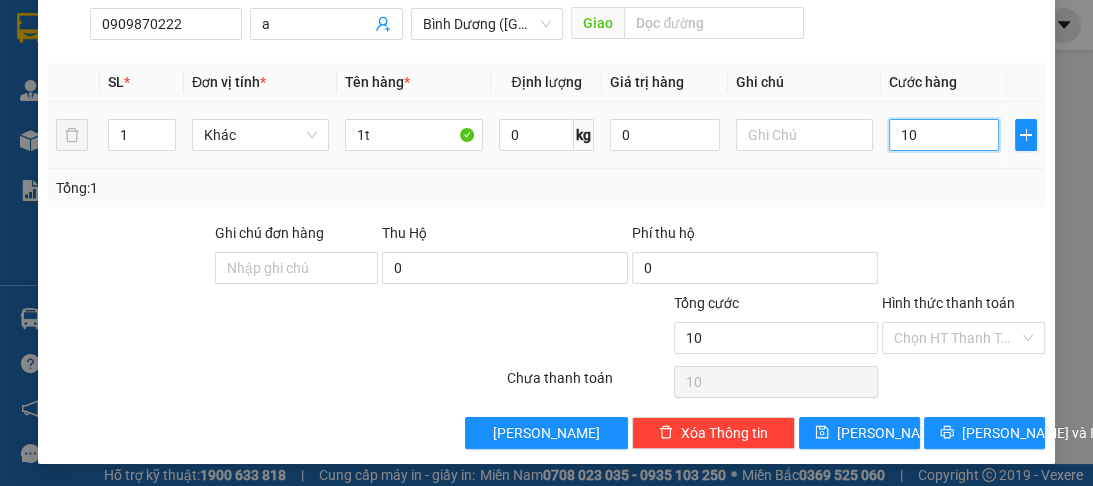 type on "100" 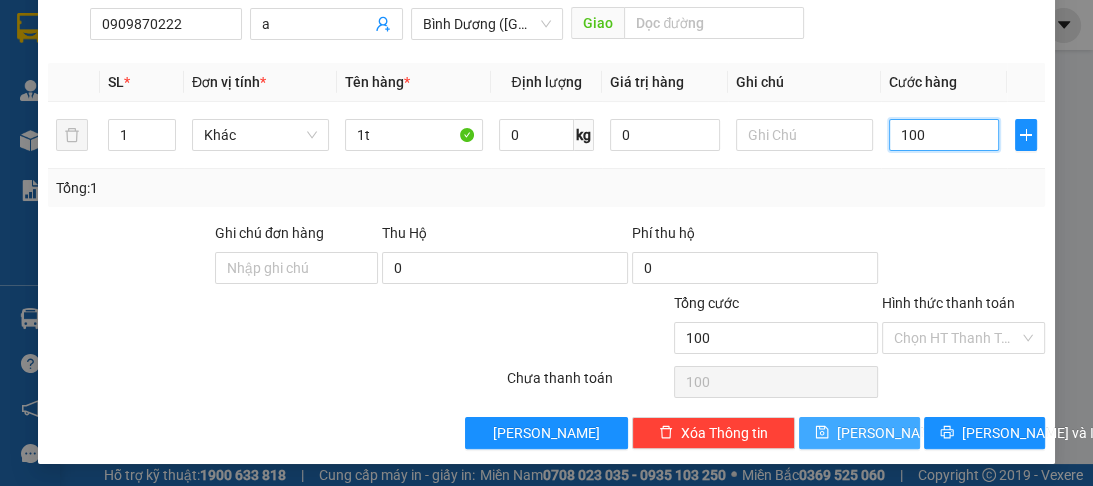 type on "100" 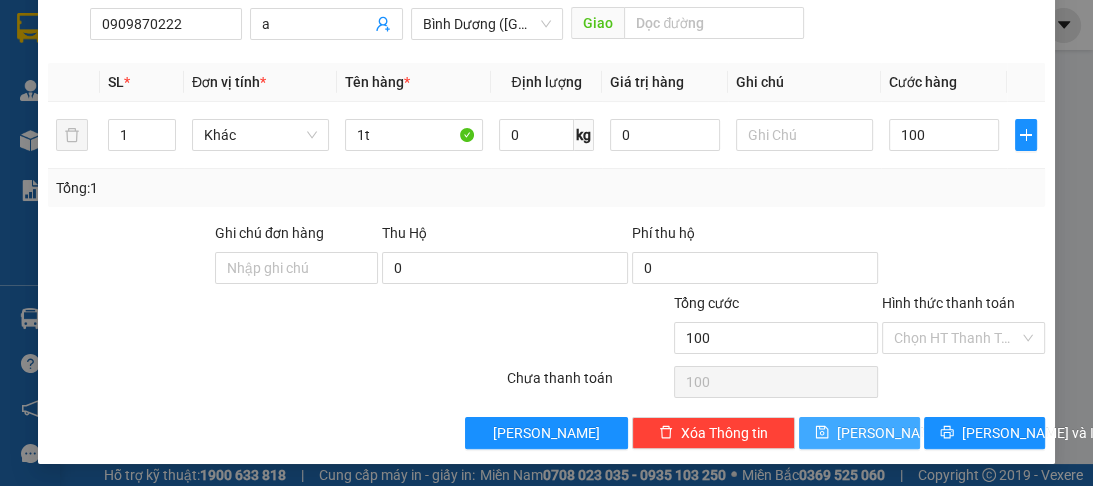type on "100.000" 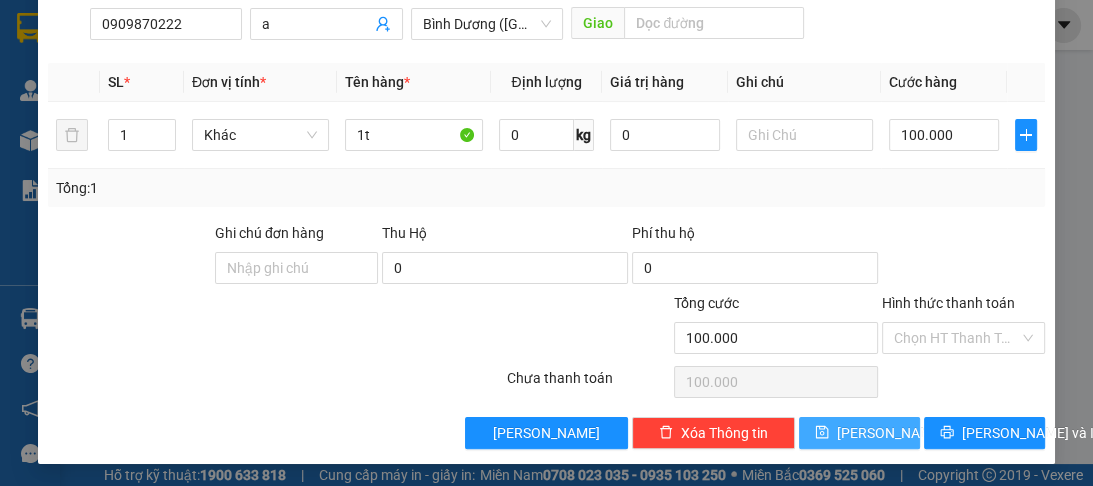 click on "[PERSON_NAME]" at bounding box center (890, 433) 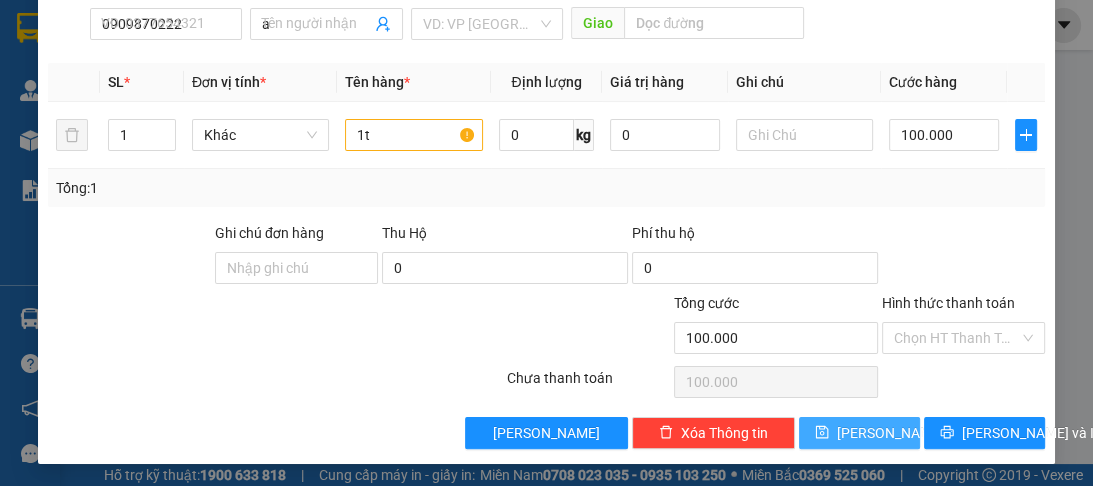 type 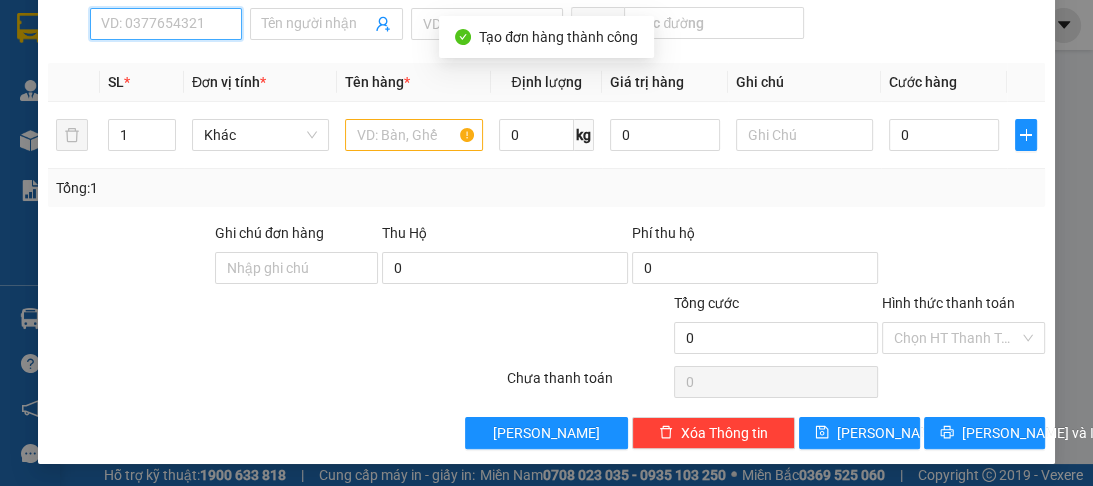 click on "SĐT Người Nhận  *" at bounding box center [166, 24] 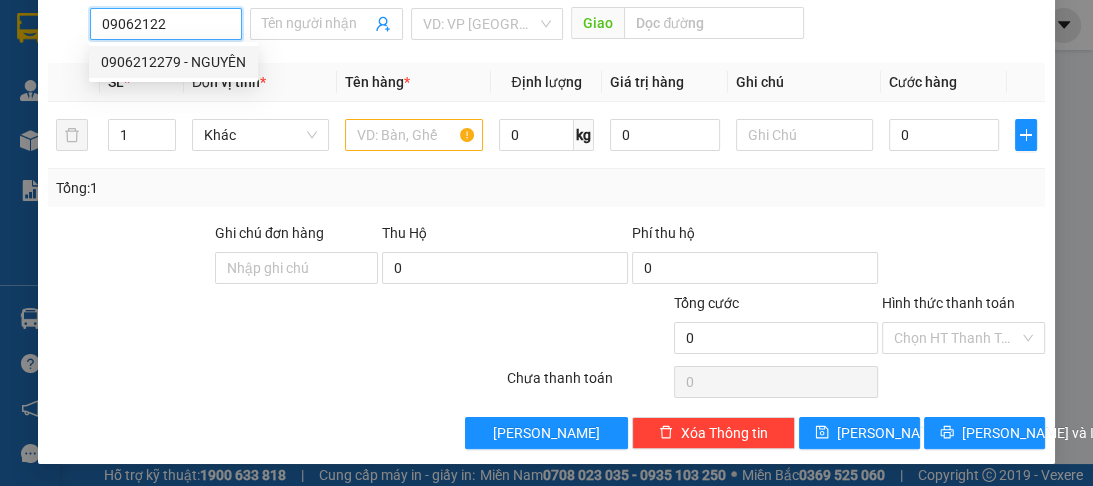 click on "0906212279 - NGUYÊN" at bounding box center (173, 62) 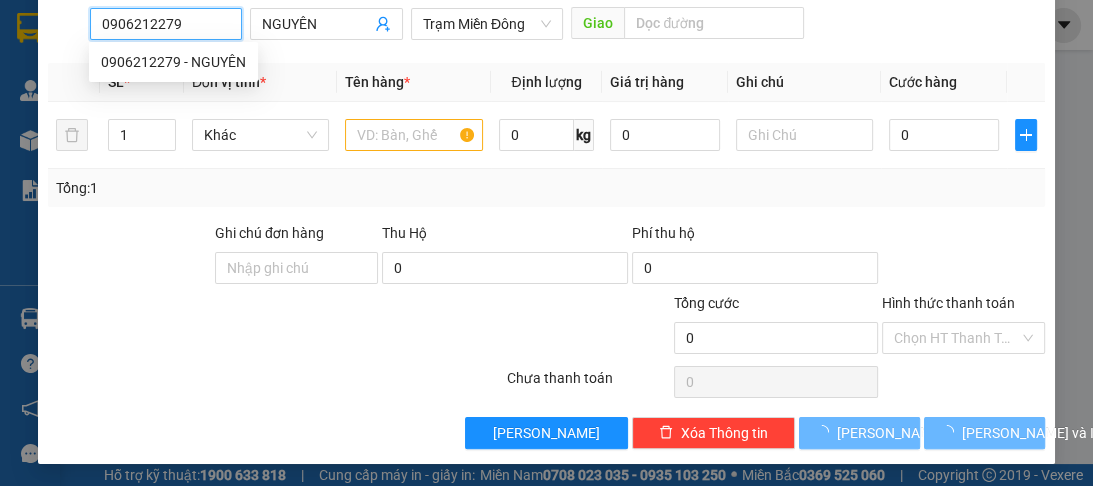 type on "80.000" 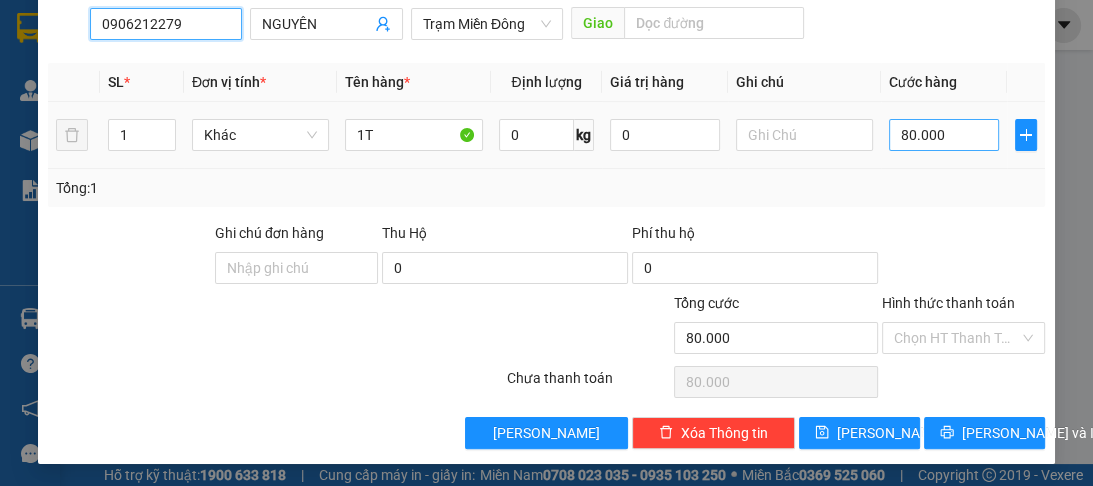 type on "0906212279" 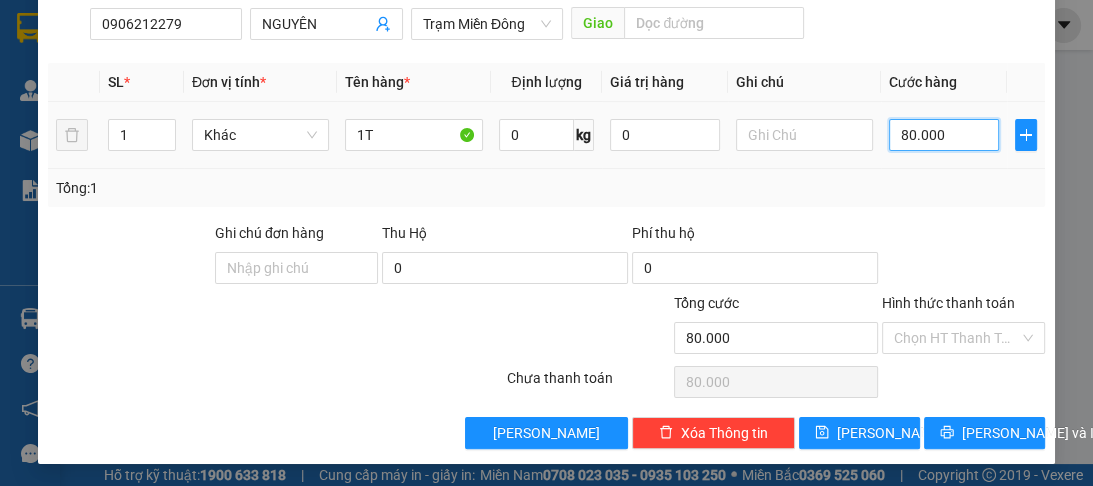 click on "80.000" at bounding box center [944, 135] 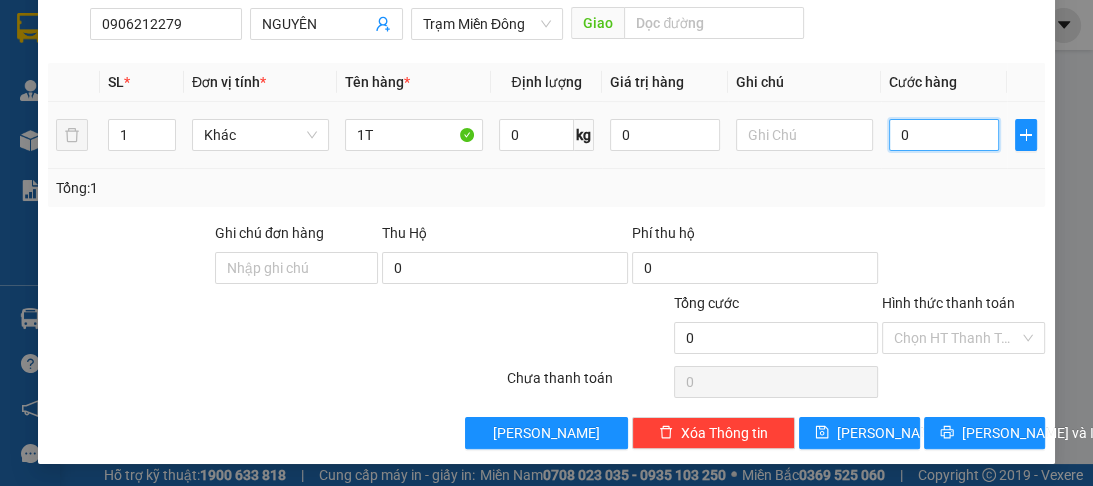 type on "0" 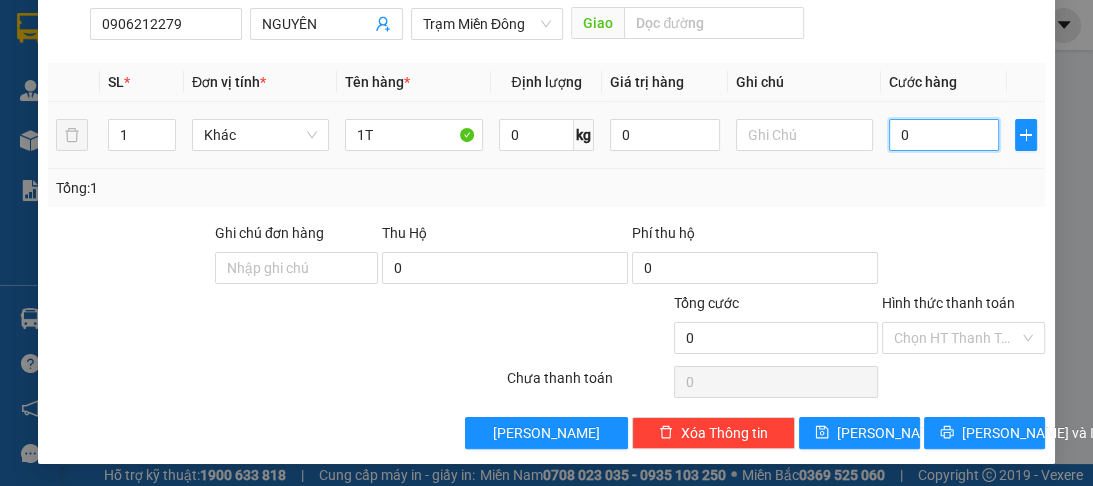 click on "0" at bounding box center [944, 135] 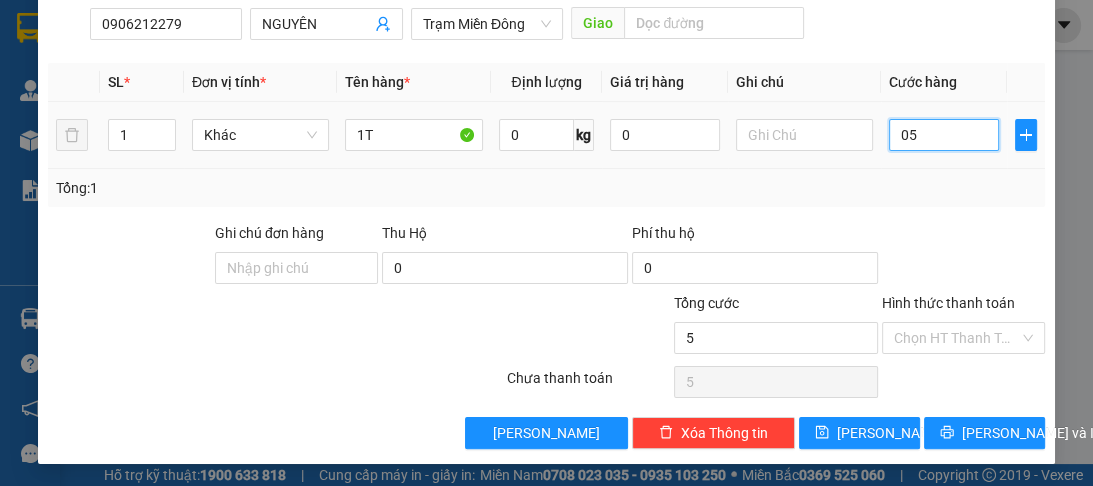 type on "050" 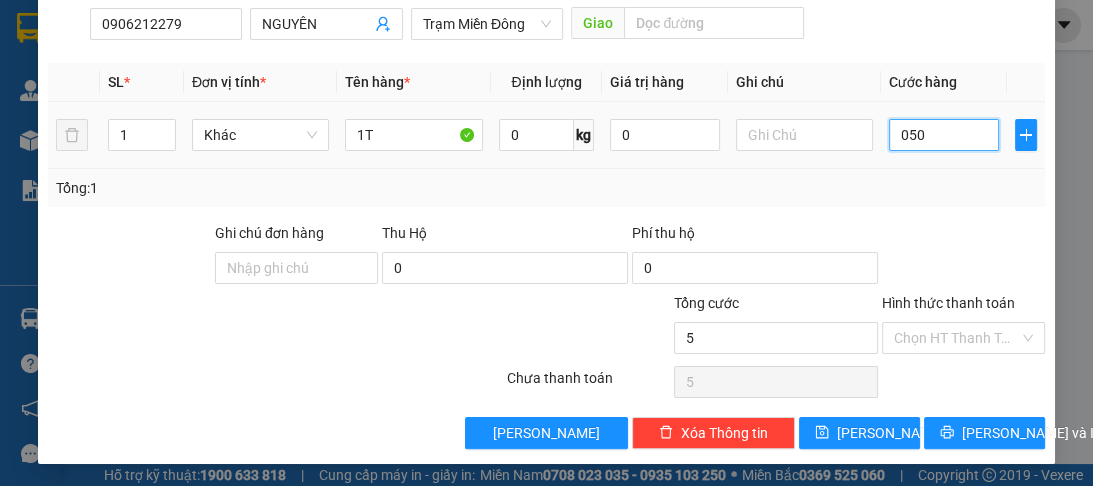 type on "50" 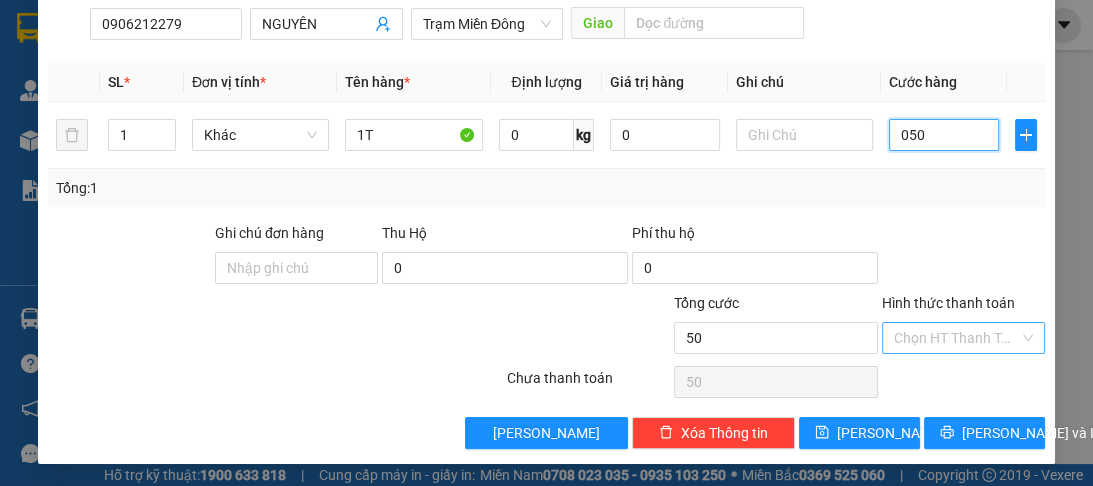 type on "050" 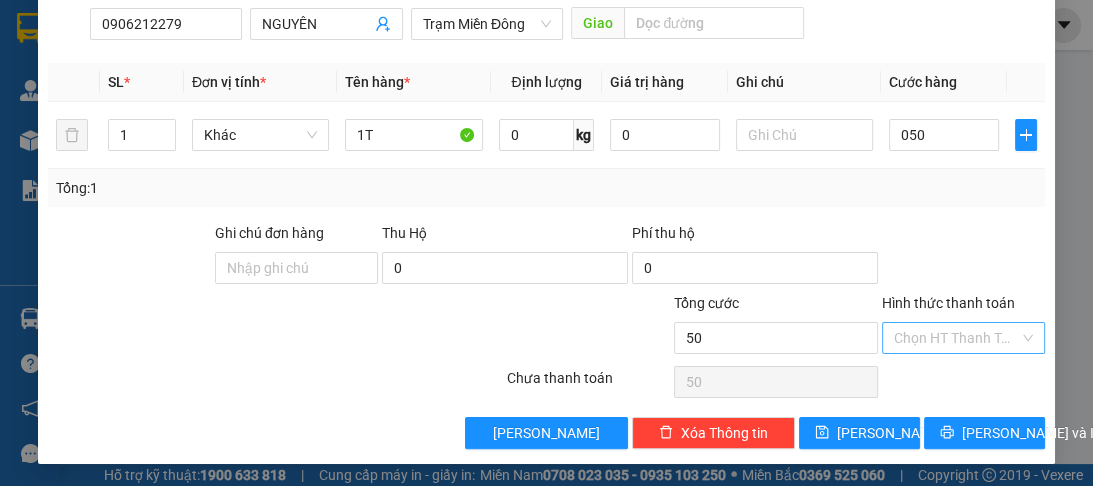 type on "50.000" 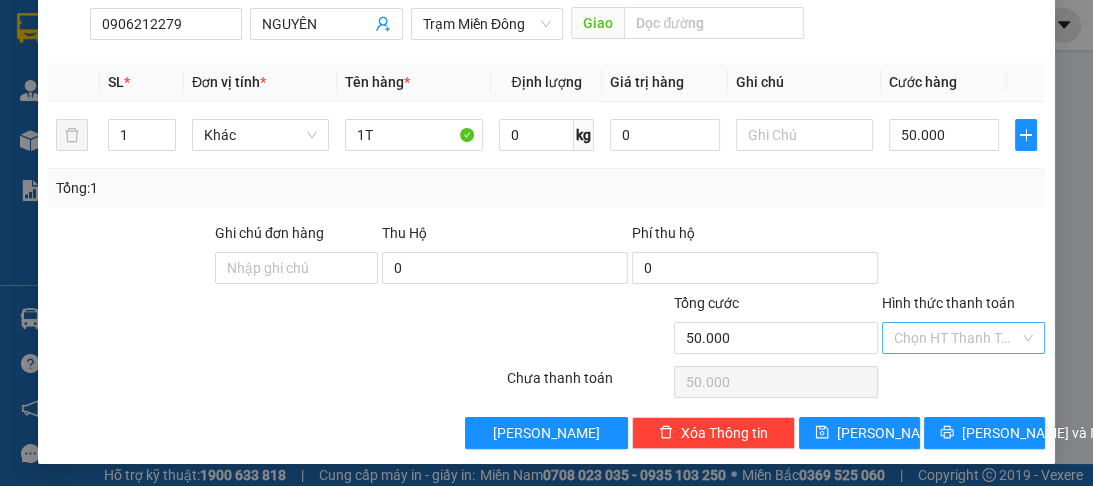 click on "Hình thức thanh toán" at bounding box center [956, 338] 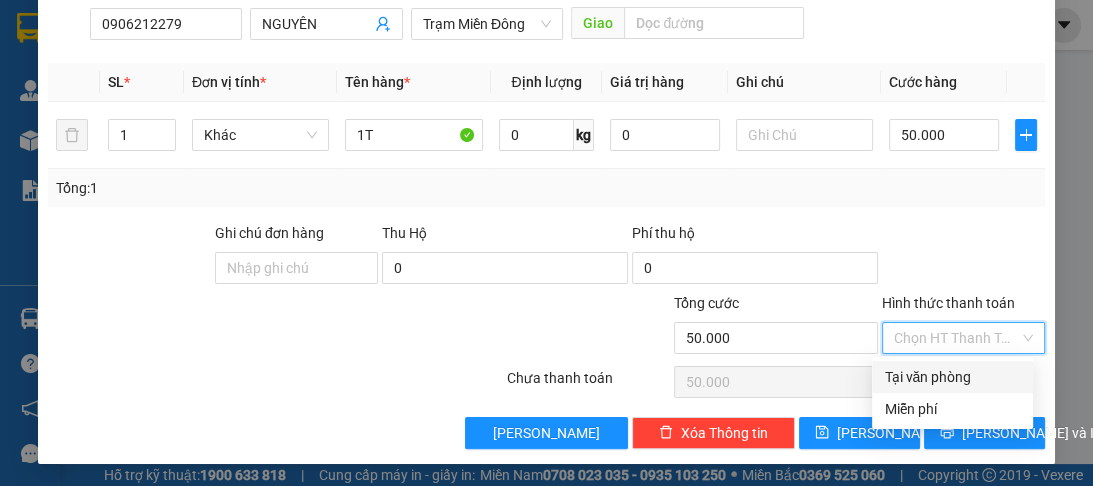 click on "Tại văn phòng" at bounding box center [952, 377] 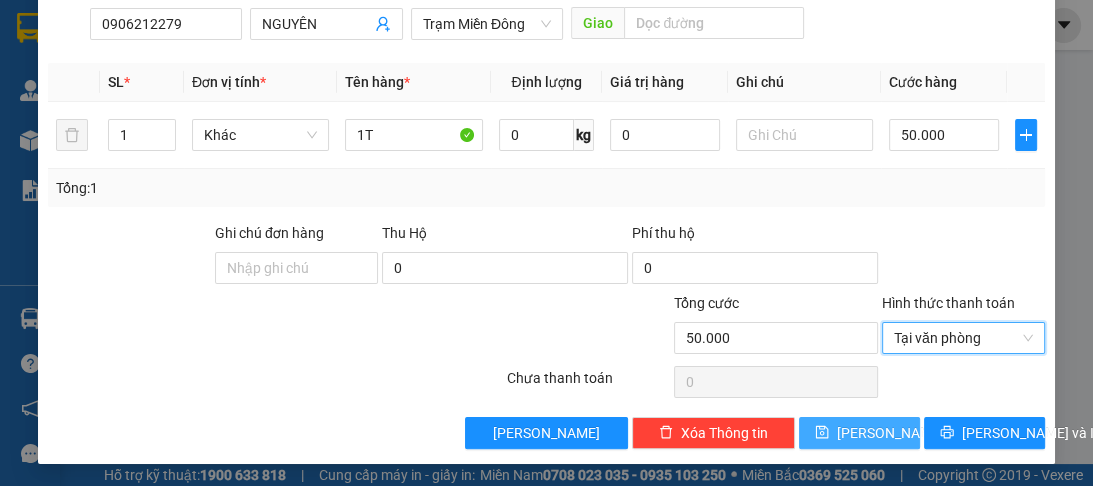 click on "[PERSON_NAME]" at bounding box center [859, 433] 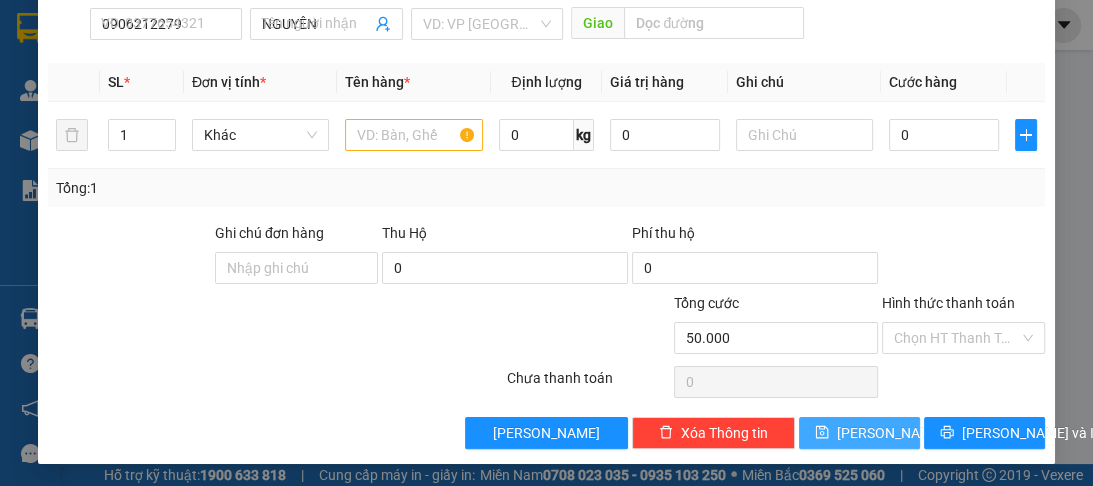 type 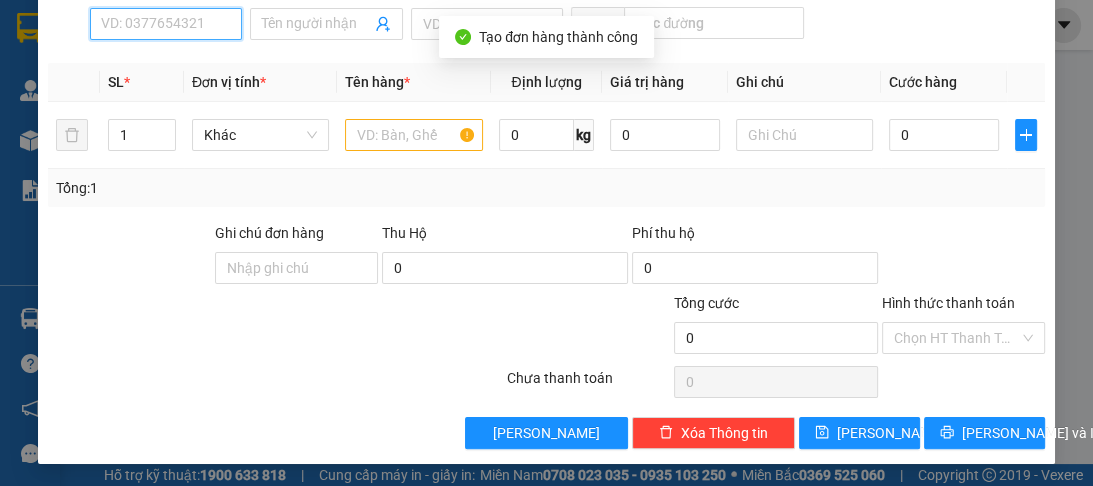 click on "SĐT Người Nhận  *" at bounding box center [166, 24] 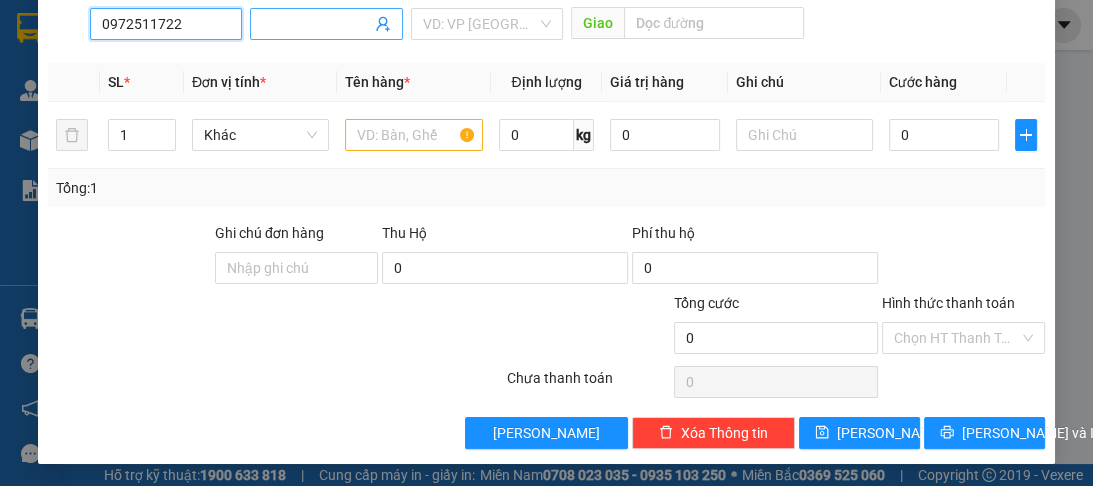 type on "0972511722" 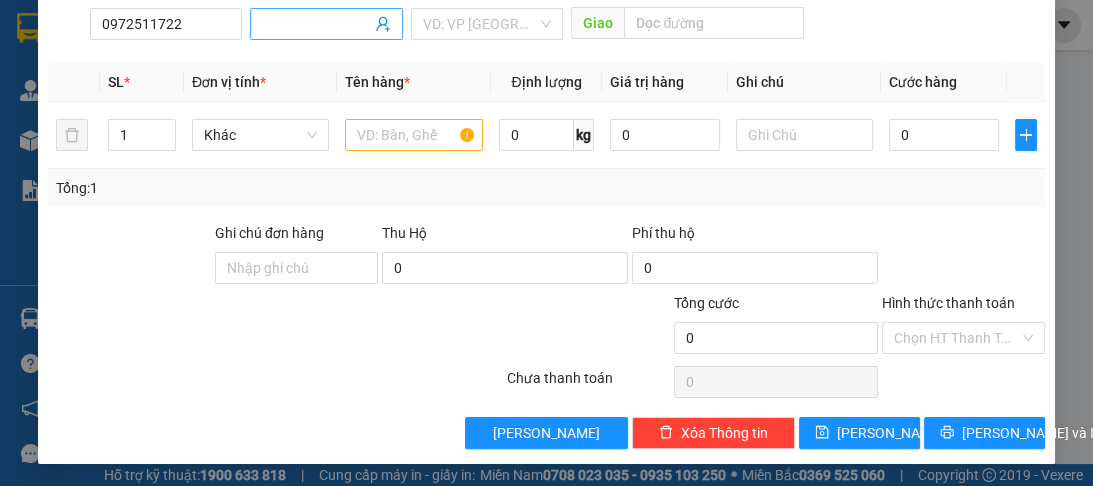 click on "Người nhận  *" at bounding box center [316, 24] 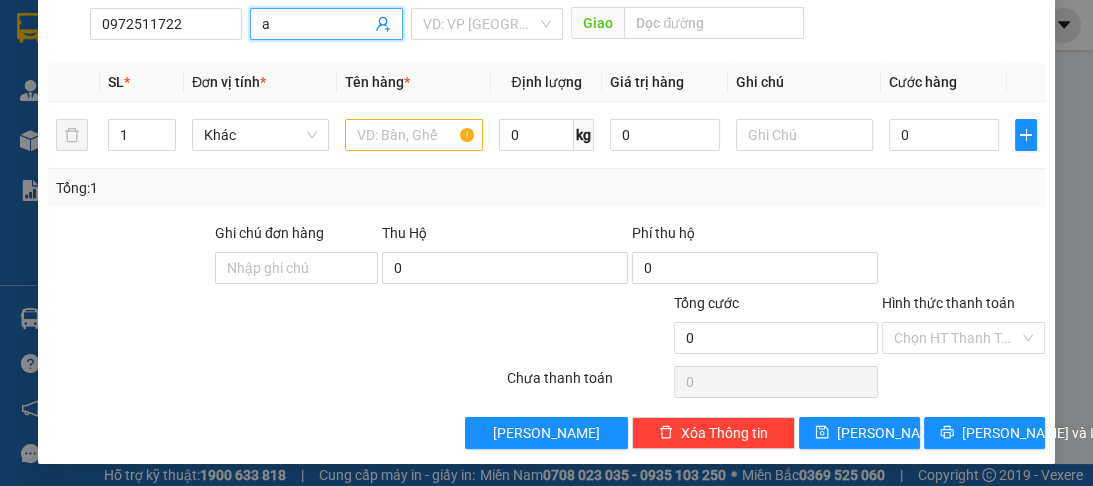 click on "a" at bounding box center [316, 24] 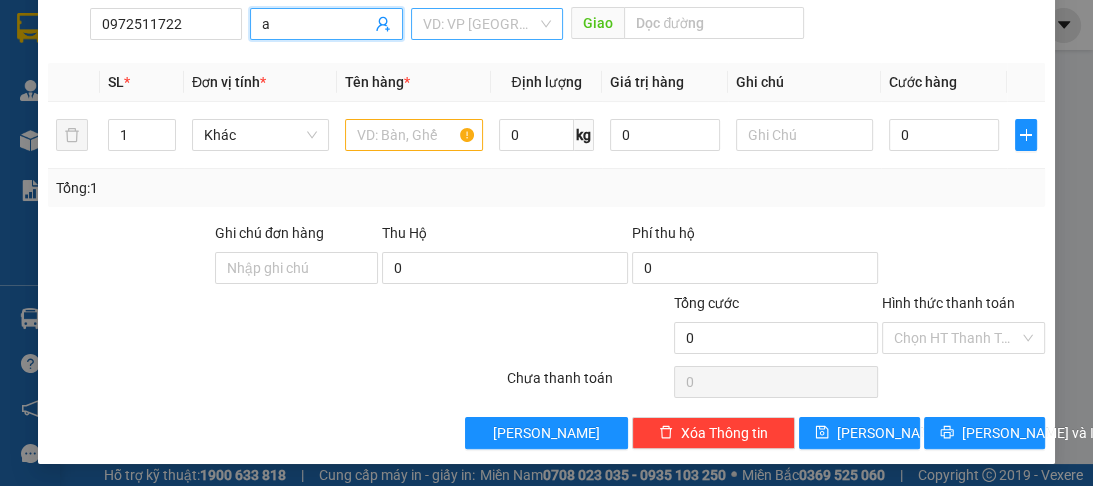 type on "a" 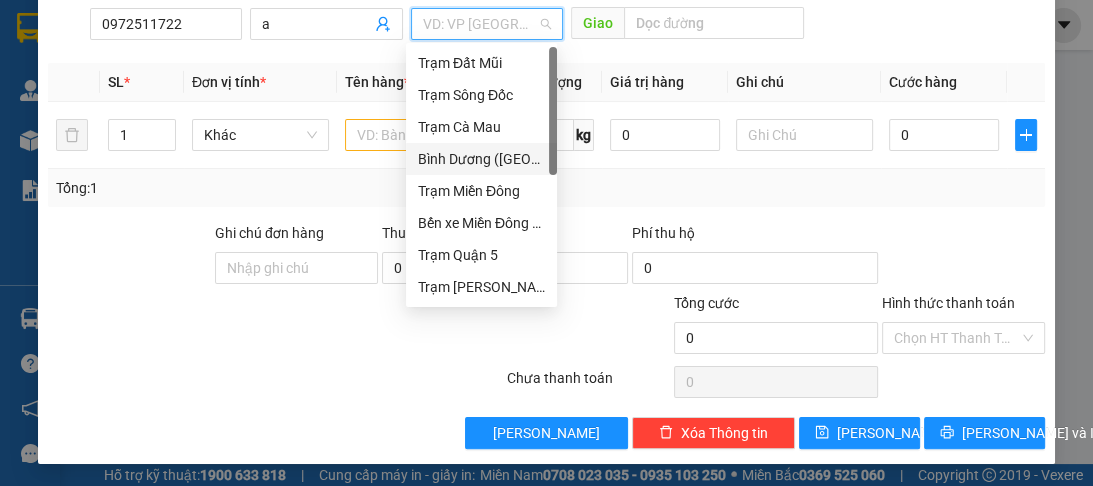 click at bounding box center [480, 24] 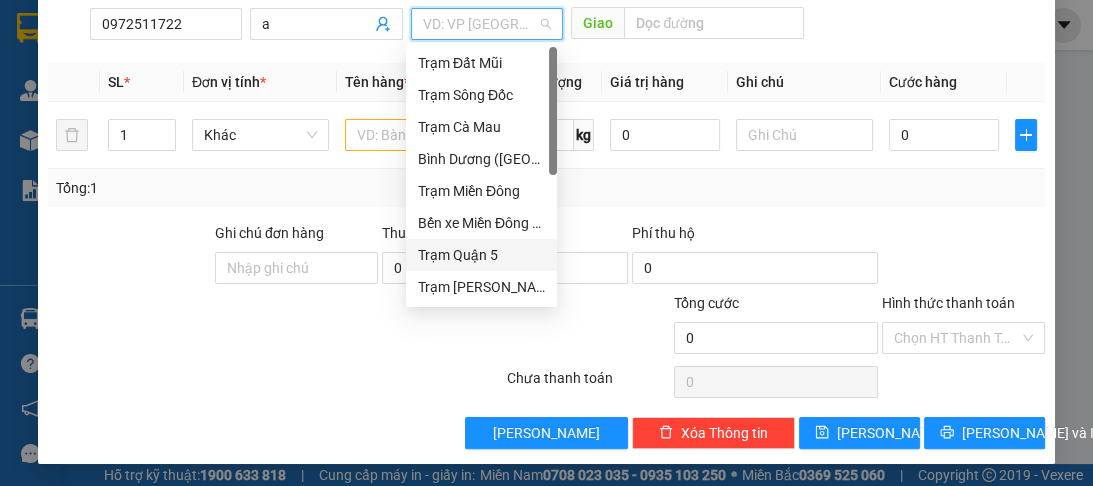 click on "Trạm Quận 5" at bounding box center (481, 255) 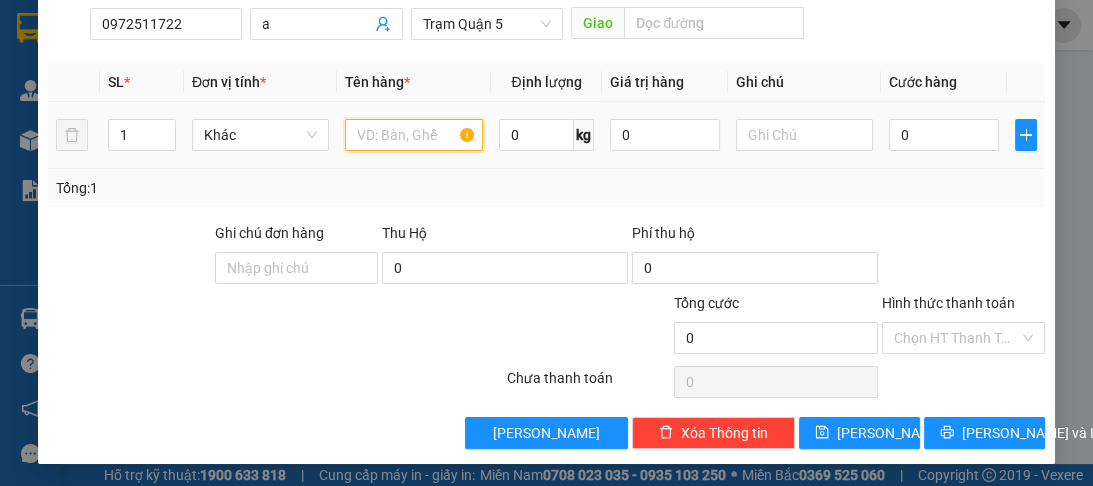 click at bounding box center [413, 135] 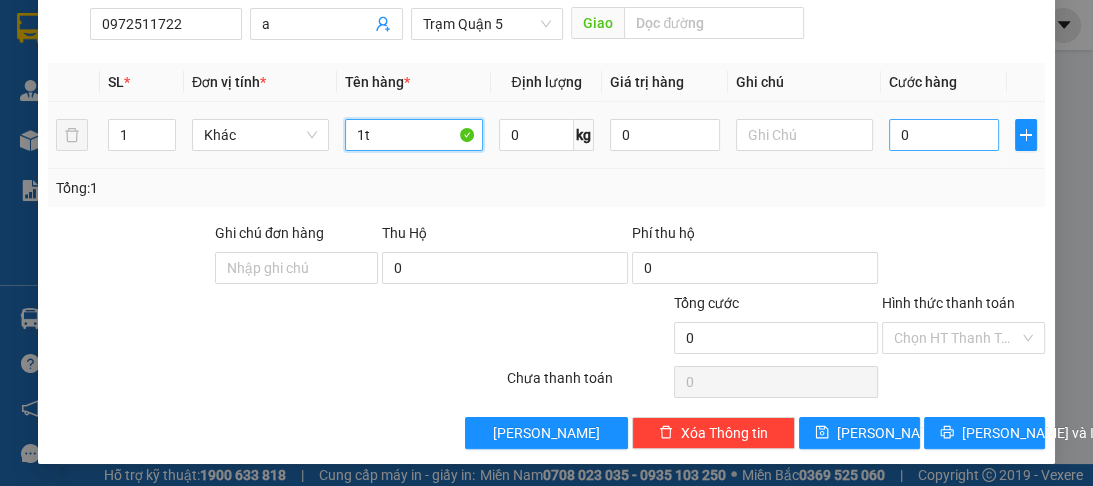 type 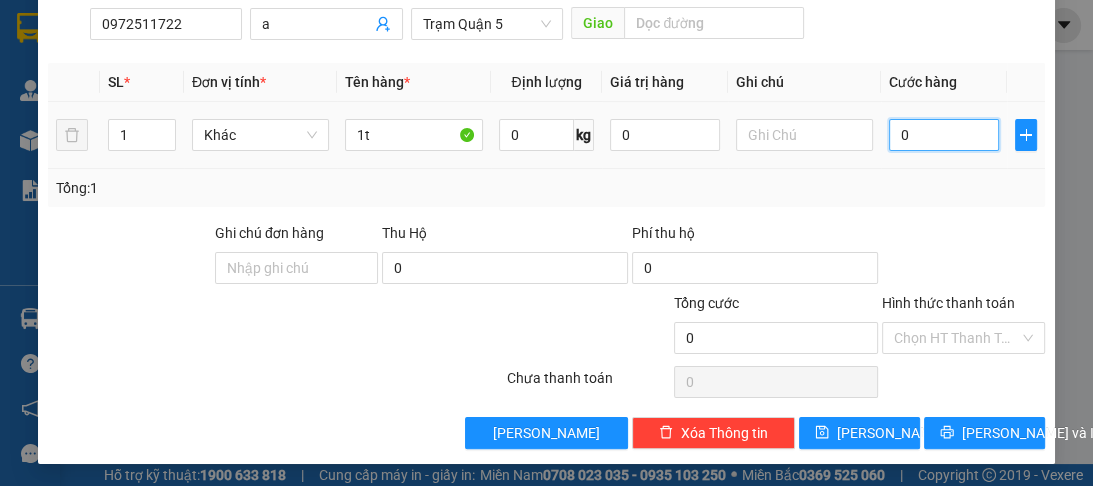 click on "0" at bounding box center [944, 135] 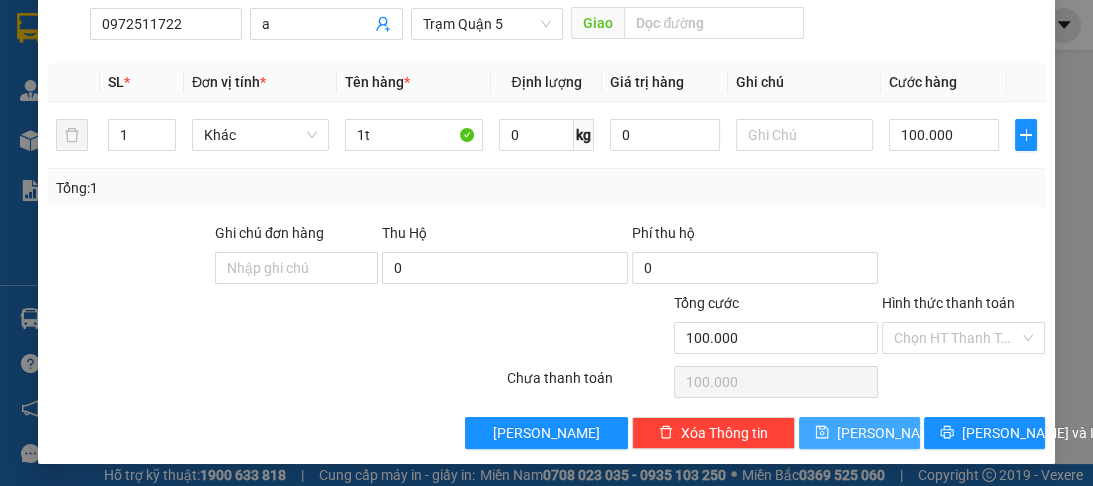 click on "[PERSON_NAME]" at bounding box center (859, 433) 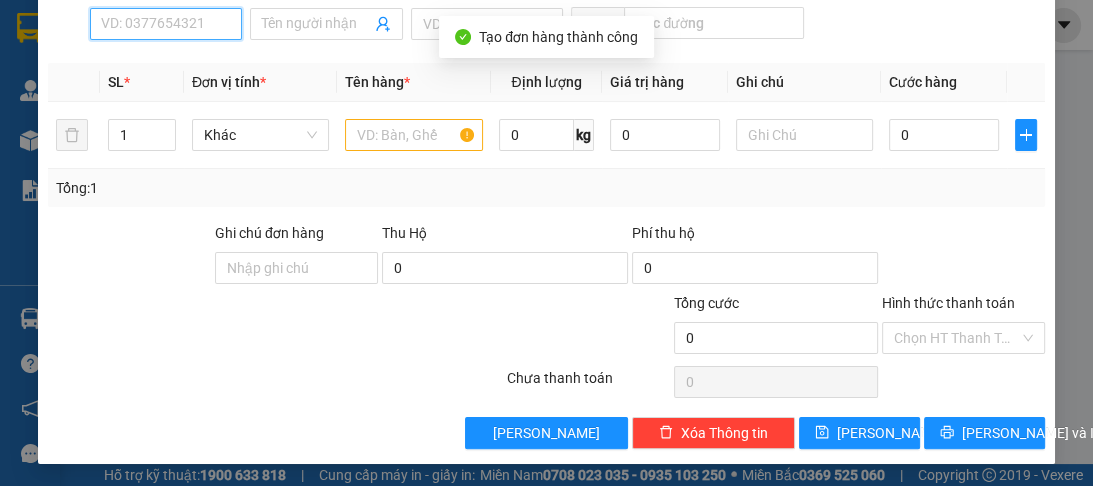 click on "SĐT Người Nhận  *" at bounding box center (166, 24) 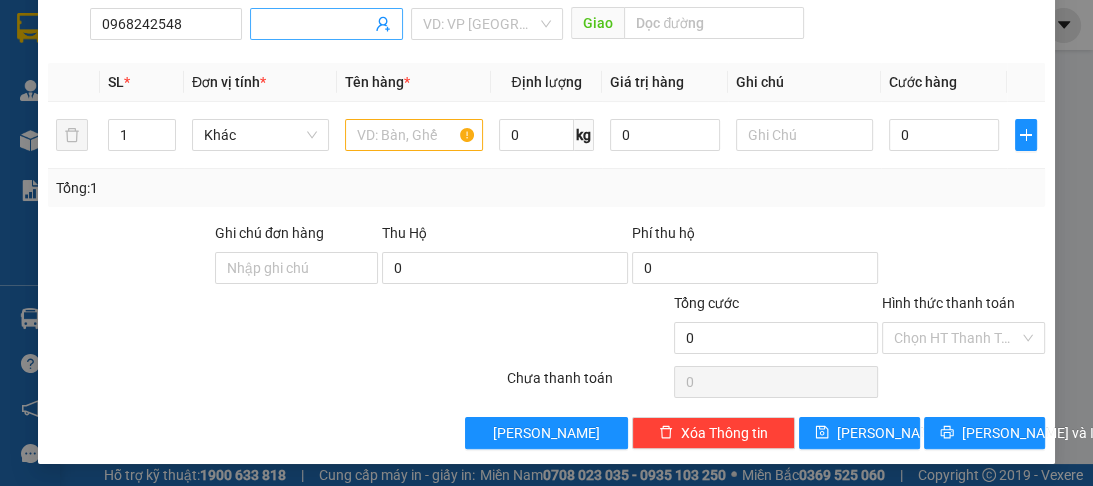 click on "Người nhận  *" at bounding box center (316, 24) 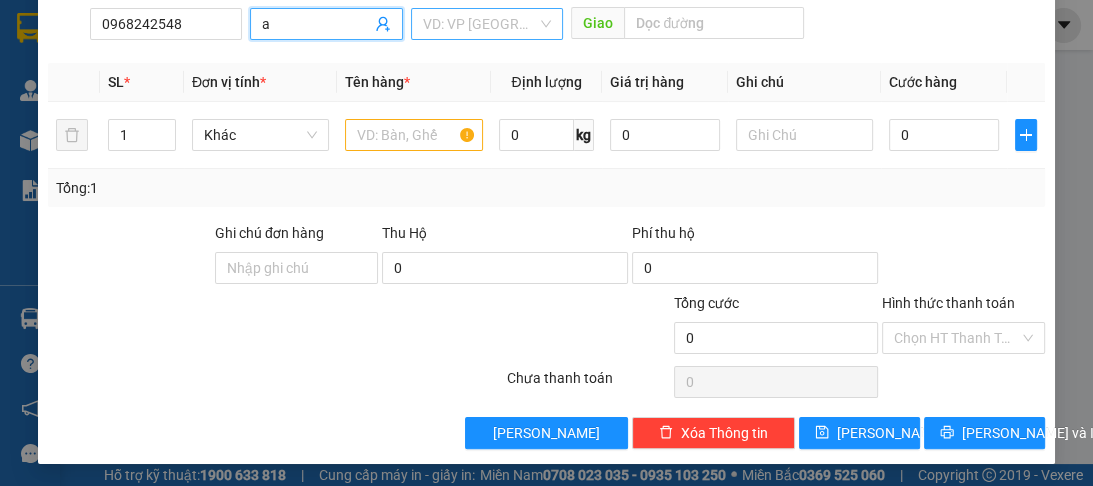 click at bounding box center [480, 24] 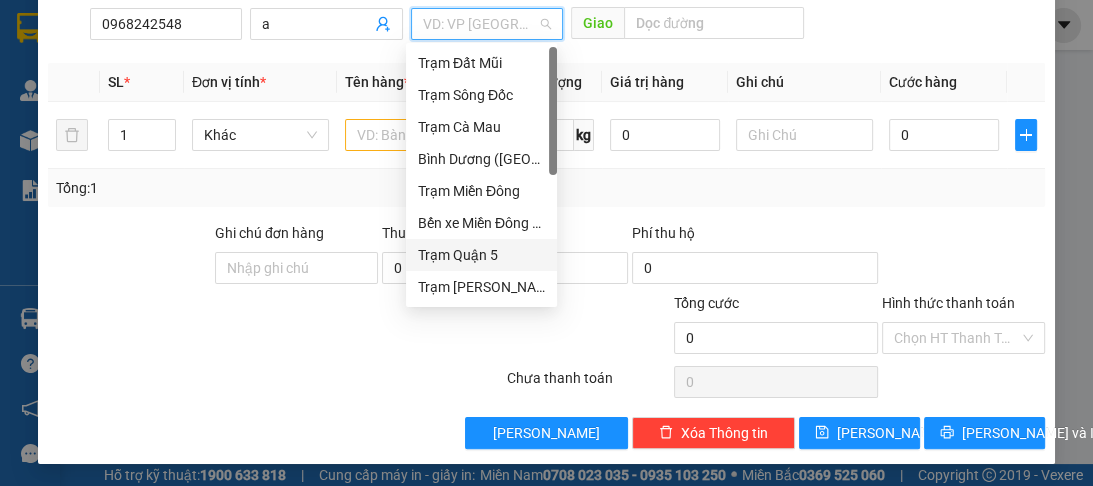 click on "Trạm Quận 5" at bounding box center (481, 255) 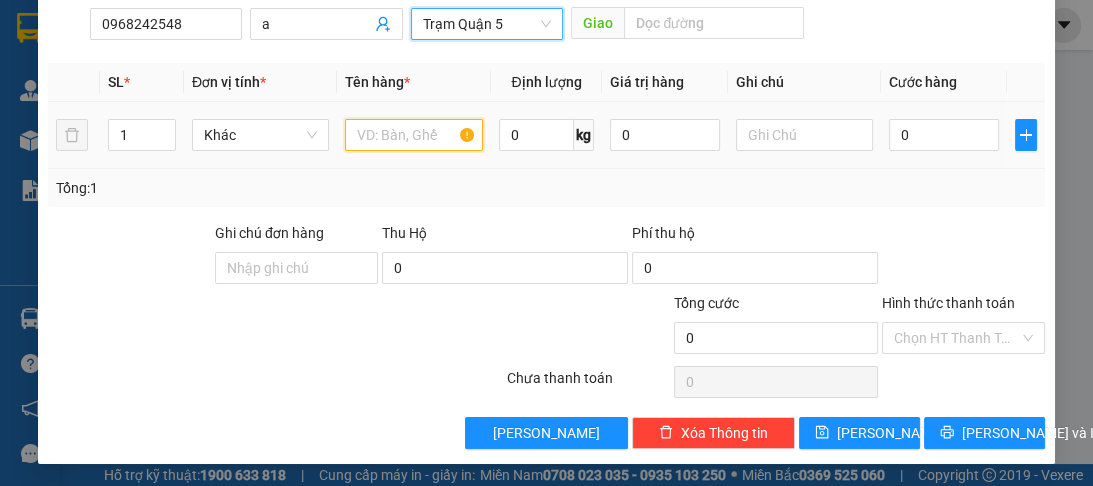 click at bounding box center [413, 135] 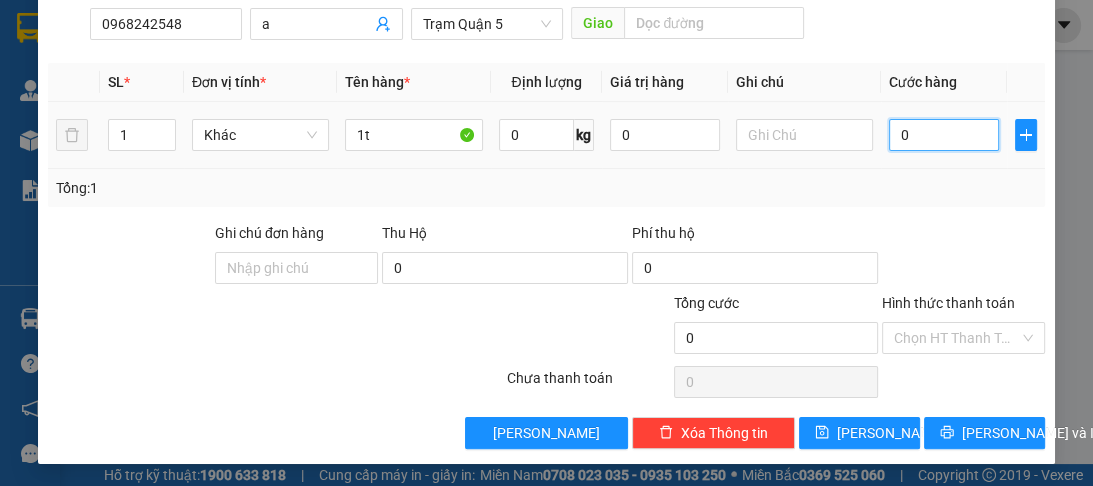 click on "0" at bounding box center (944, 135) 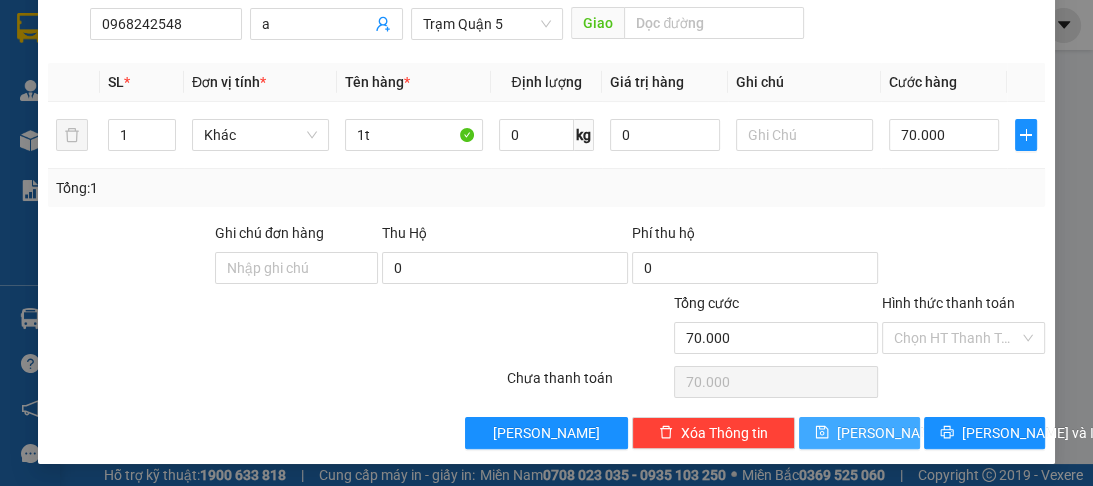click on "[PERSON_NAME]" at bounding box center (859, 433) 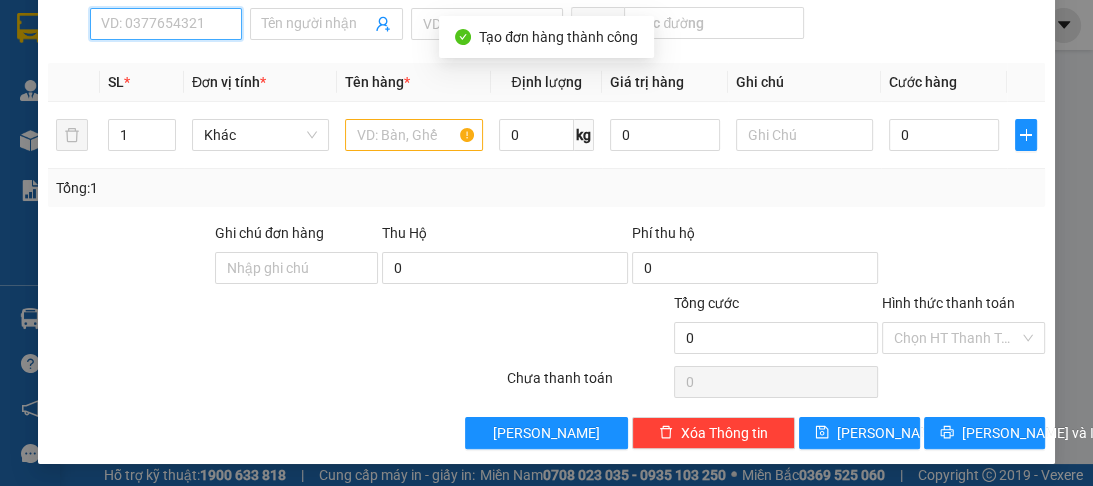 click on "SĐT Người Nhận  *" at bounding box center [166, 24] 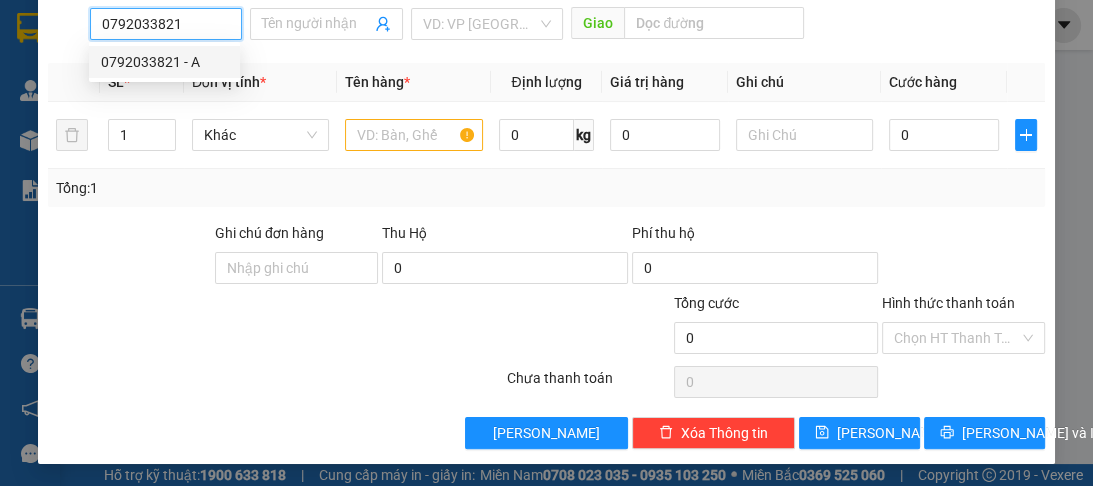 click on "0792033821 - A" at bounding box center [164, 62] 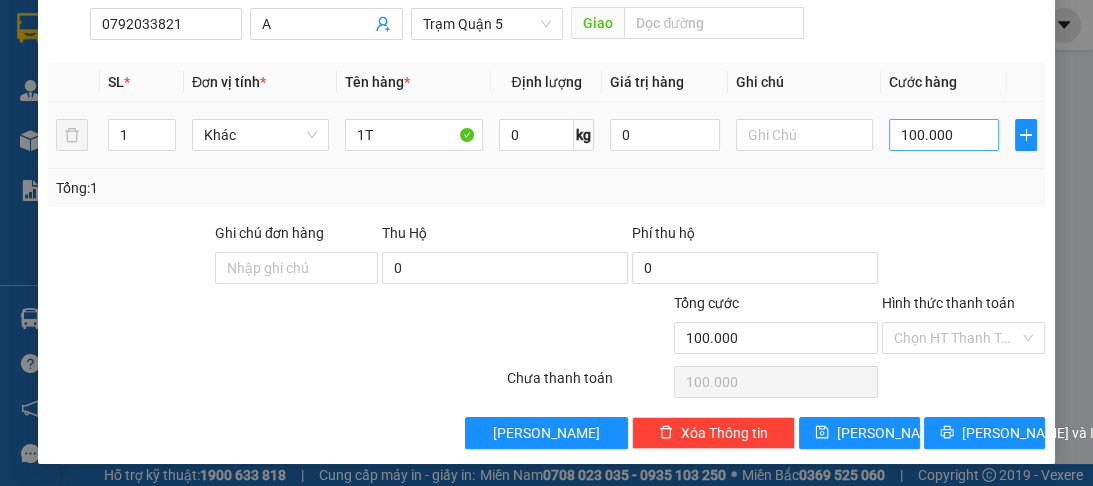 click on "100.000" at bounding box center (944, 135) 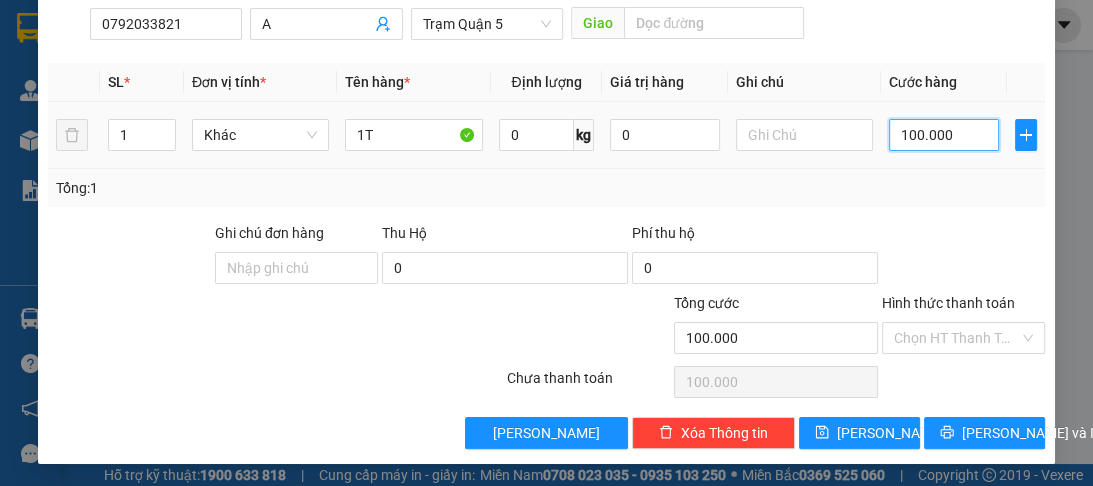 click on "100.000" at bounding box center [944, 135] 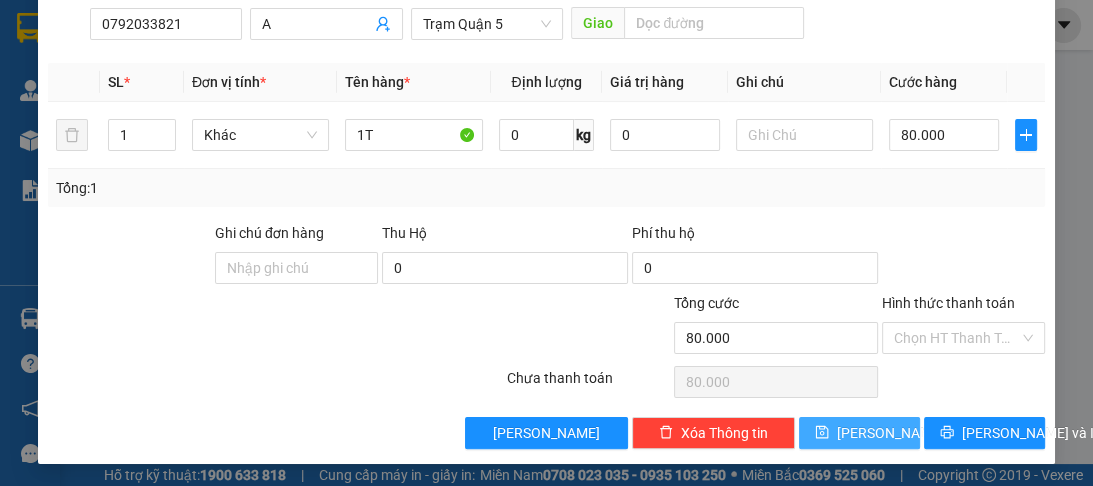 click on "[PERSON_NAME]" at bounding box center [890, 433] 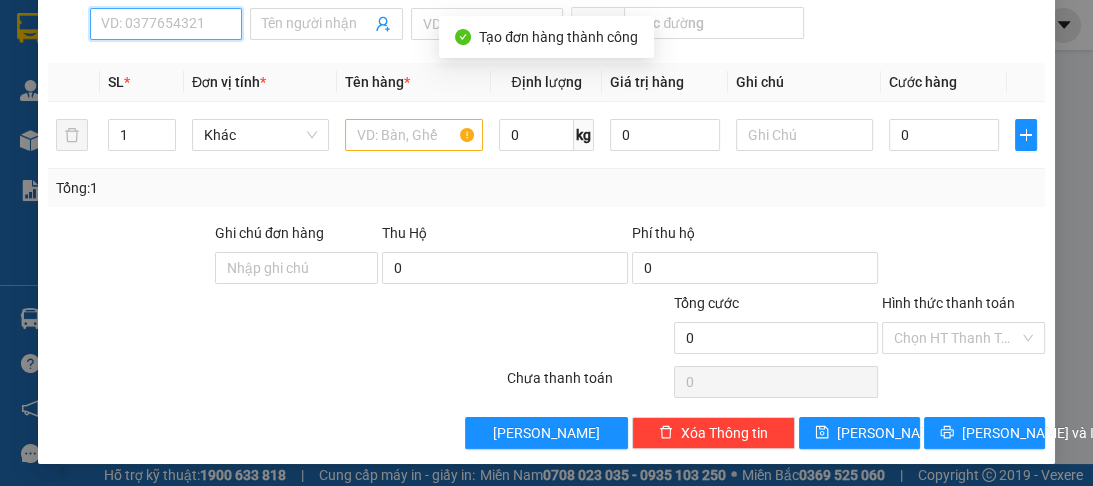 click on "SĐT Người Nhận  *" at bounding box center [166, 24] 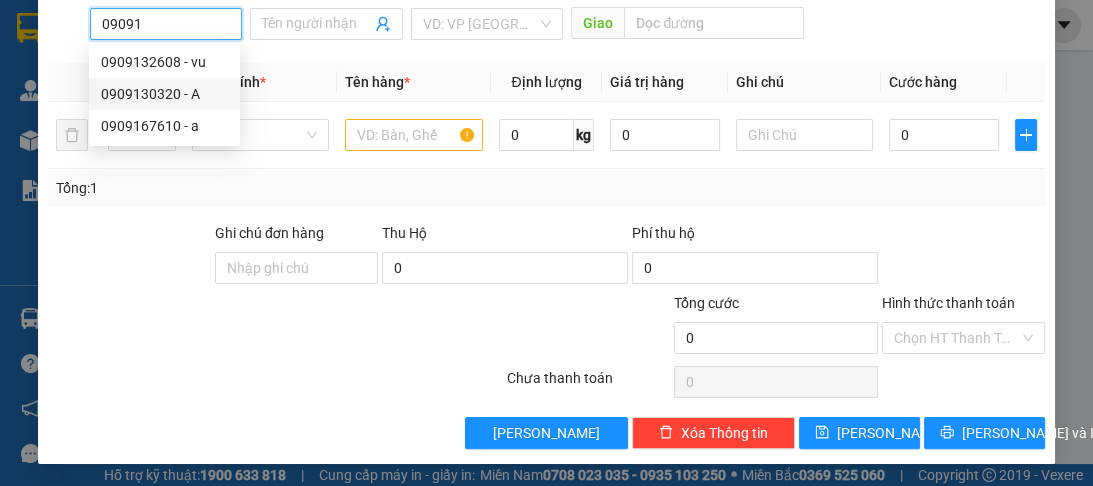 click on "0909130320 - A" at bounding box center (164, 94) 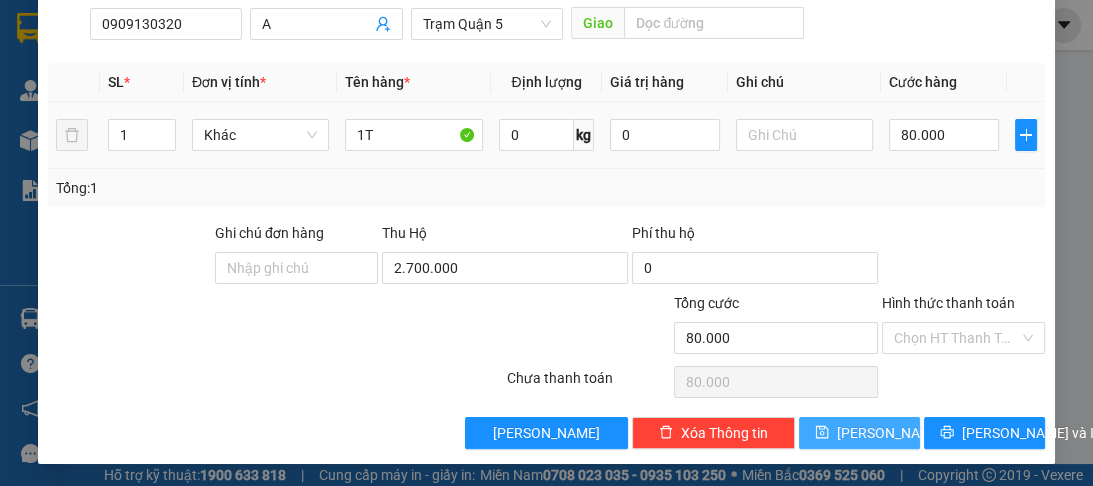 click 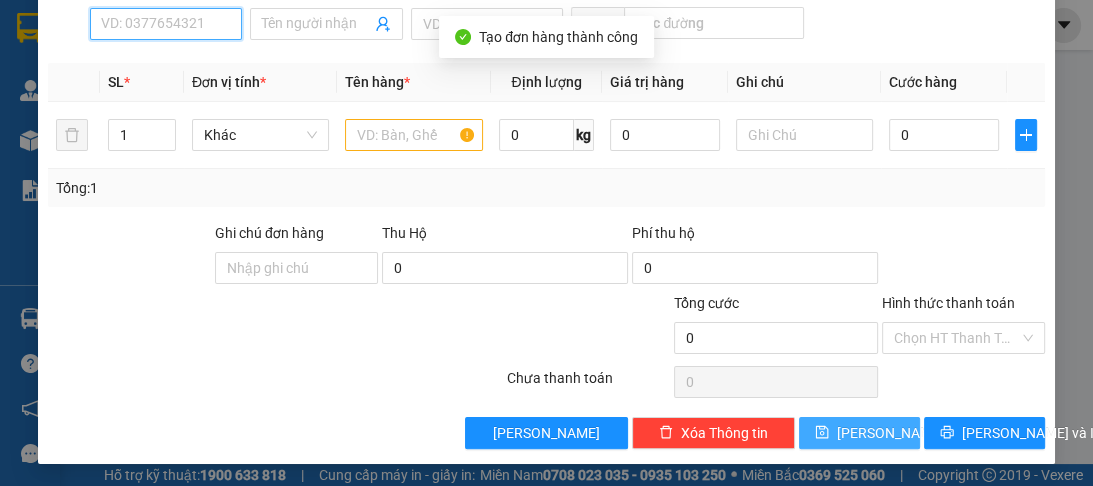 click on "SĐT Người Nhận  *" at bounding box center [166, 24] 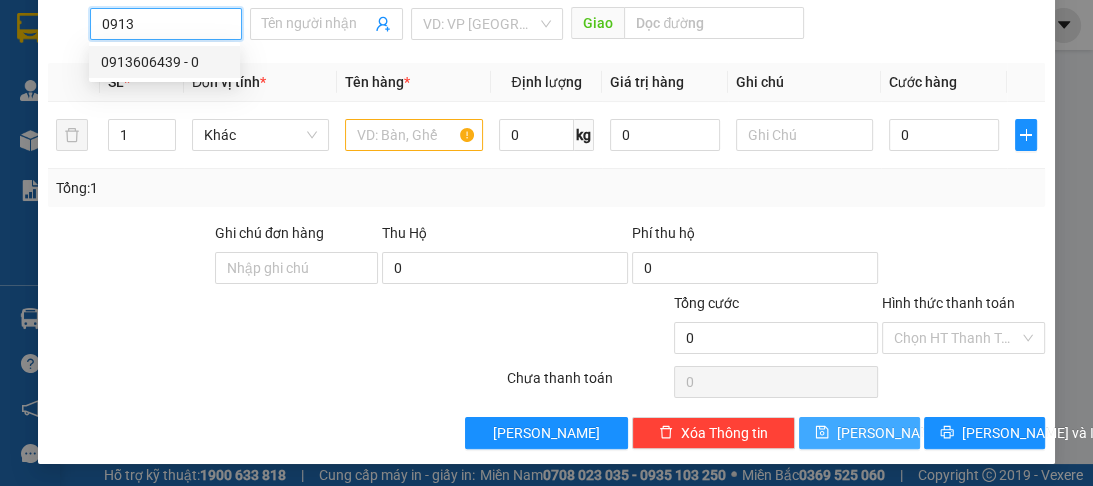 click on "0913606439 - 0" at bounding box center [164, 62] 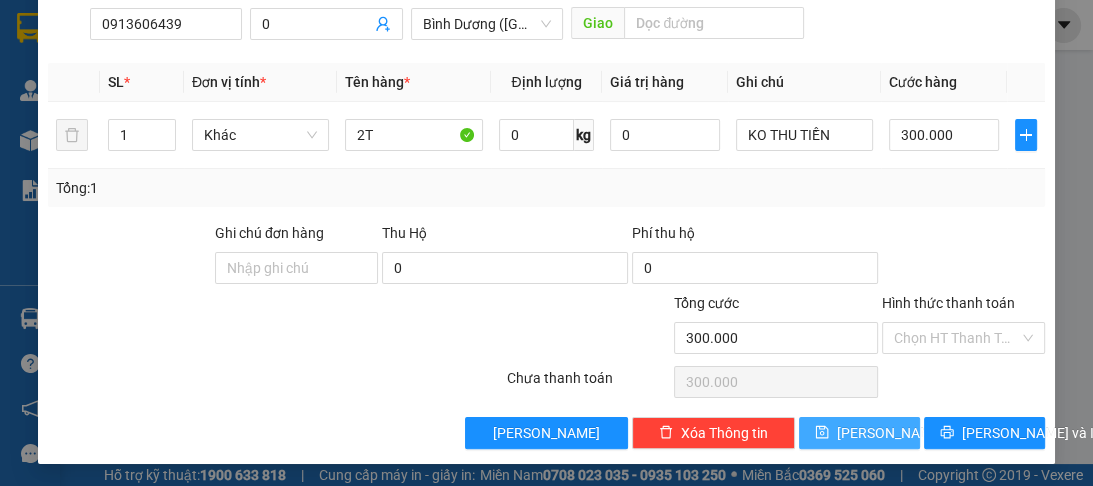 click on "[PERSON_NAME]" at bounding box center (859, 433) 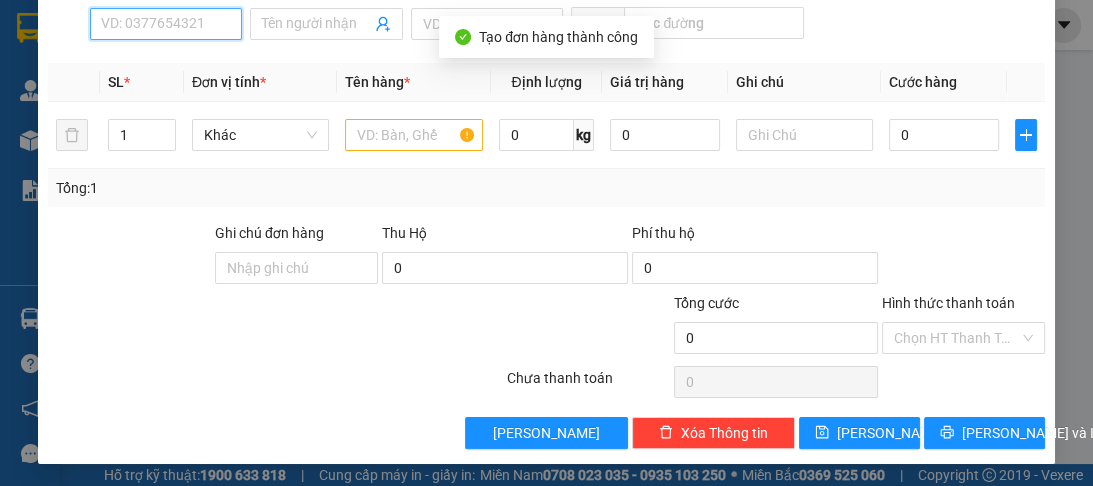 click on "SĐT Người Nhận  *" at bounding box center (166, 24) 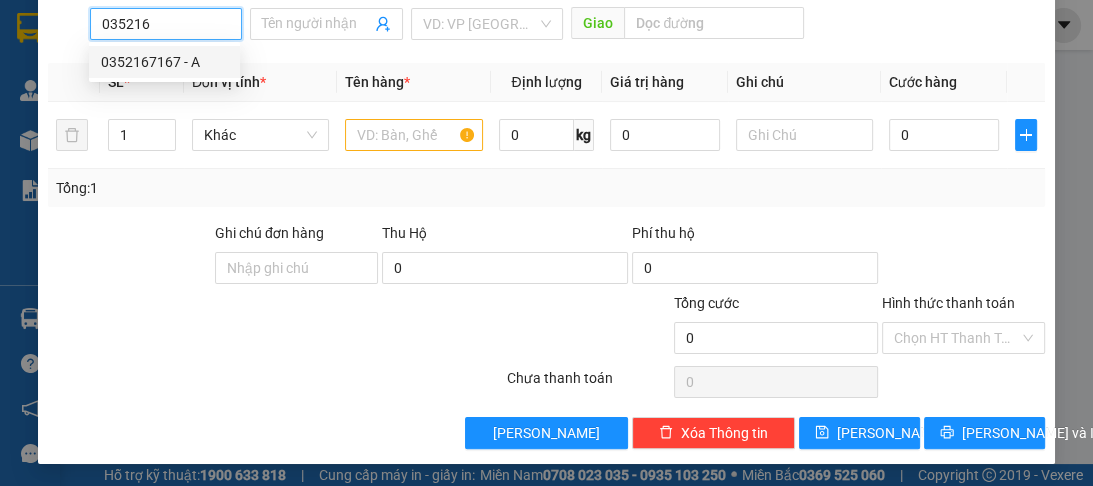 click on "0352167167 - A" at bounding box center [164, 62] 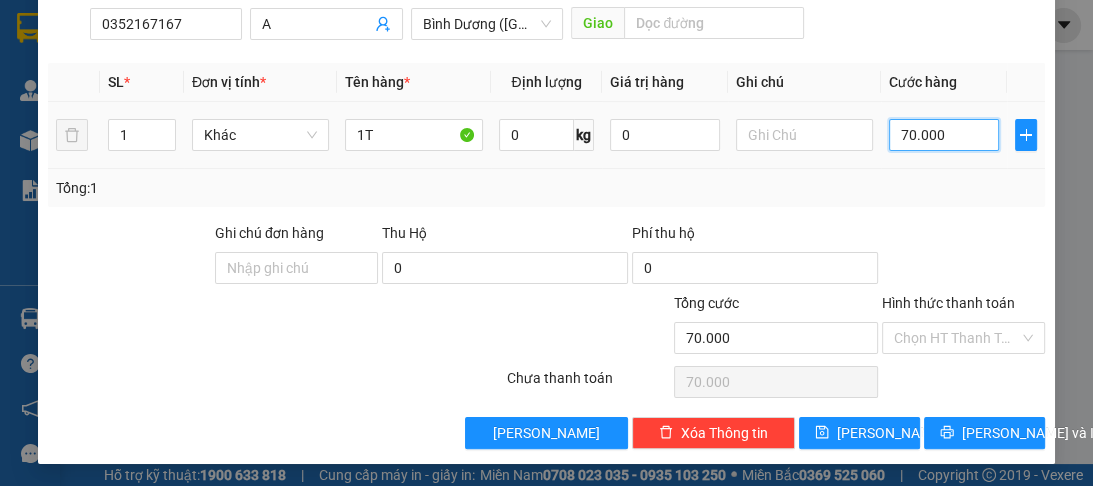 click on "70.000" at bounding box center (944, 135) 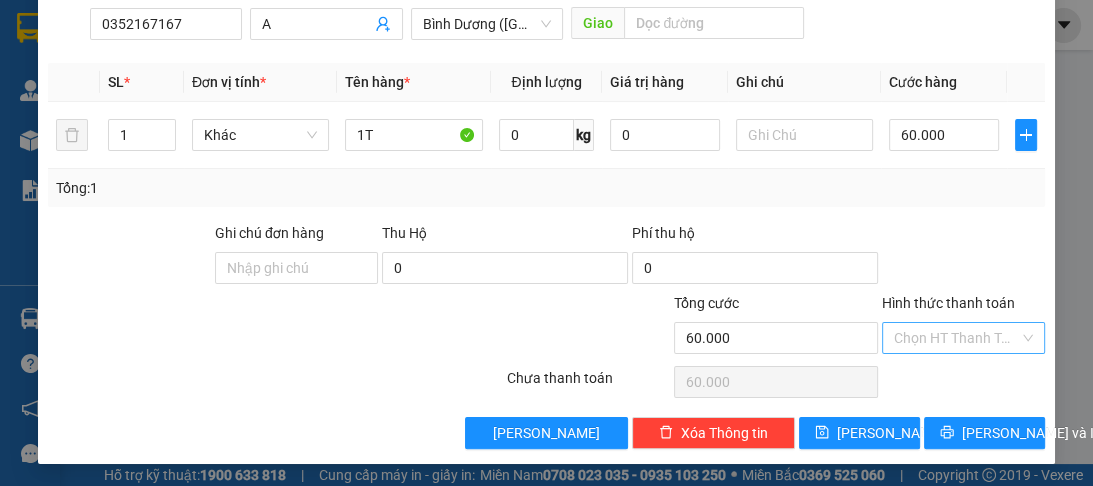 click on "Hình thức thanh toán" at bounding box center [956, 338] 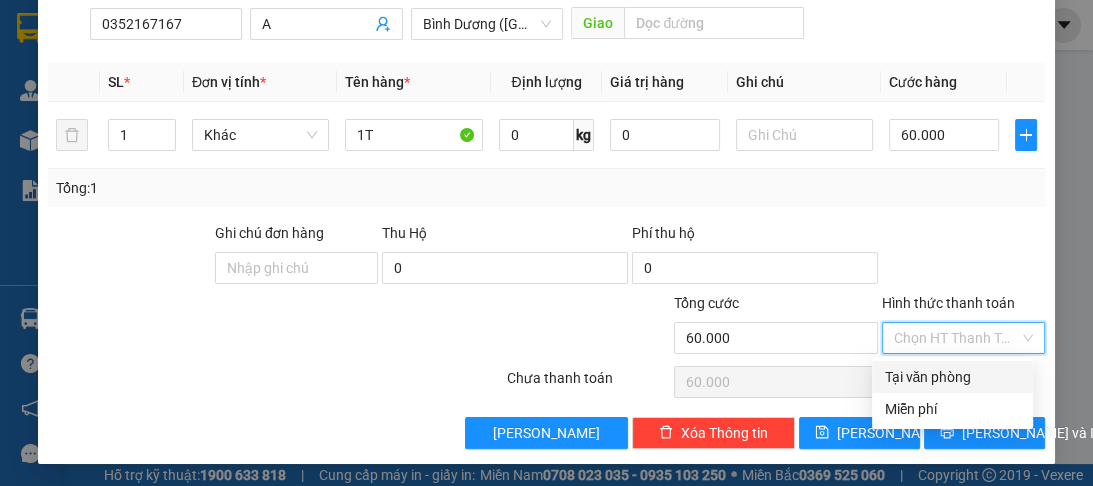 drag, startPoint x: 934, startPoint y: 376, endPoint x: 891, endPoint y: 420, distance: 61.522354 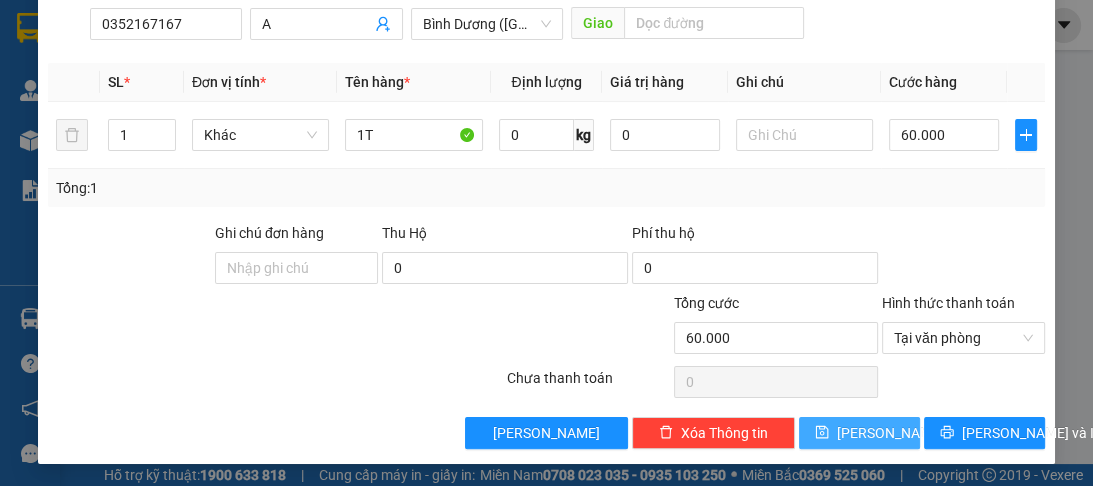 click on "[PERSON_NAME]" at bounding box center [859, 433] 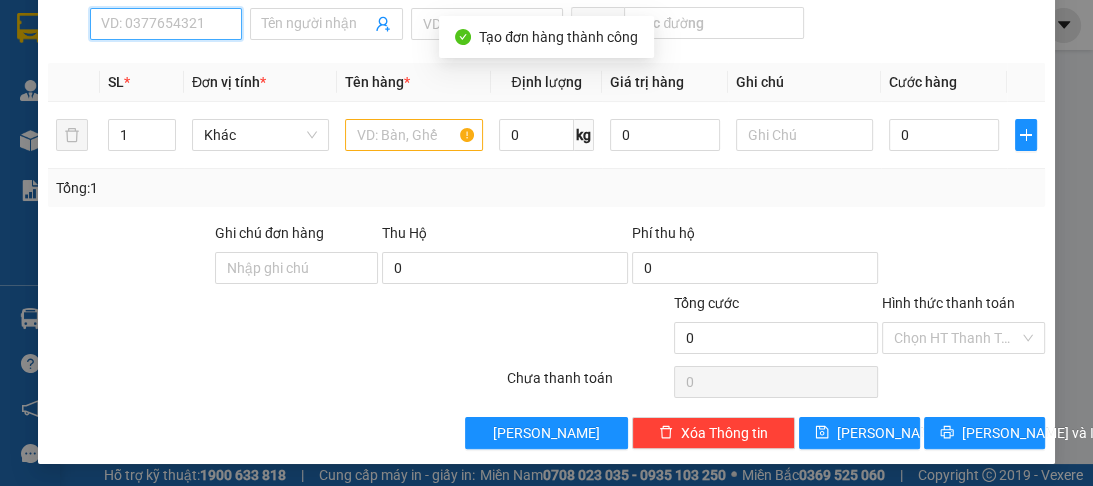click on "SĐT Người Nhận  *" at bounding box center [166, 24] 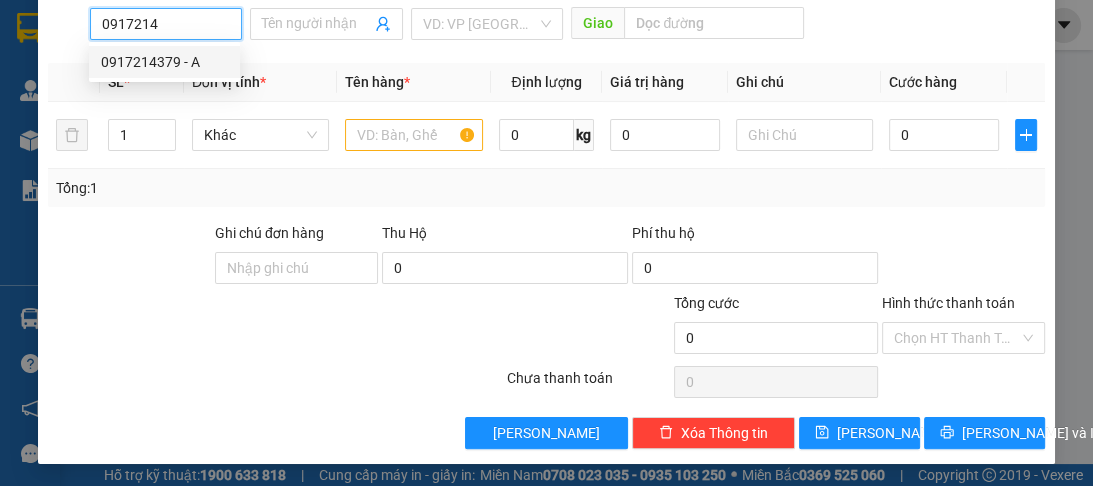 click on "0917214379 - A" at bounding box center (164, 62) 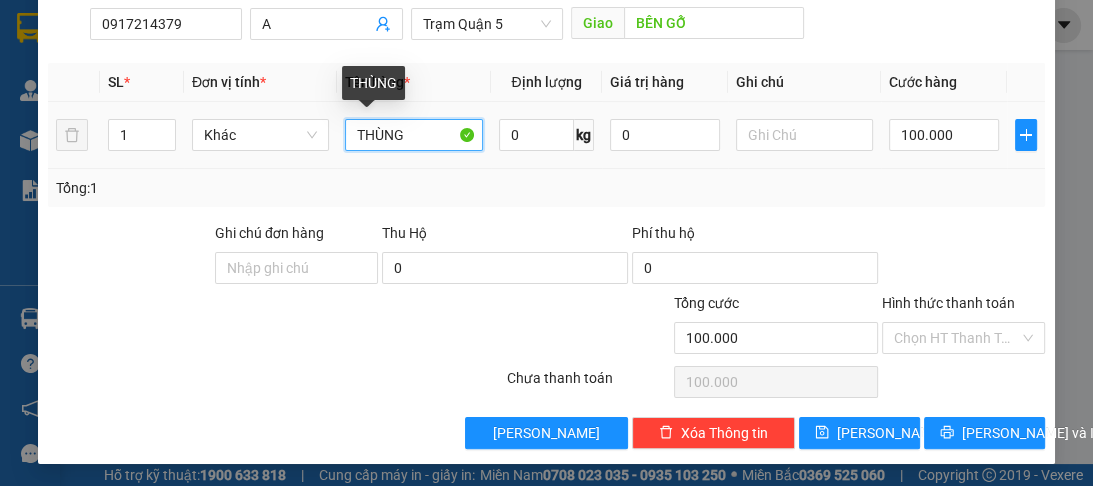 click on "THÙNG" at bounding box center [413, 135] 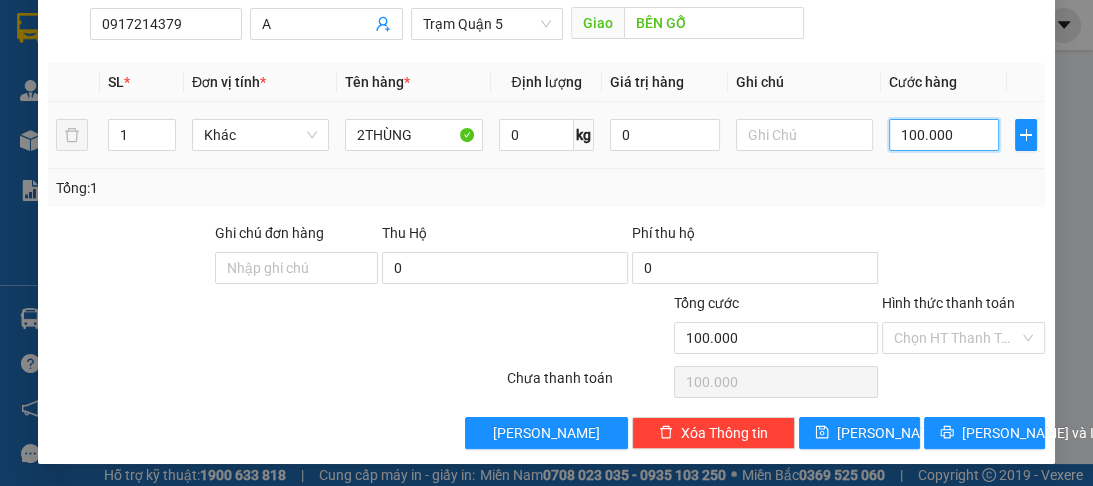 click on "100.000" at bounding box center [944, 135] 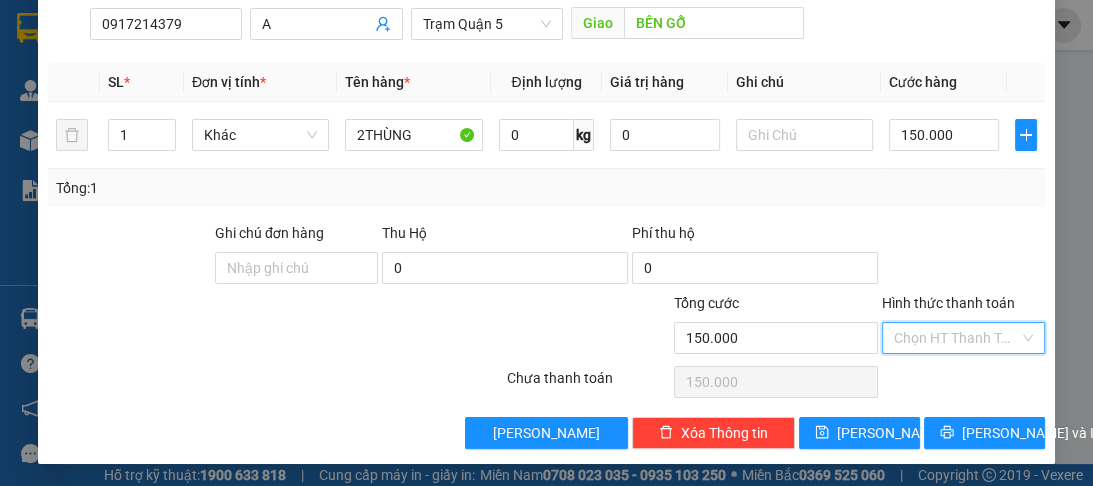 click on "Hình thức thanh toán" at bounding box center [956, 338] 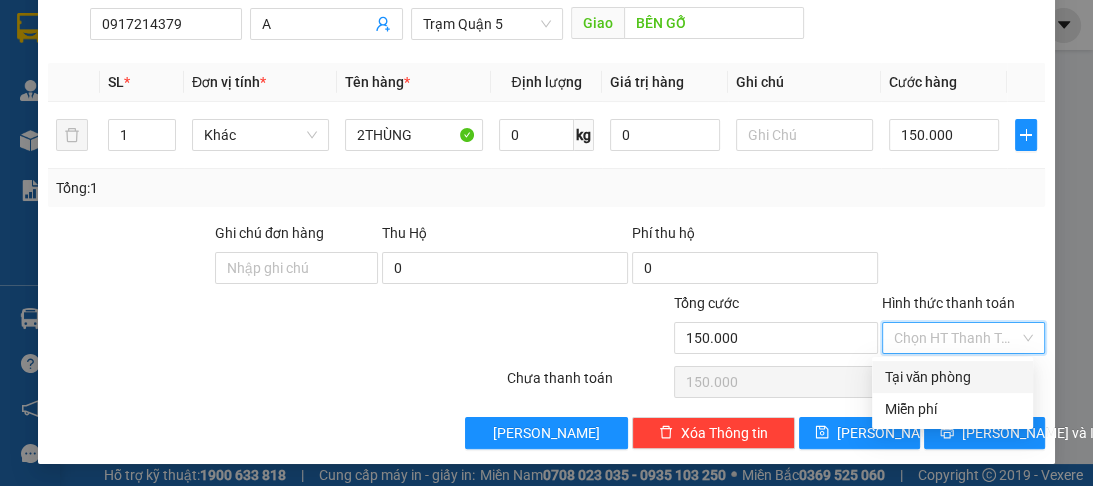 click on "Tại văn phòng" at bounding box center [952, 377] 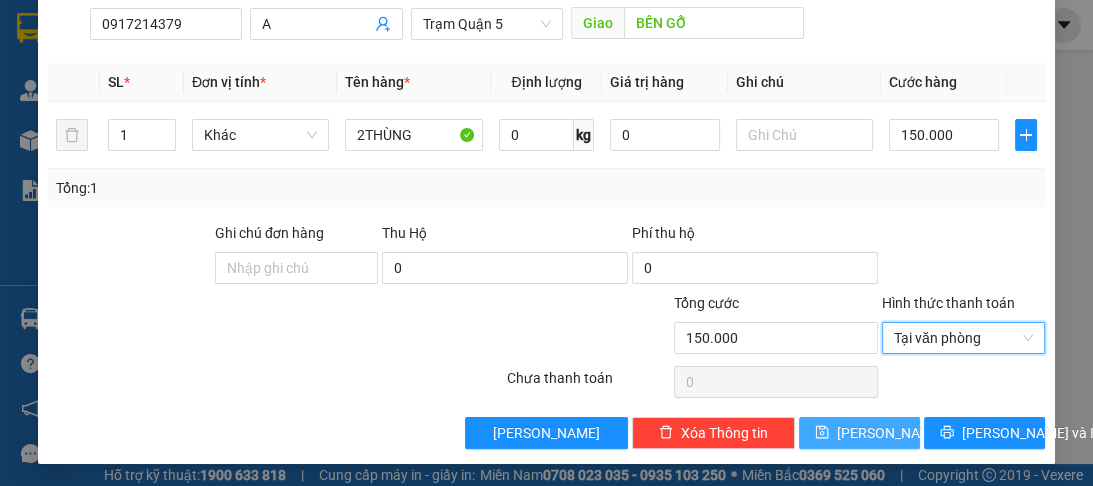 click on "[PERSON_NAME]" at bounding box center (859, 433) 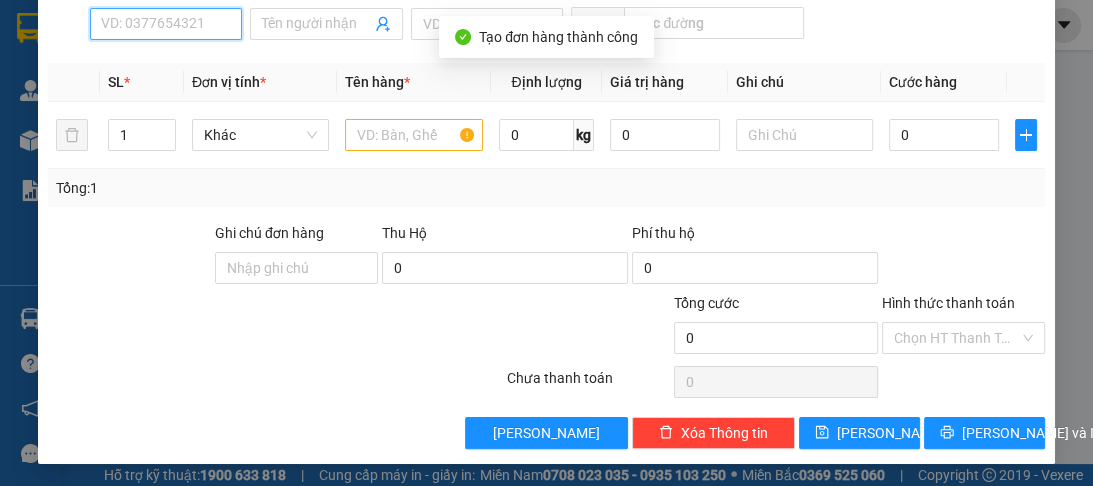 click on "SĐT Người Nhận  *" at bounding box center [166, 24] 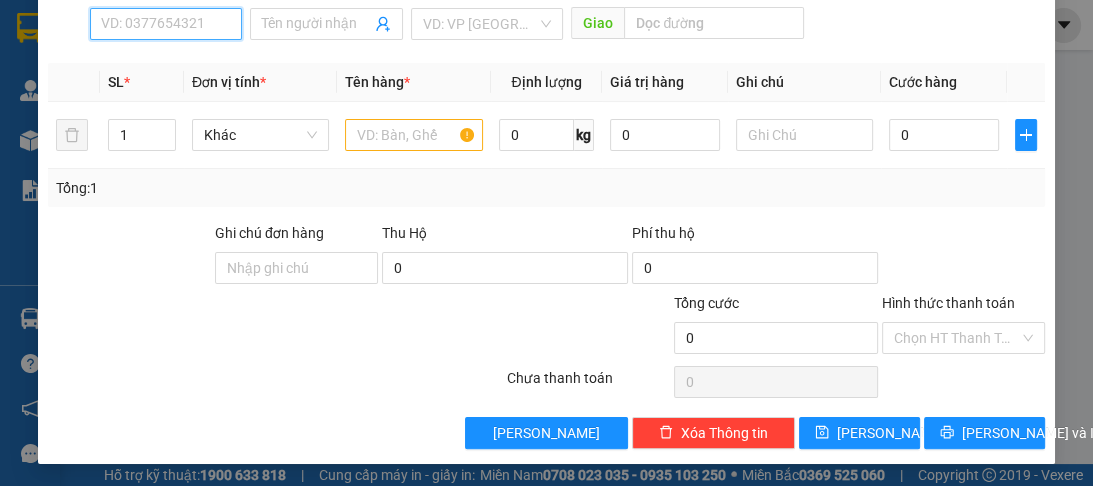 click on "SĐT Người Nhận  *" at bounding box center (166, 24) 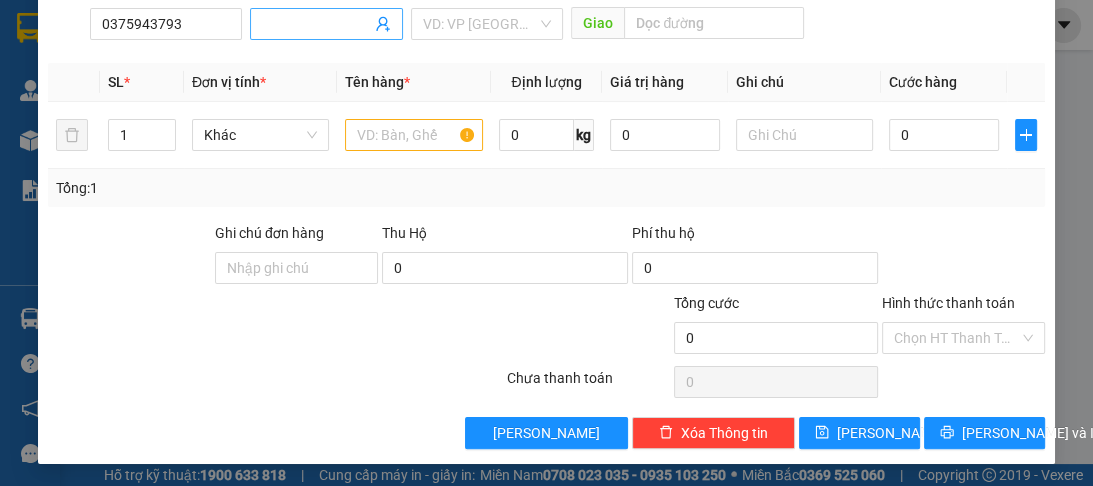 click on "Người nhận  *" at bounding box center [316, 24] 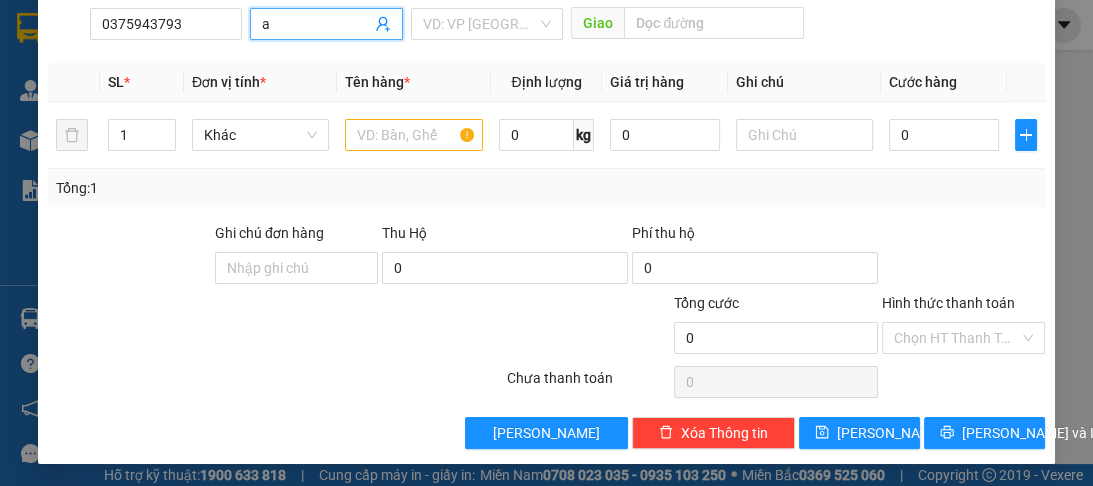 click 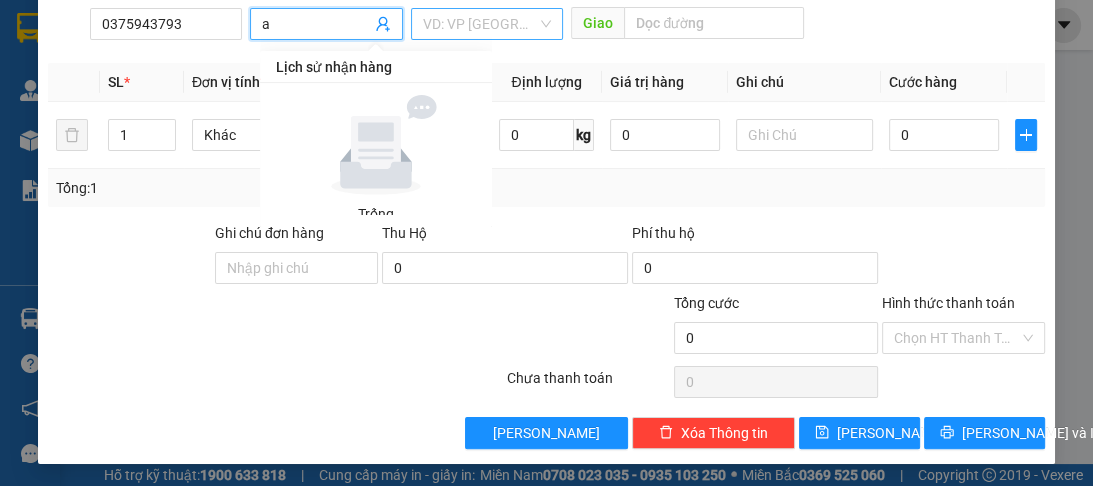 click at bounding box center (480, 24) 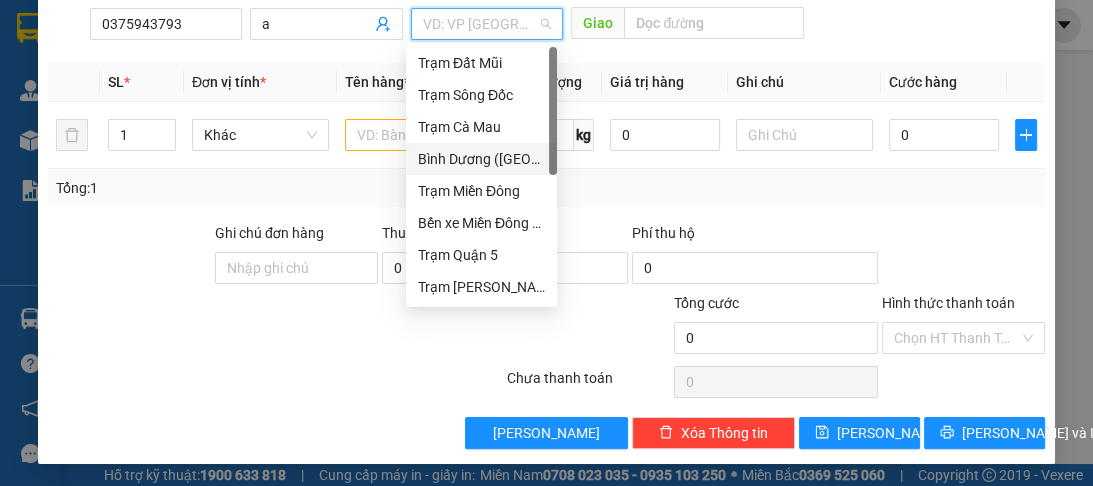click on "Bình Dương ([GEOGRAPHIC_DATA])" at bounding box center [481, 159] 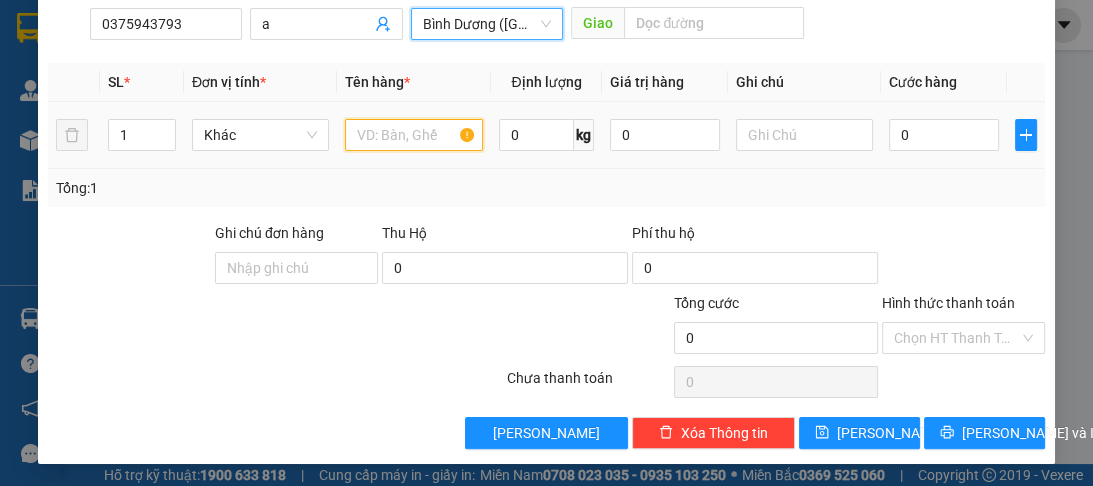 click at bounding box center (413, 135) 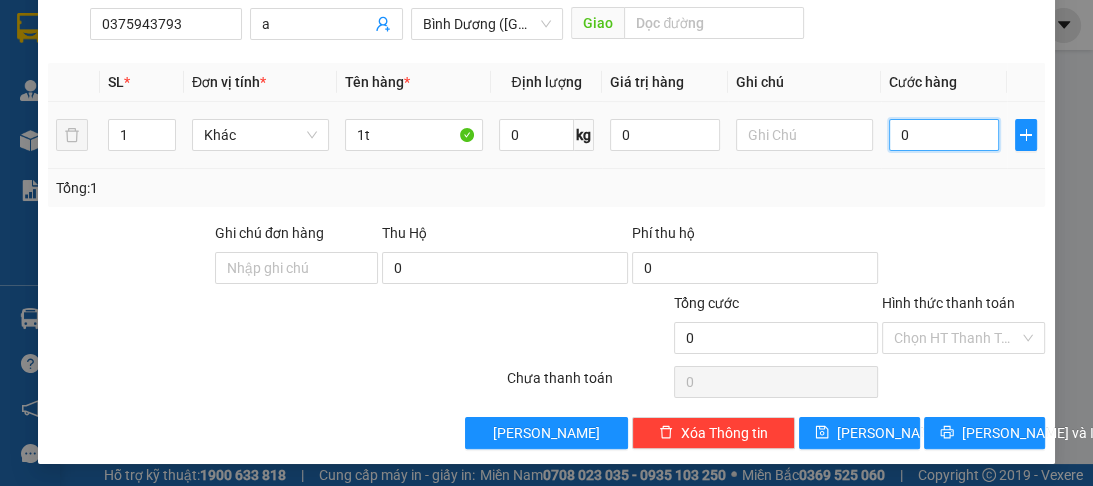 click on "0" at bounding box center (944, 135) 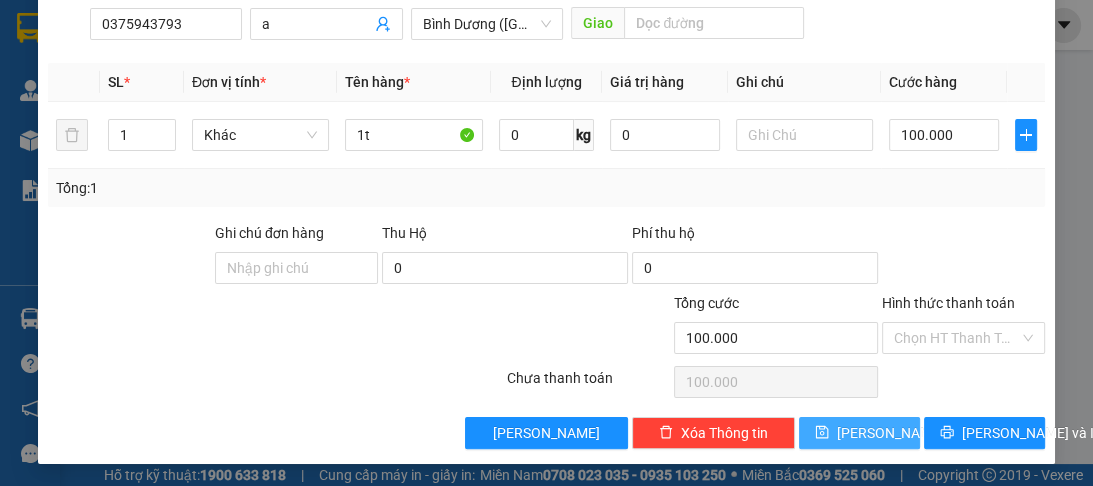 click on "[PERSON_NAME]" at bounding box center [859, 433] 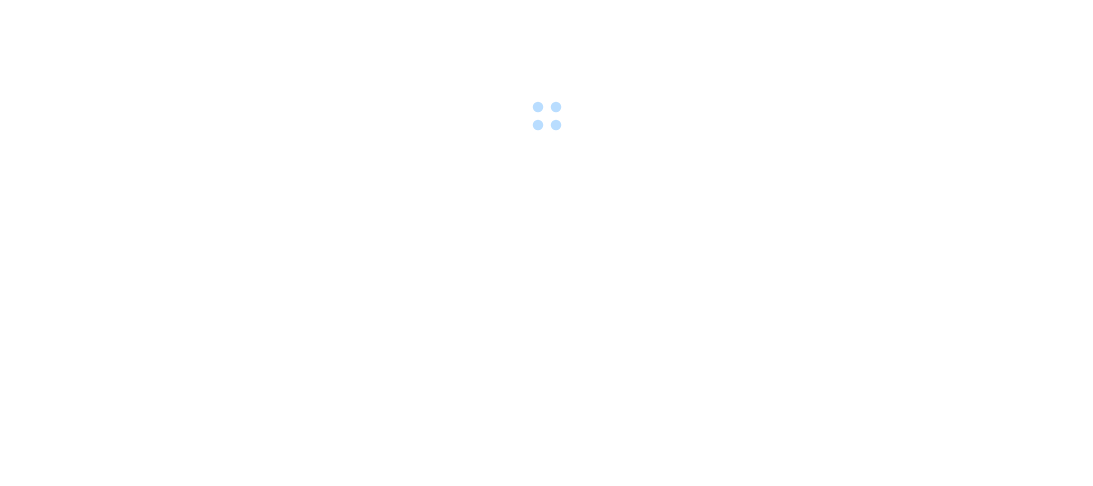 scroll, scrollTop: 0, scrollLeft: 0, axis: both 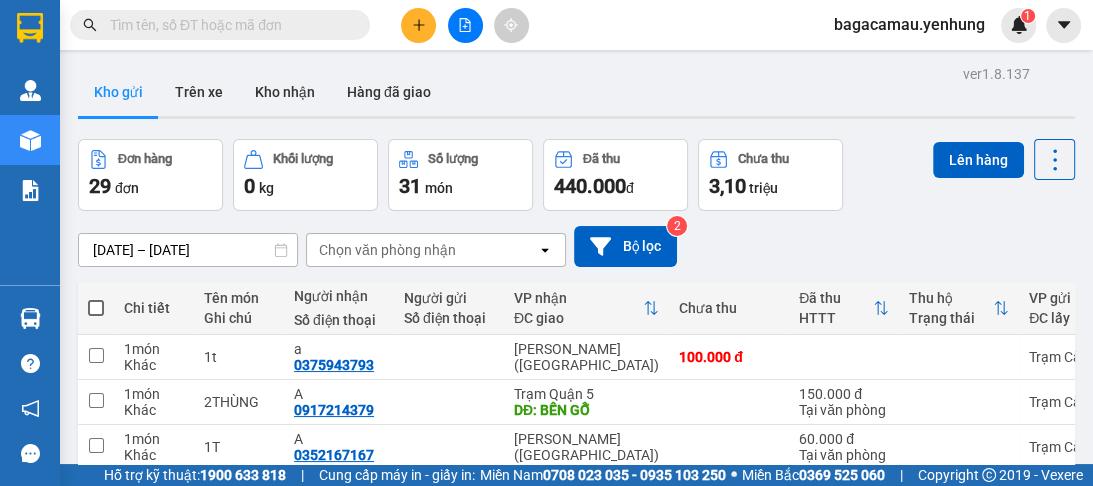 click at bounding box center (96, 308) 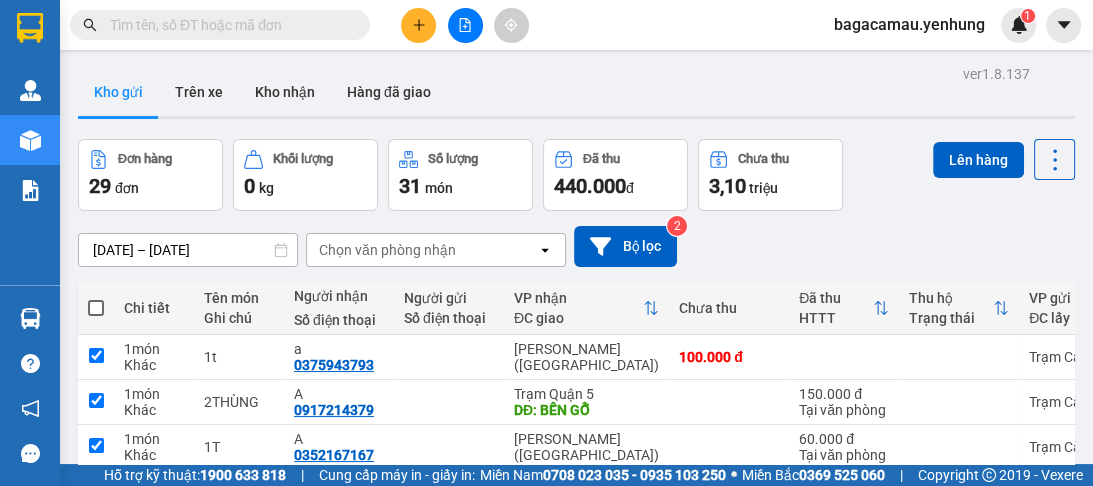 checkbox on "true" 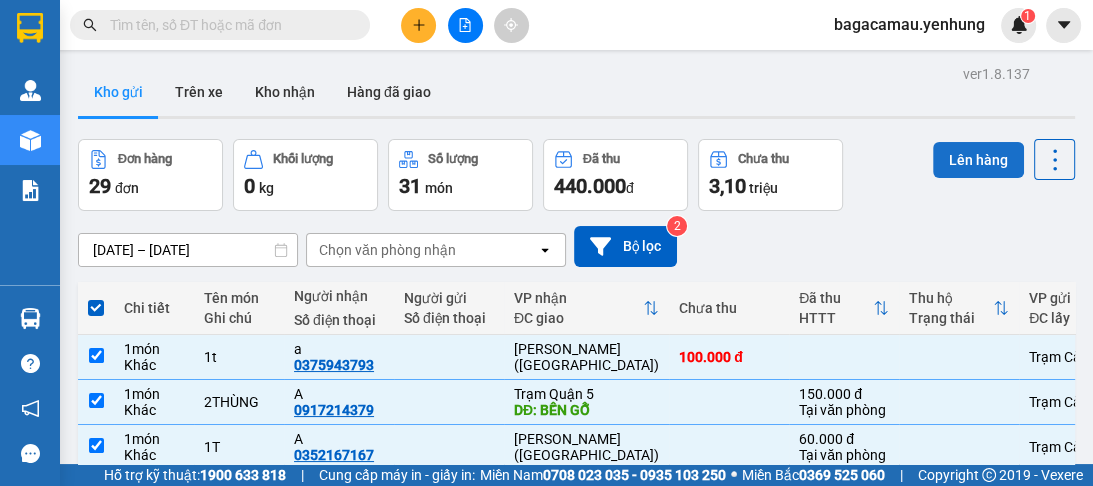 click on "Lên hàng" at bounding box center (978, 160) 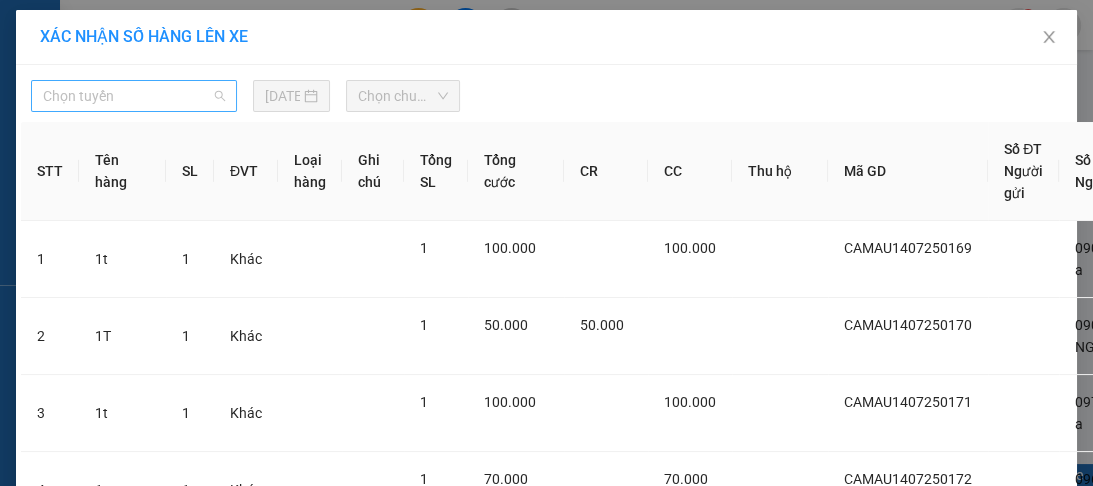 click on "Chọn tuyến" at bounding box center [134, 96] 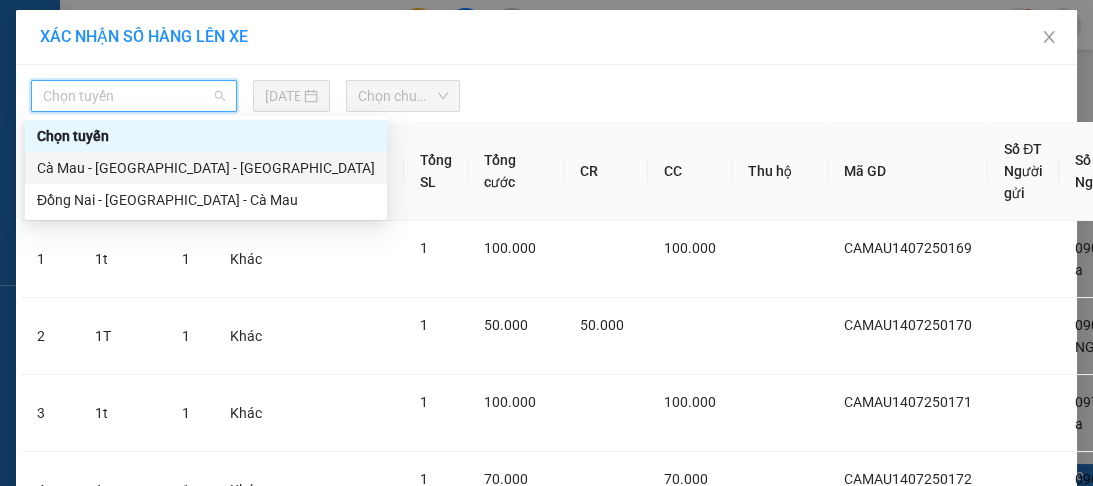 drag, startPoint x: 216, startPoint y: 169, endPoint x: 280, endPoint y: 137, distance: 71.55418 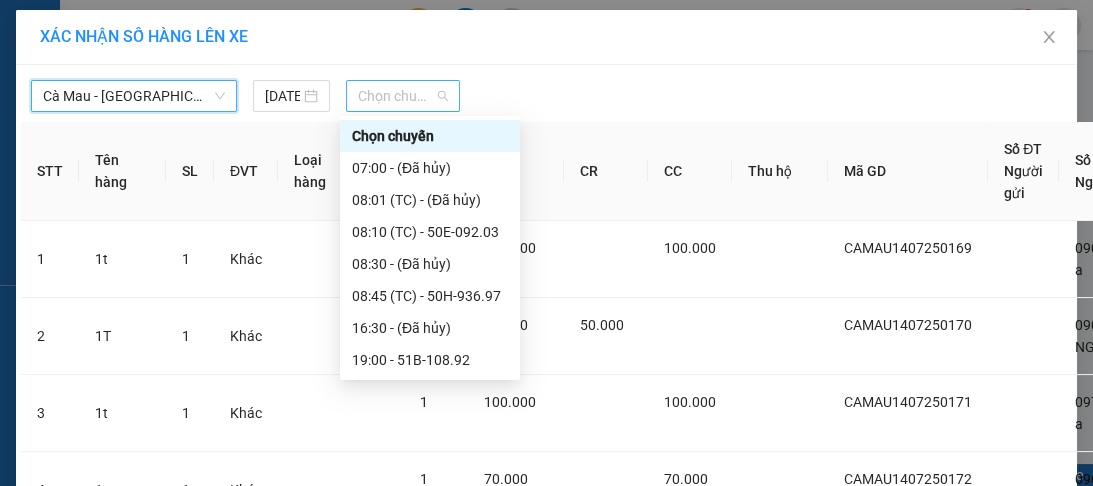 click on "Chọn chuyến" at bounding box center (403, 96) 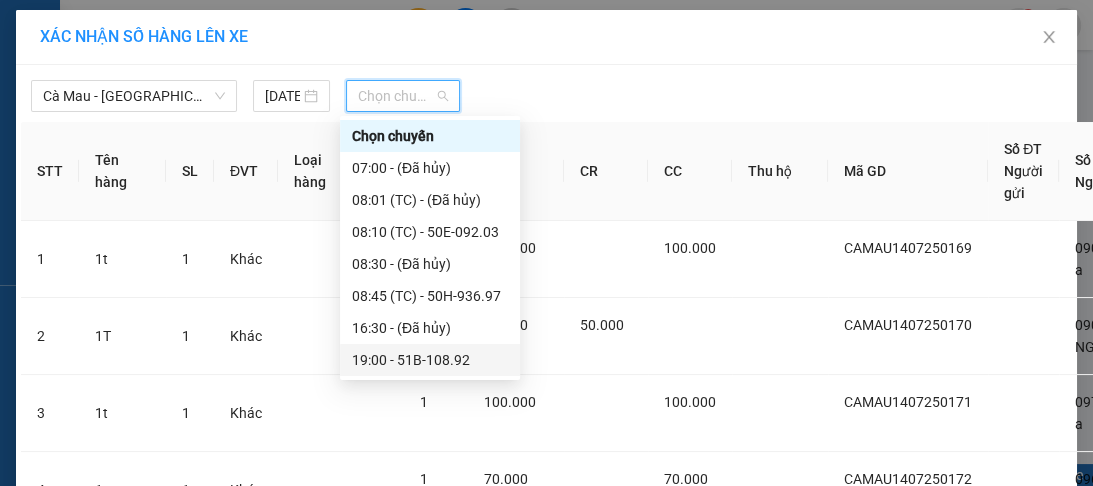 click on "19:00     - 51B-108.92" at bounding box center (430, 360) 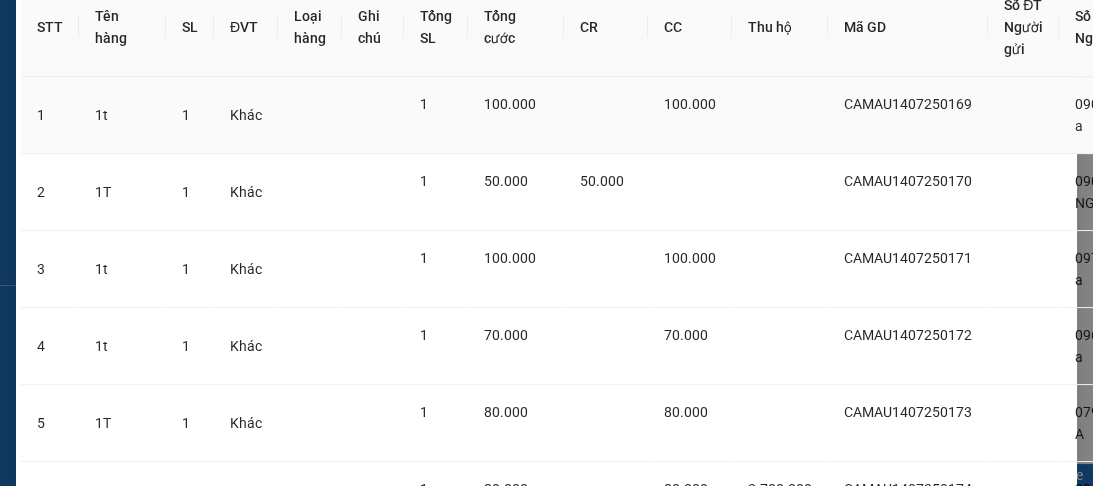 scroll, scrollTop: 0, scrollLeft: 0, axis: both 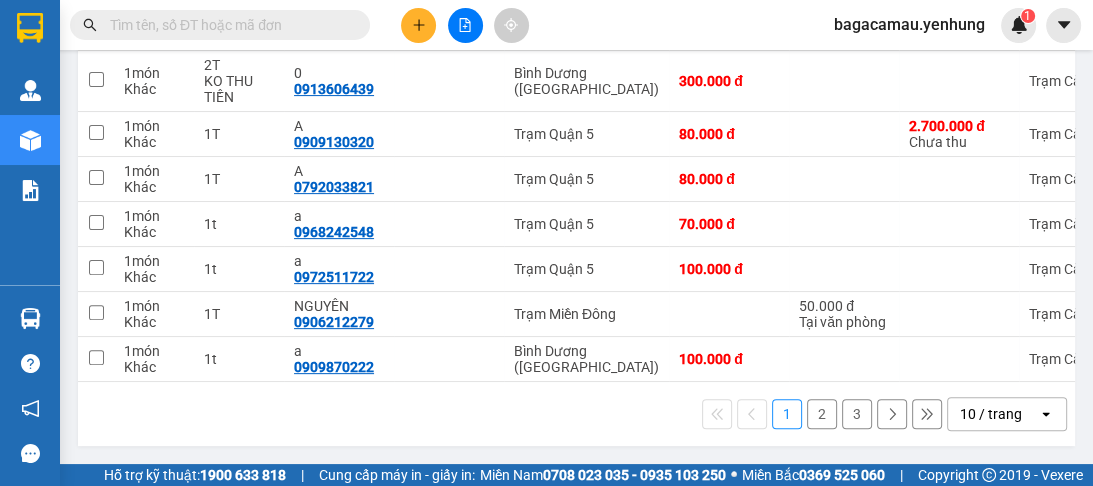 click on "10 / trang" at bounding box center (991, 414) 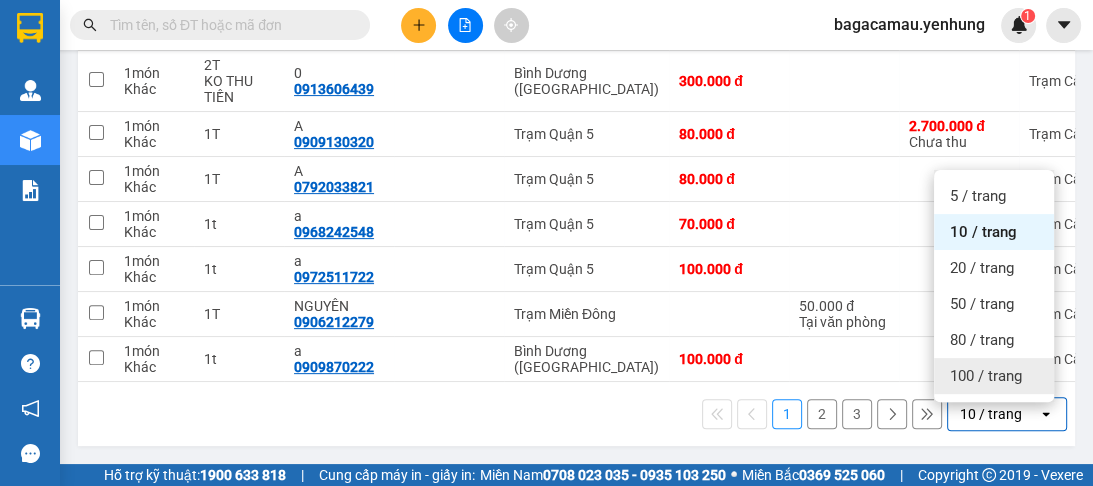 click on "100 / trang" at bounding box center (986, 376) 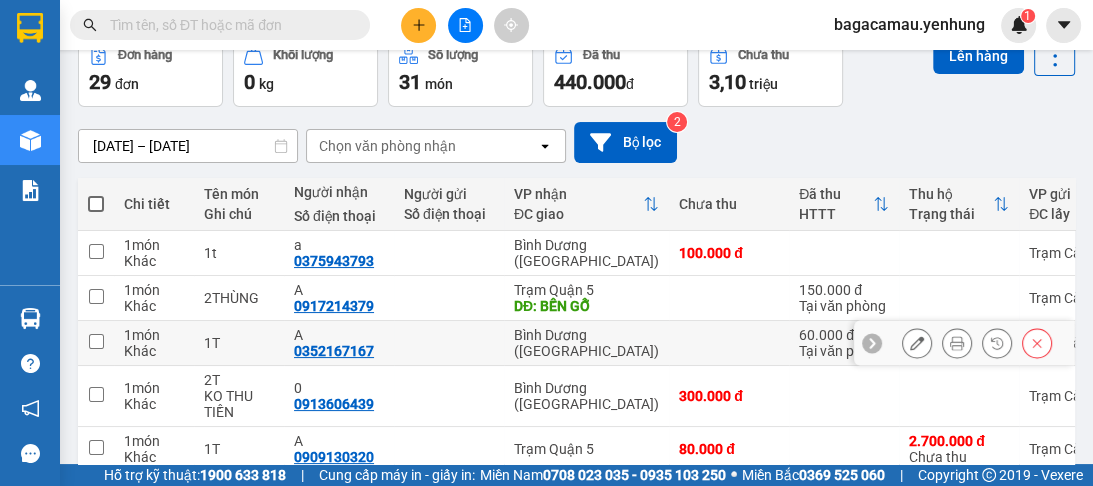 scroll, scrollTop: 0, scrollLeft: 0, axis: both 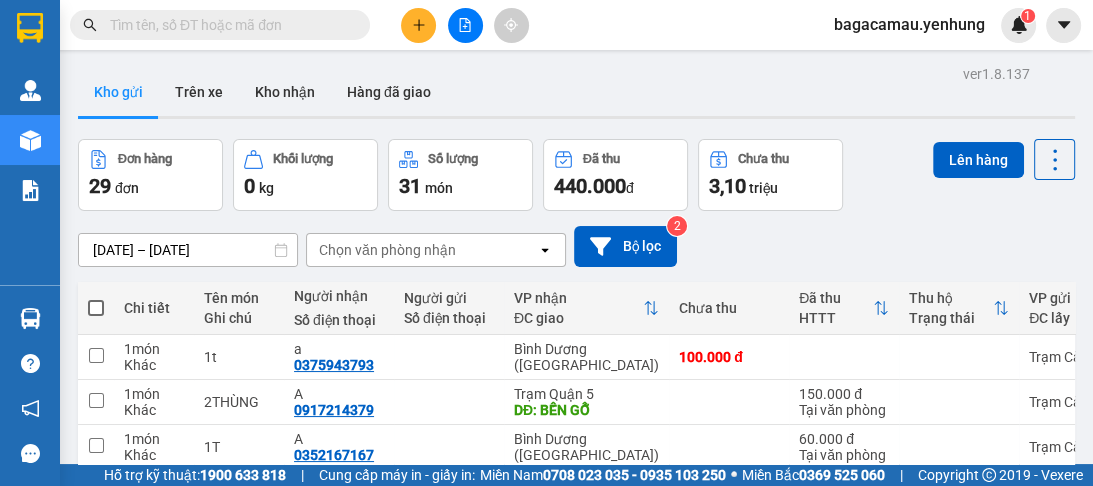 click at bounding box center (96, 308) 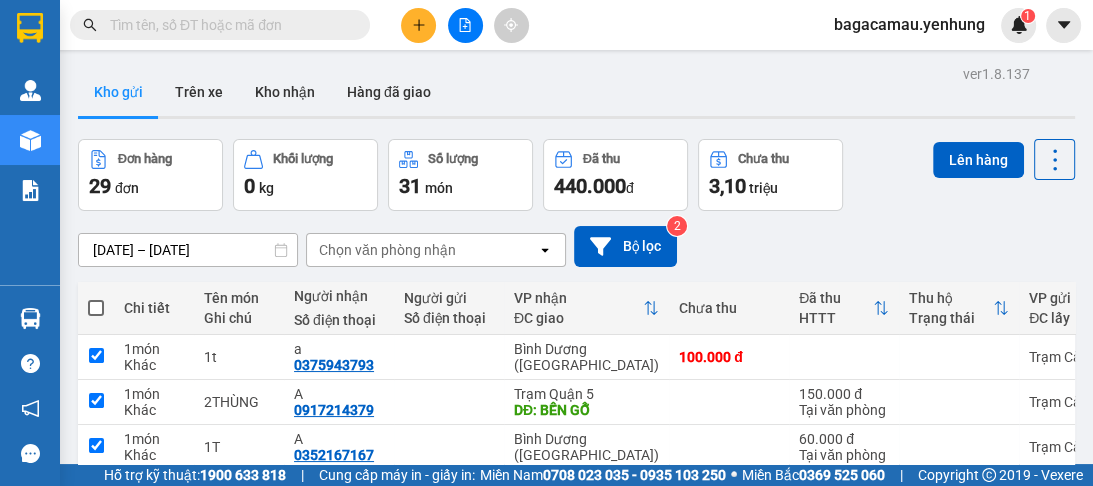 checkbox on "true" 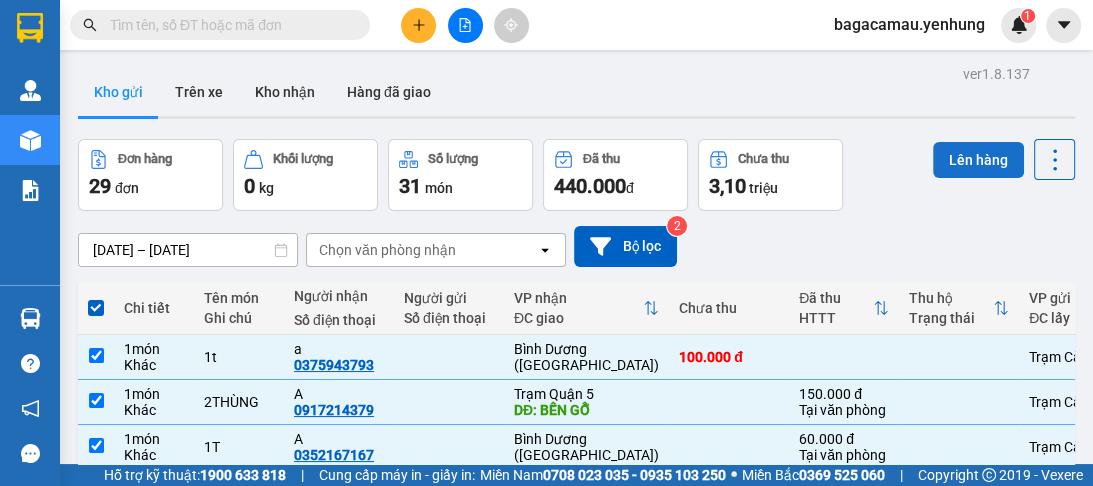 click on "Lên hàng" at bounding box center [978, 160] 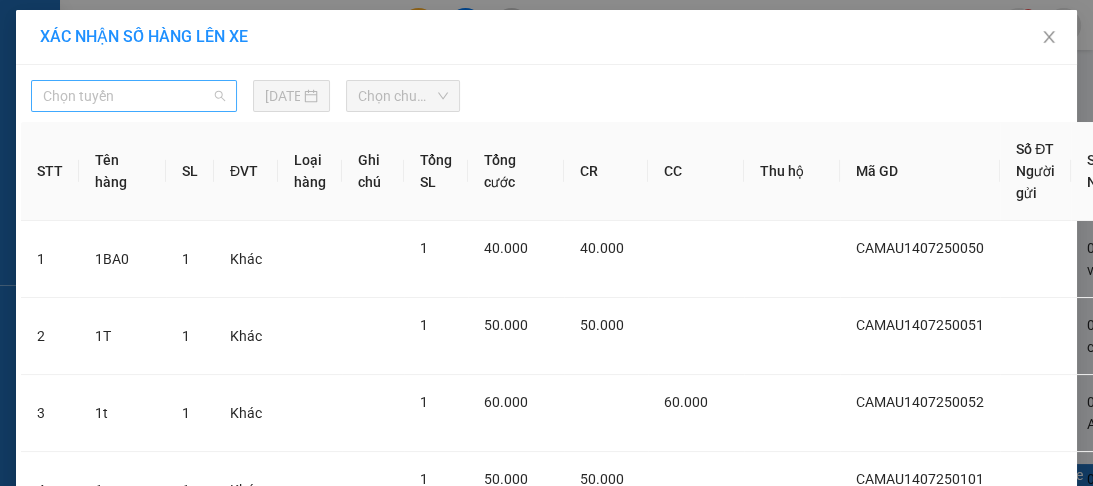 click on "Chọn tuyến" at bounding box center [134, 96] 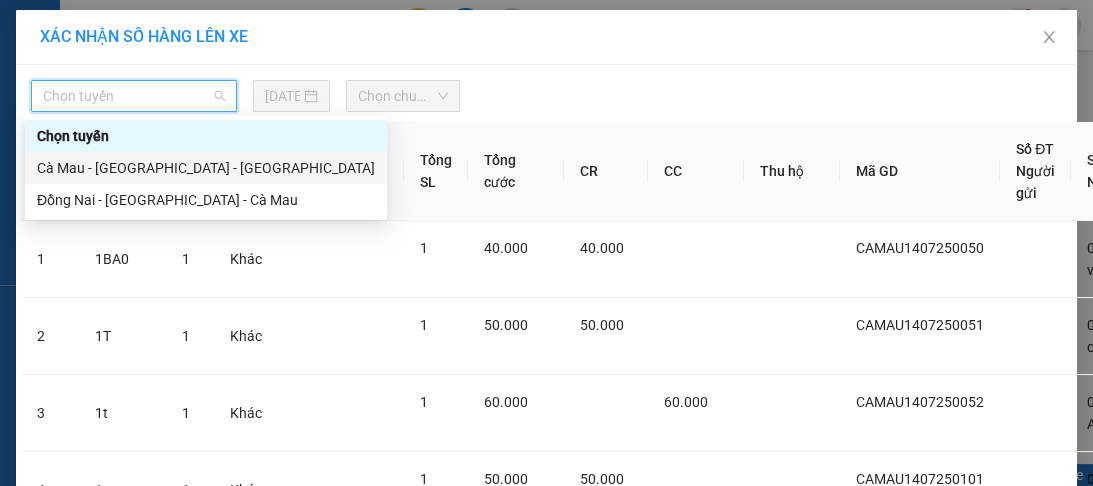 drag, startPoint x: 196, startPoint y: 172, endPoint x: 310, endPoint y: 99, distance: 135.36986 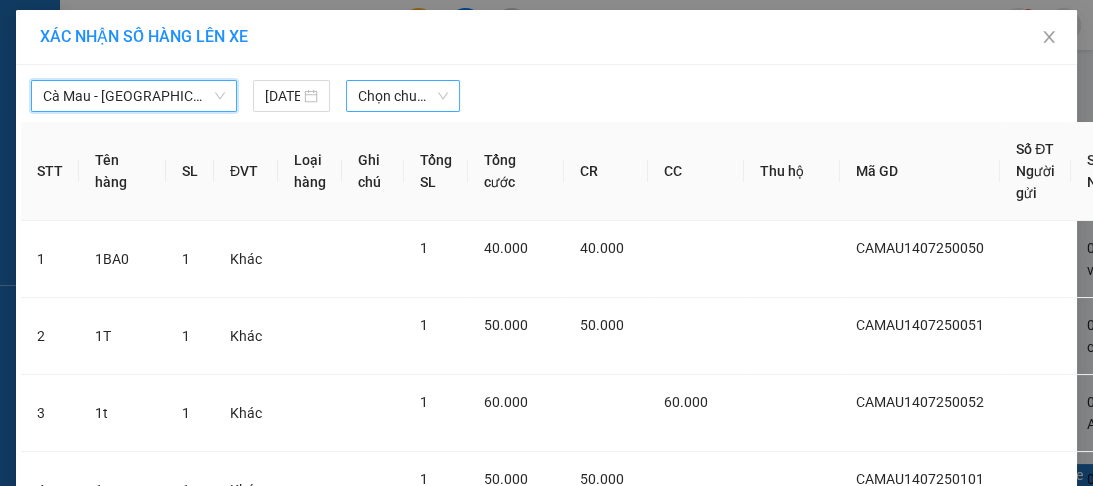 click on "Chọn chuyến" at bounding box center [403, 96] 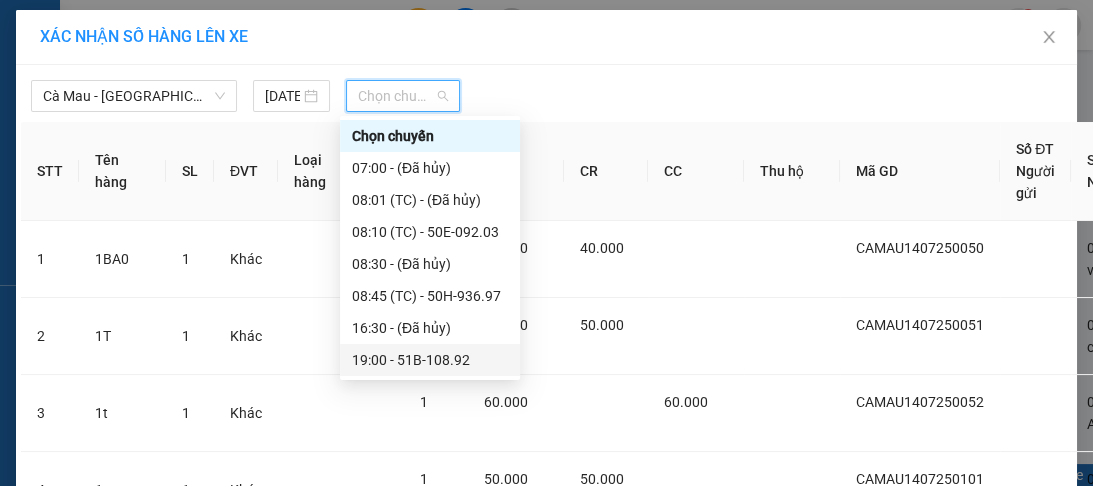 click on "19:00     - 51B-108.92" at bounding box center (430, 360) 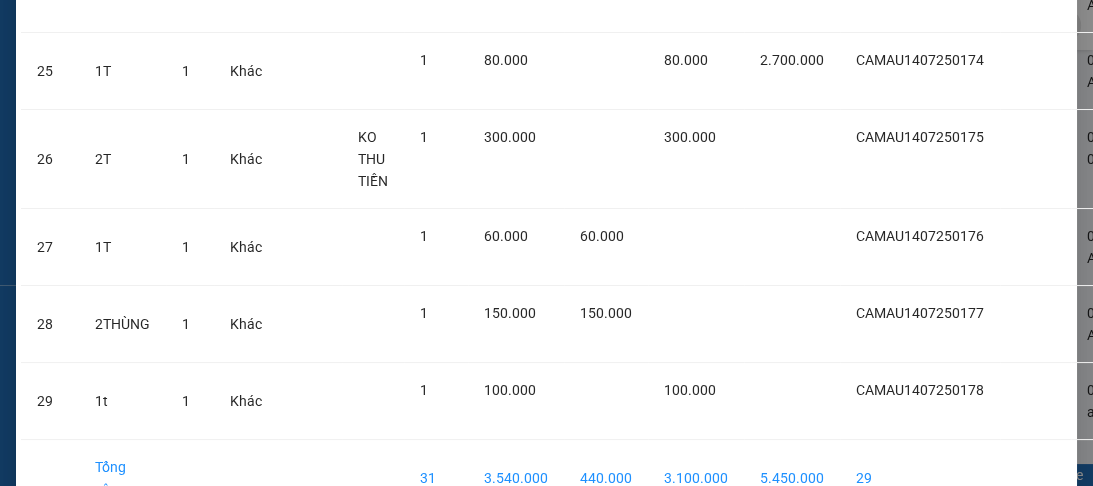 scroll, scrollTop: 2208, scrollLeft: 0, axis: vertical 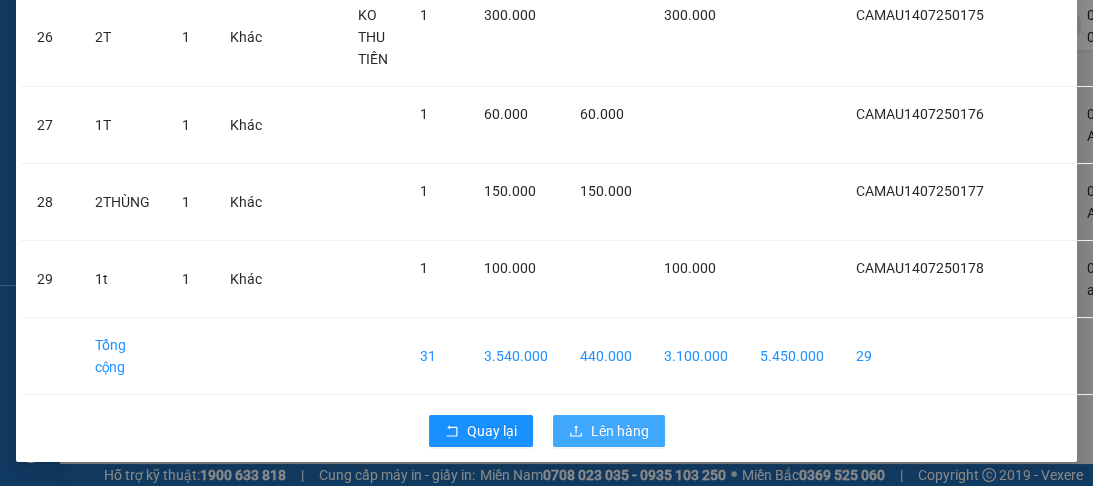 click on "Lên hàng" at bounding box center [620, 431] 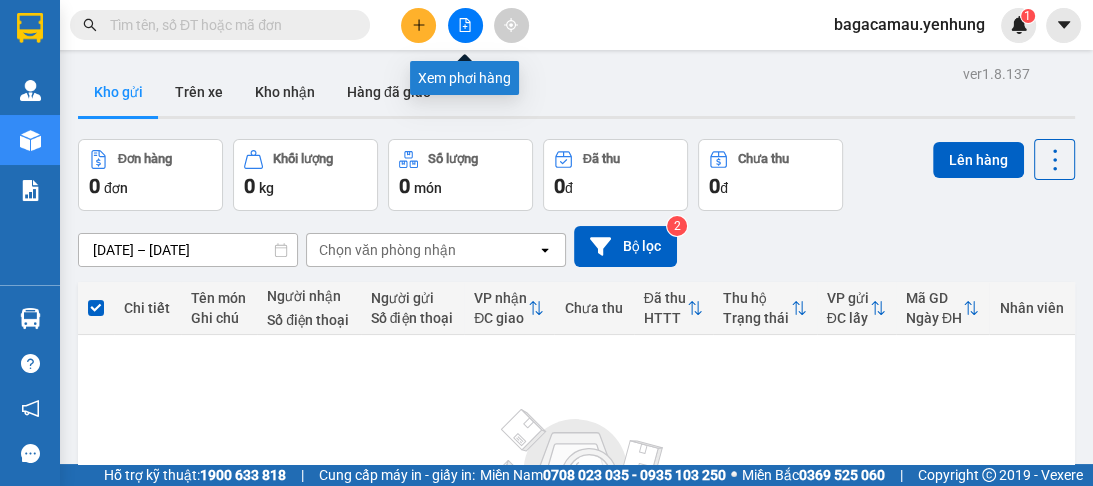 click 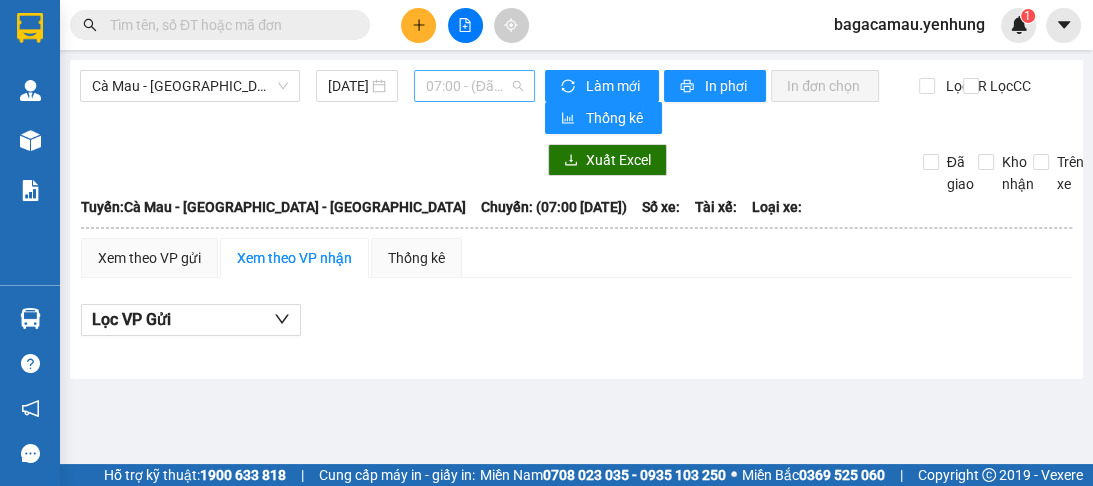click on "07:00     - (Đã hủy)" at bounding box center [474, 86] 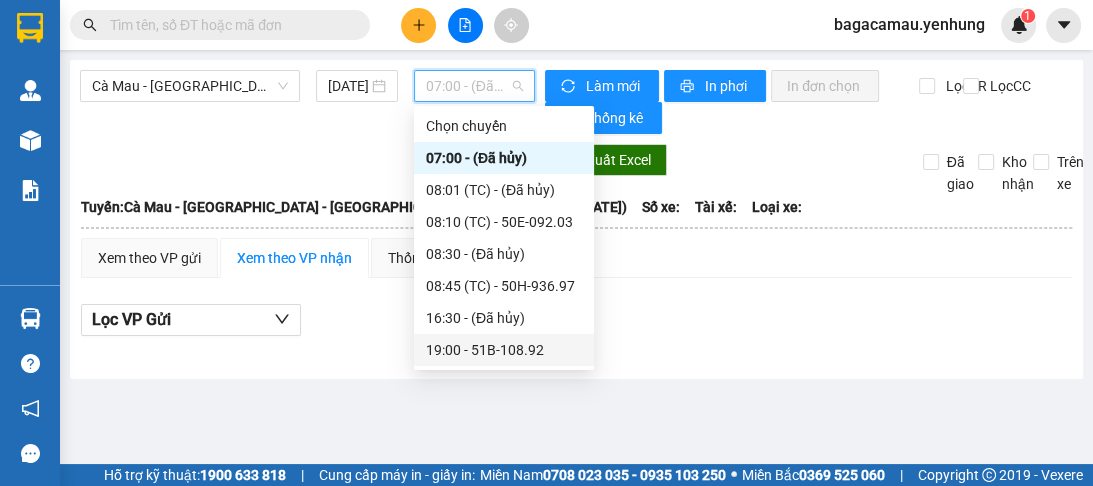 click on "19:00     - 51B-108.92" at bounding box center (504, 350) 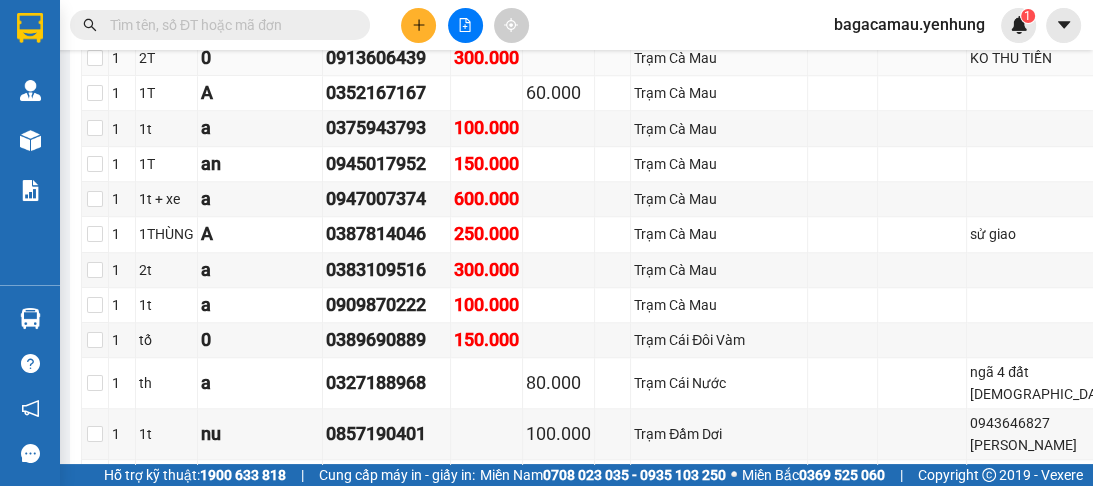 scroll, scrollTop: 960, scrollLeft: 0, axis: vertical 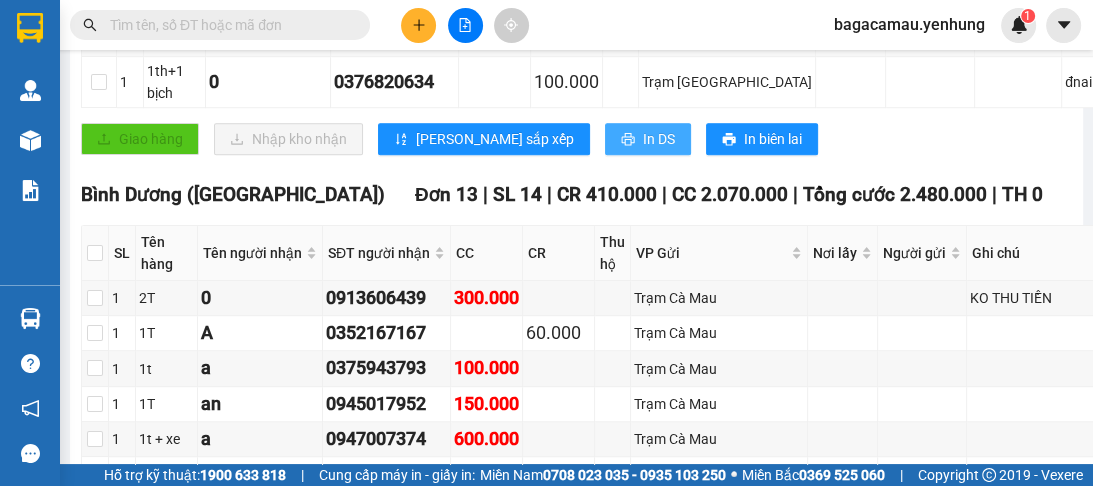 click on "In DS" at bounding box center [659, 139] 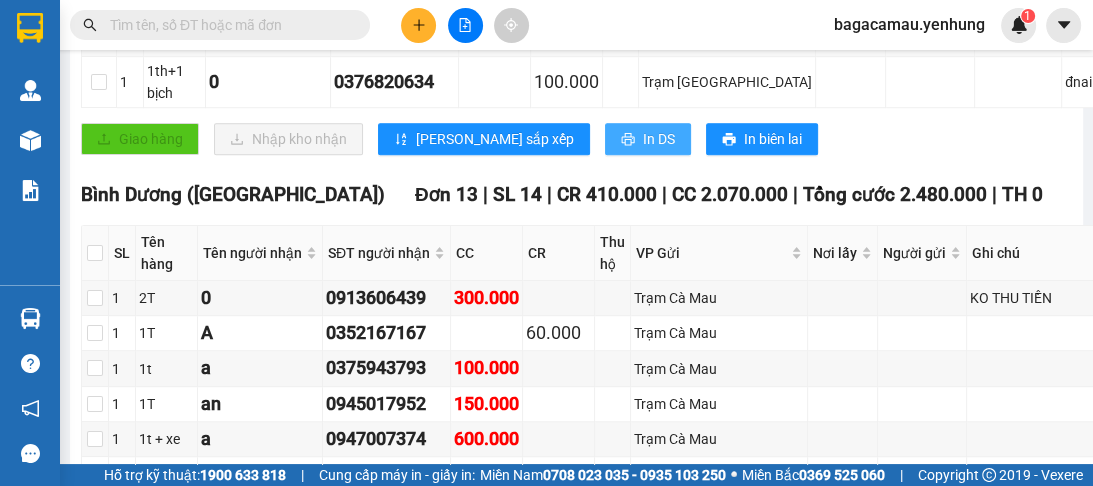 scroll, scrollTop: 0, scrollLeft: 0, axis: both 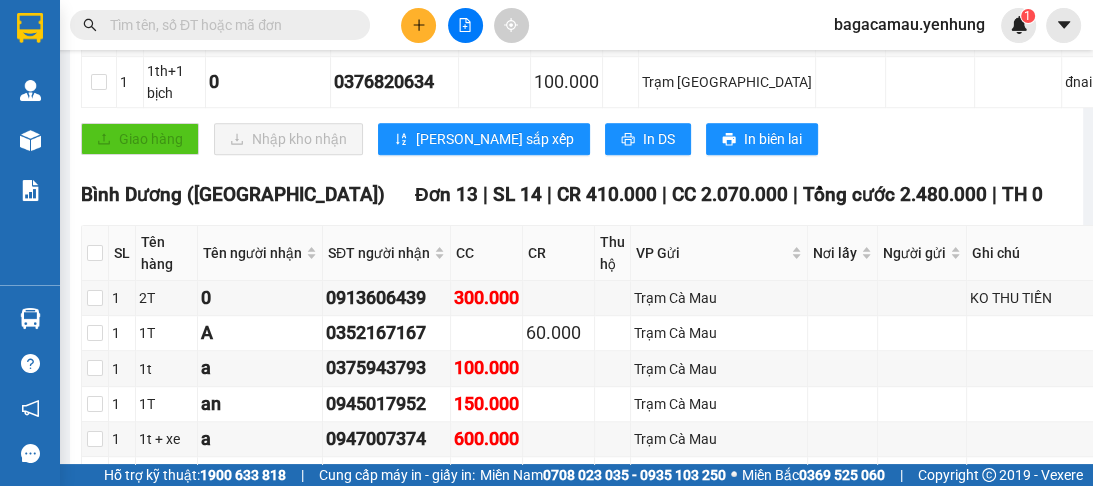 click on "Giao hàng Nhập kho nhận Lưu sắp xếp In DS In biên lai" at bounding box center (628, 139) 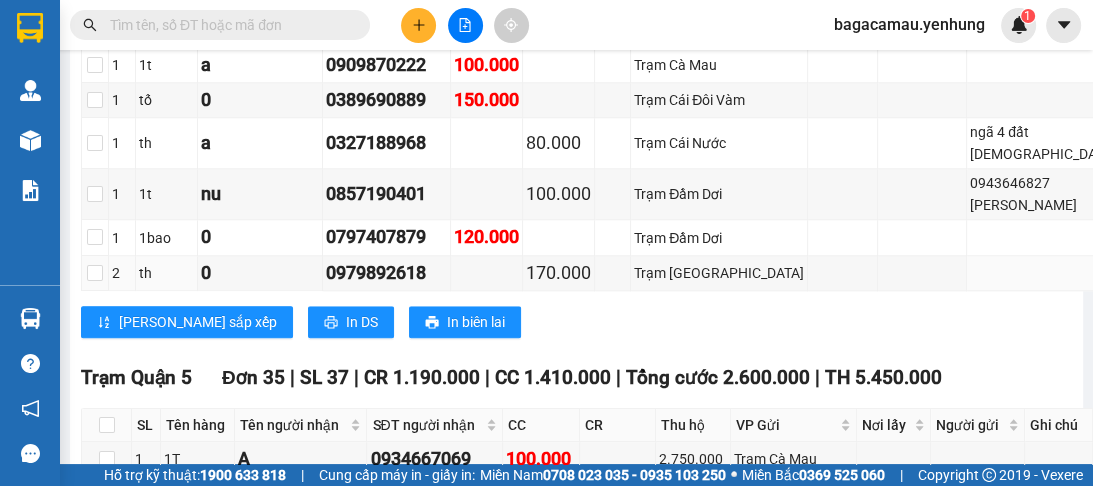 scroll, scrollTop: 1520, scrollLeft: 0, axis: vertical 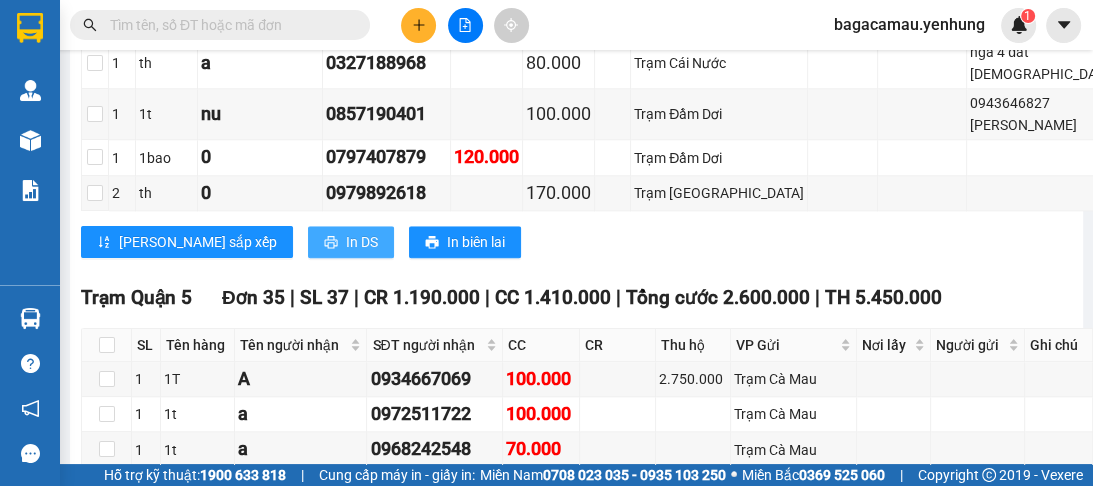 click on "In DS" at bounding box center (362, 242) 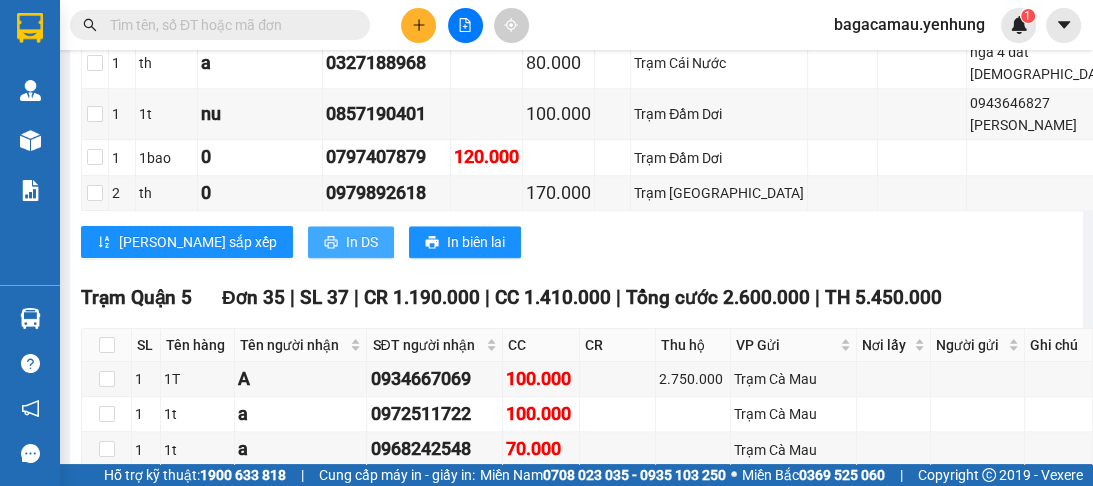 scroll, scrollTop: 0, scrollLeft: 0, axis: both 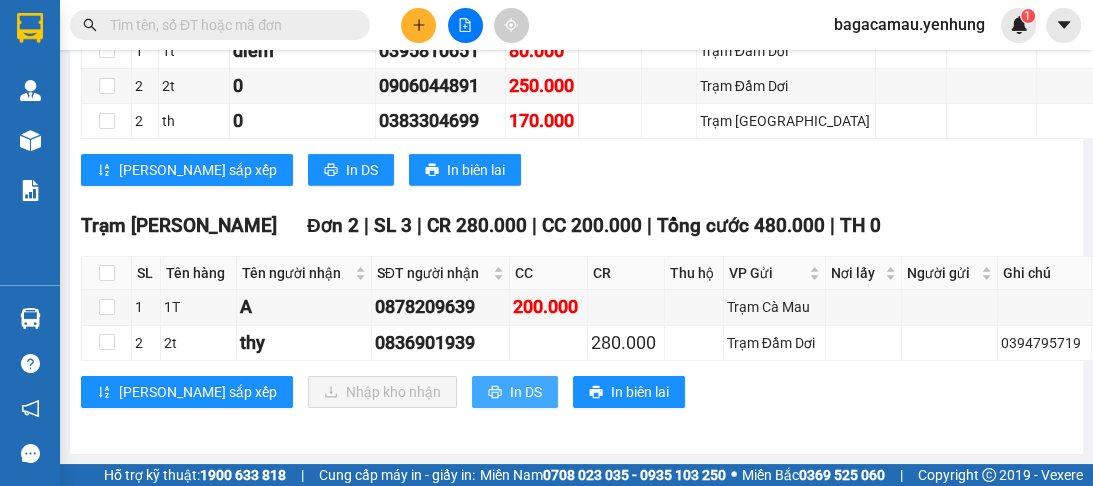click on "In DS" at bounding box center (526, 392) 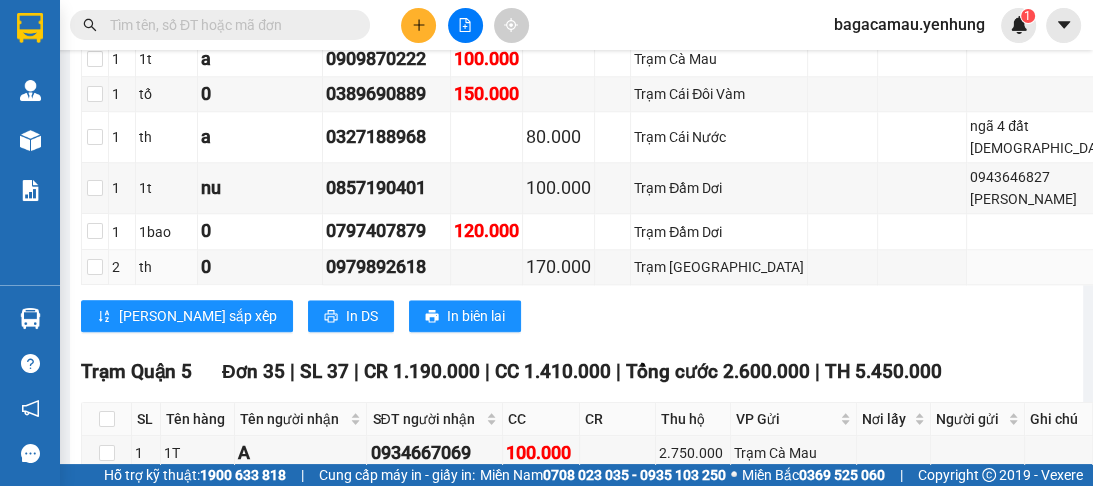 scroll, scrollTop: 1606, scrollLeft: 0, axis: vertical 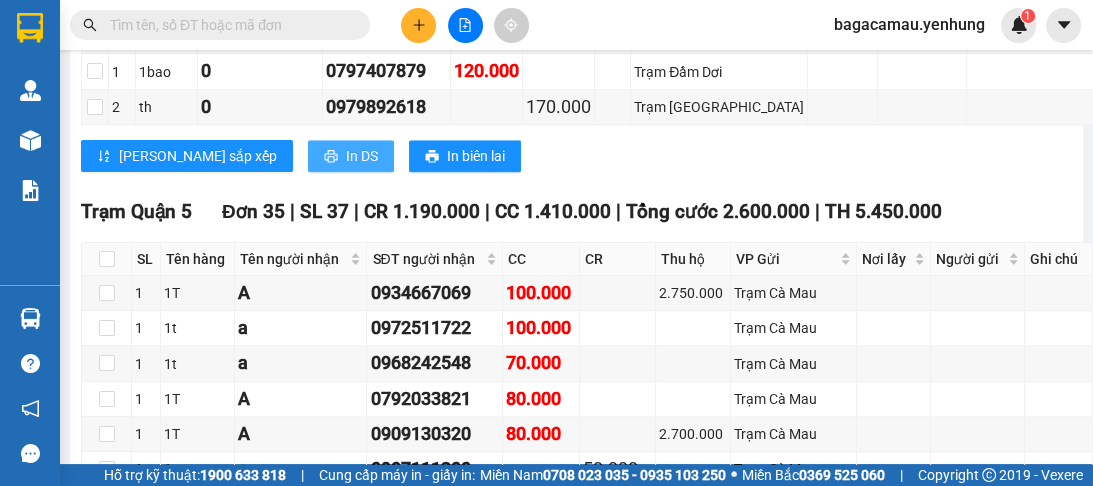 click on "In DS" at bounding box center (362, 156) 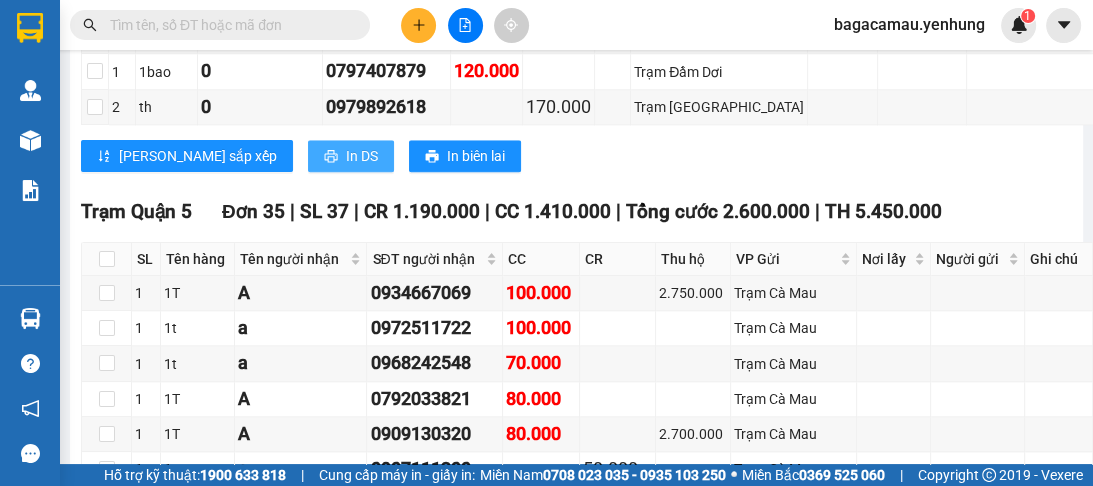 scroll, scrollTop: 0, scrollLeft: 0, axis: both 